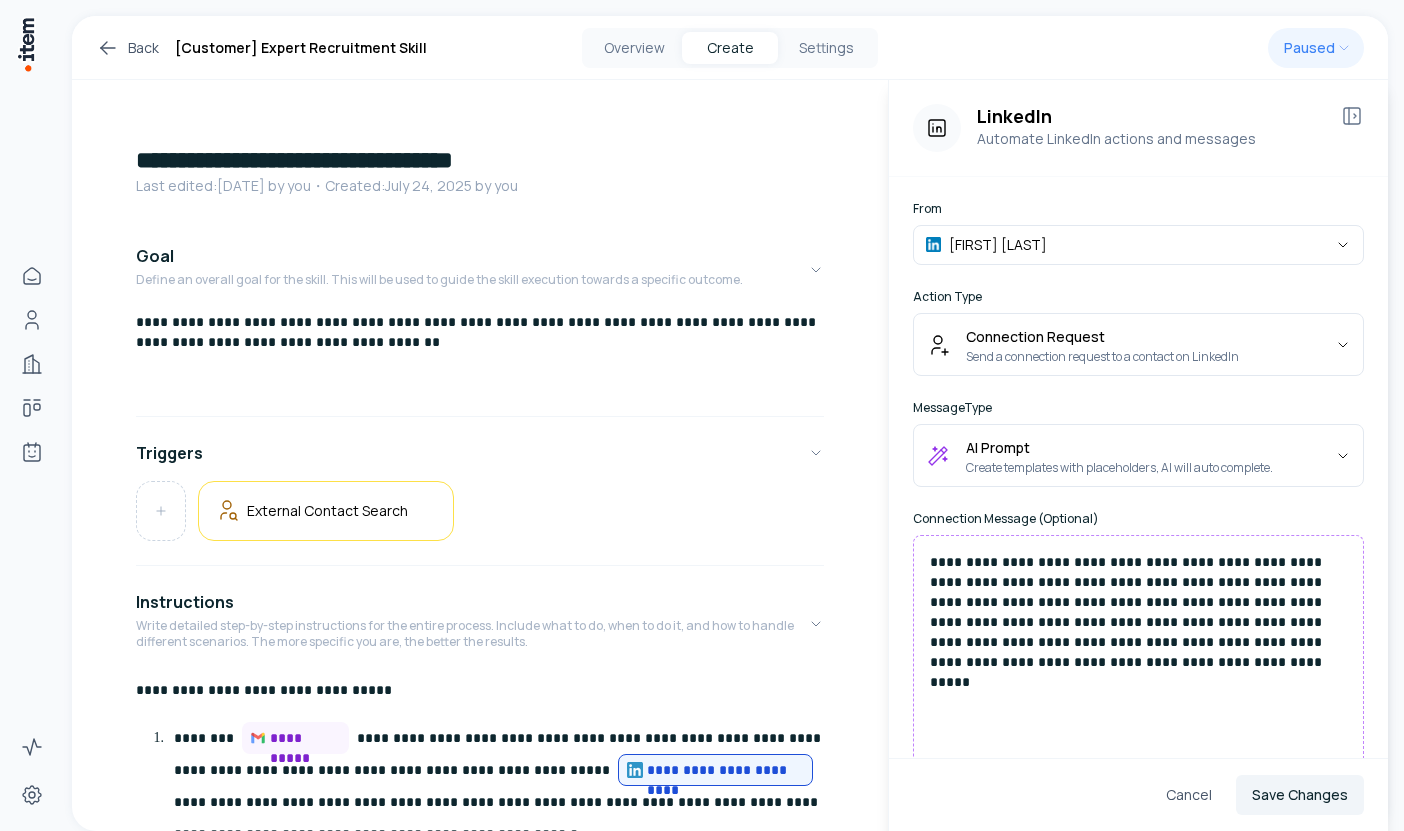 scroll, scrollTop: 0, scrollLeft: 0, axis: both 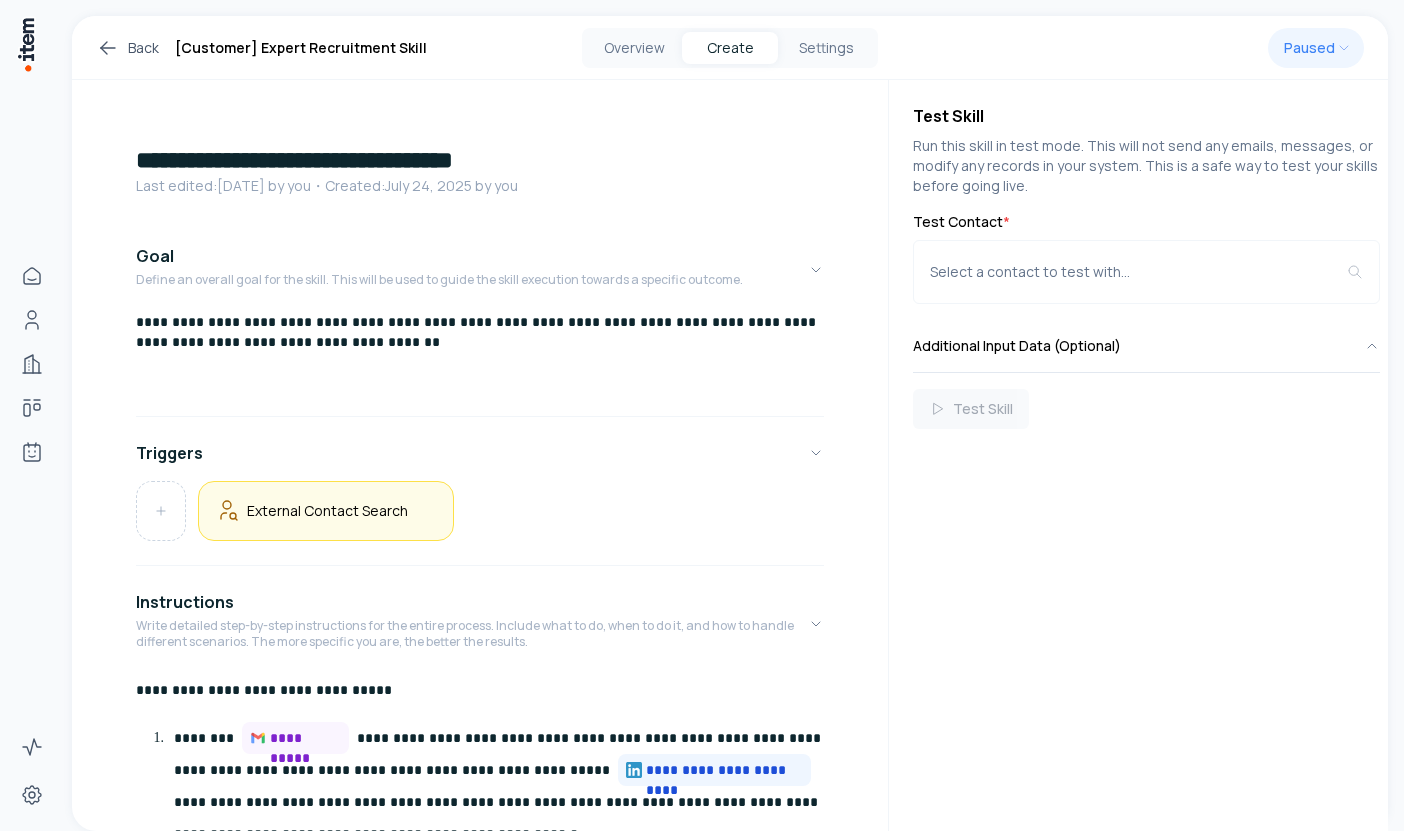 click on "External Contact Search" at bounding box center (326, 511) 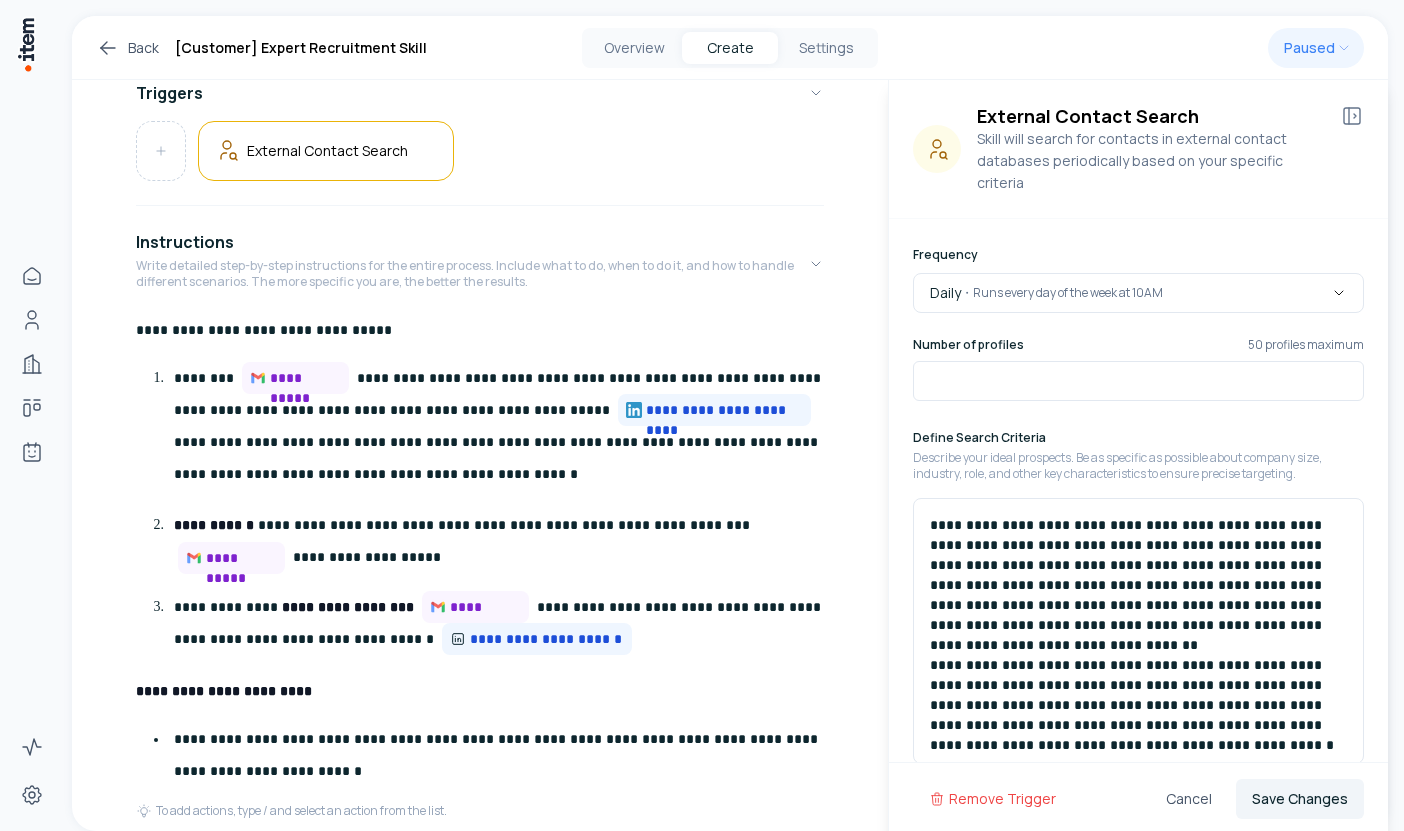 scroll, scrollTop: 387, scrollLeft: 0, axis: vertical 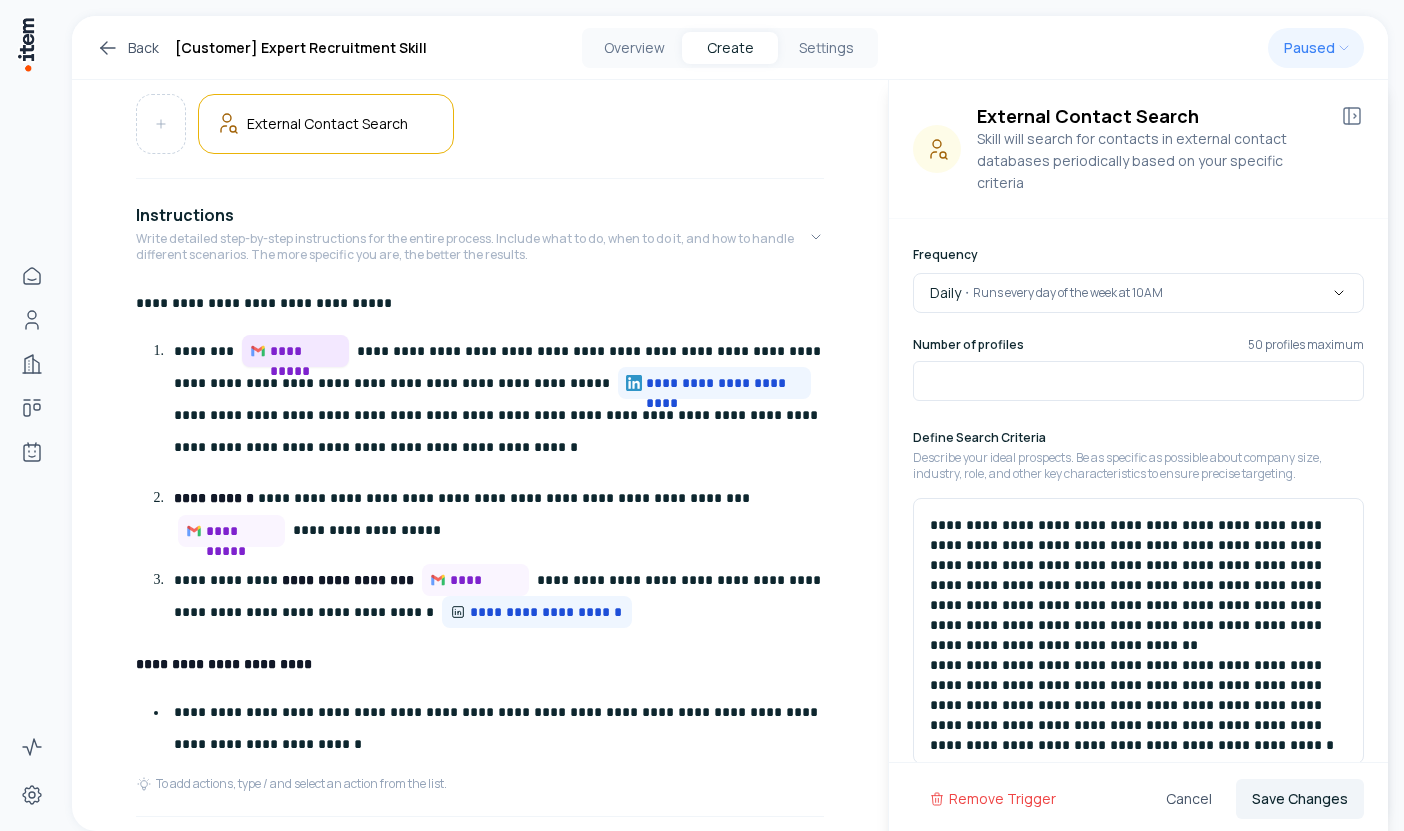 click on "**********" at bounding box center (305, 351) 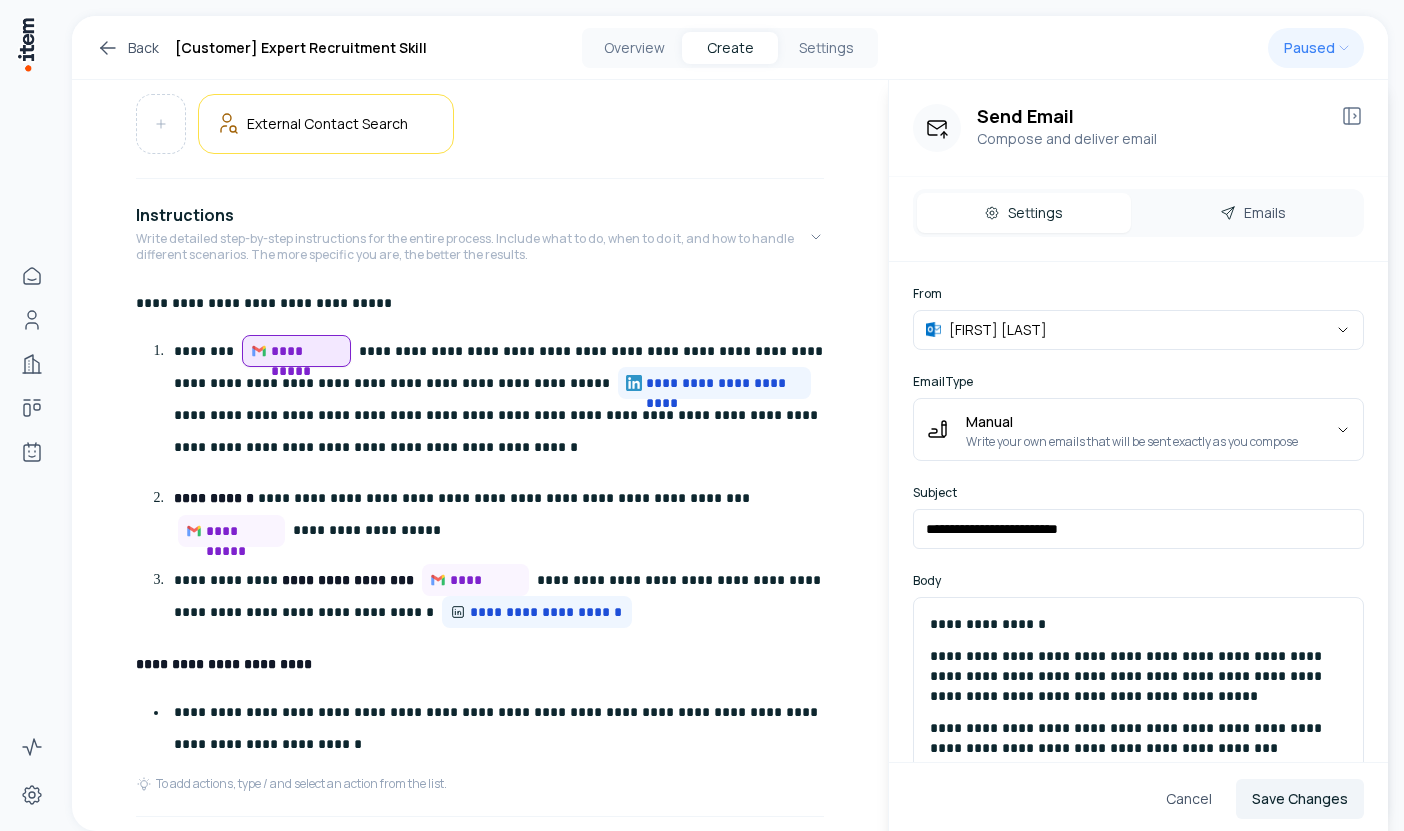 click on "**********" at bounding box center [306, 351] 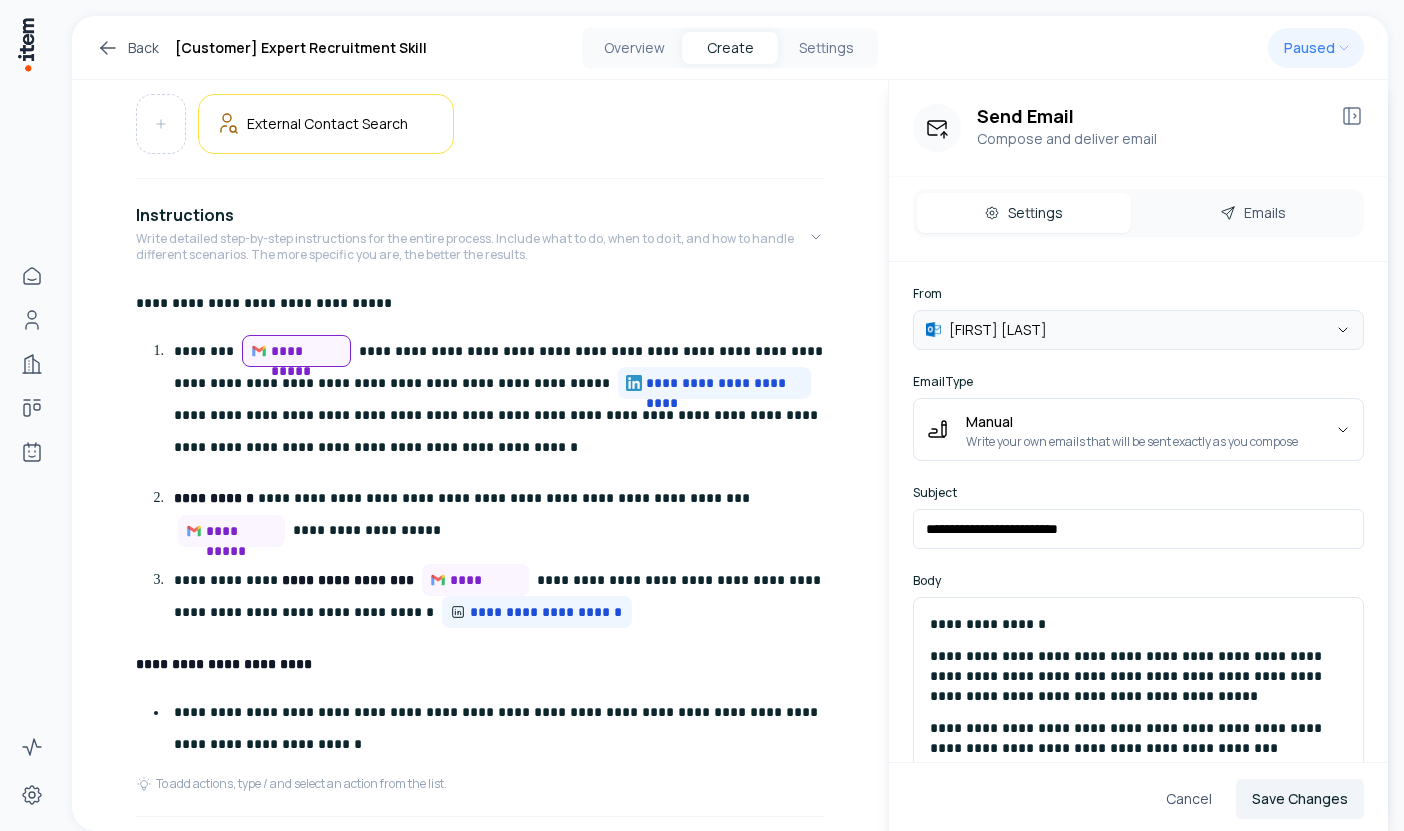 click on "**********" at bounding box center (702, 415) 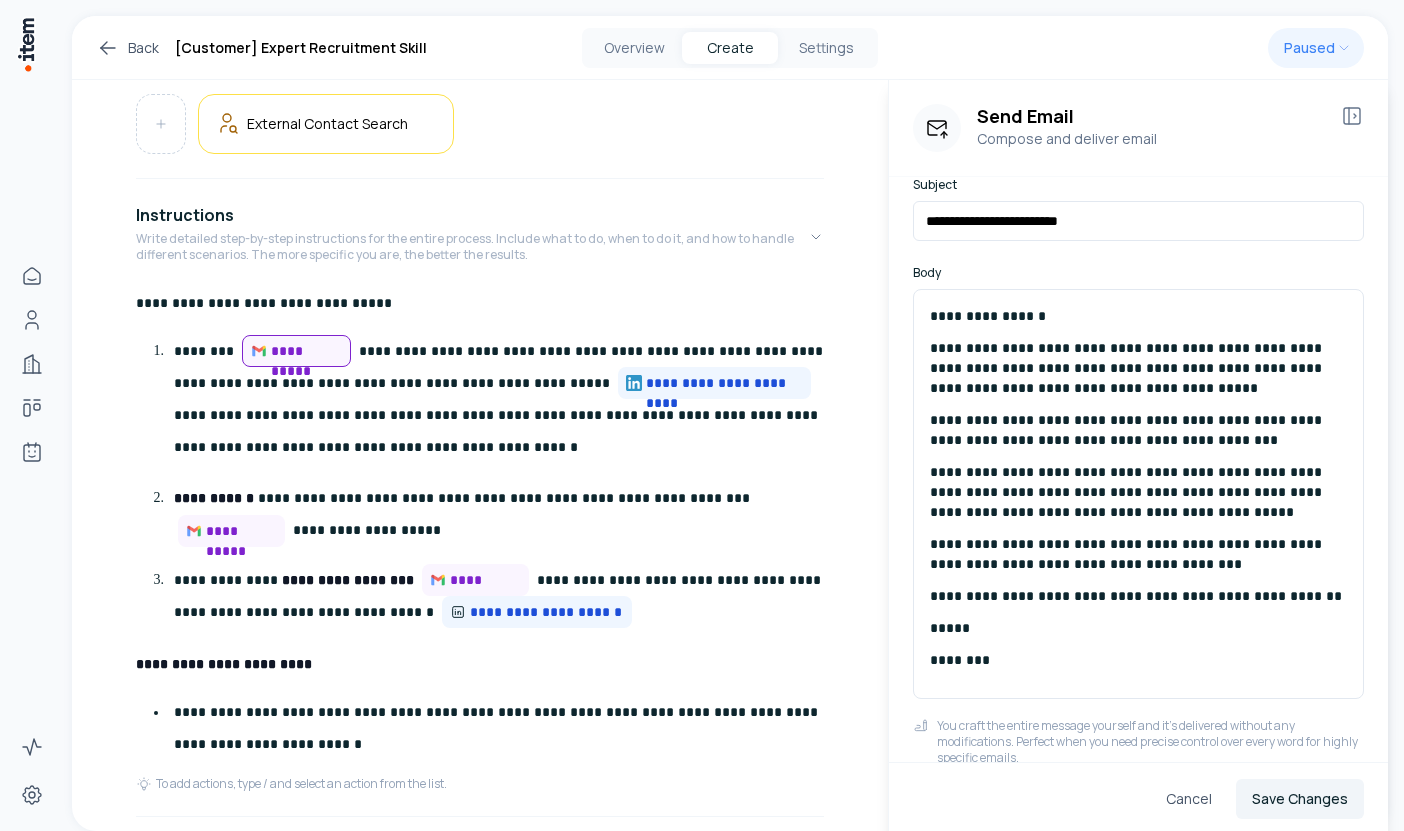 scroll, scrollTop: 323, scrollLeft: 0, axis: vertical 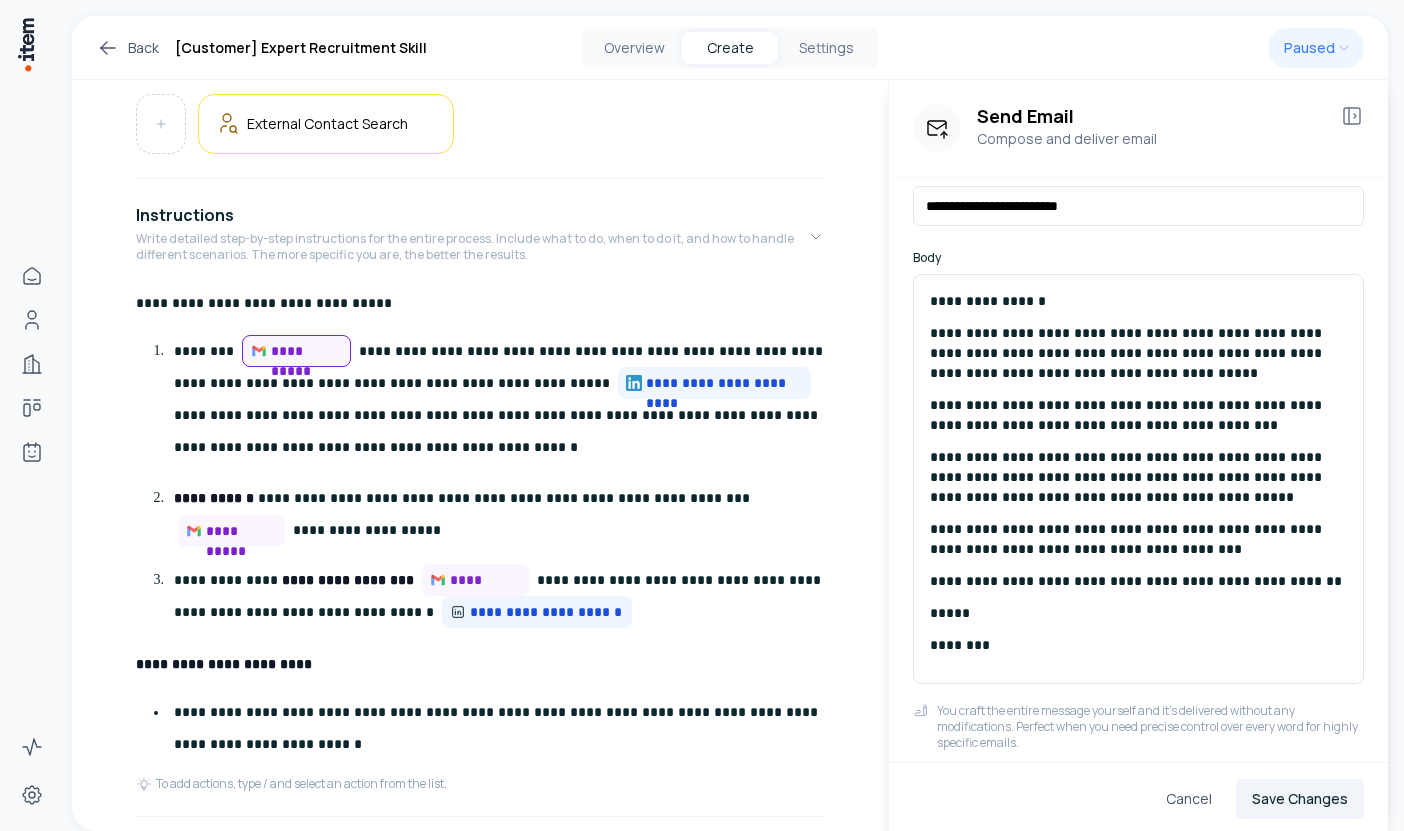 click on "********" at bounding box center [1138, 645] 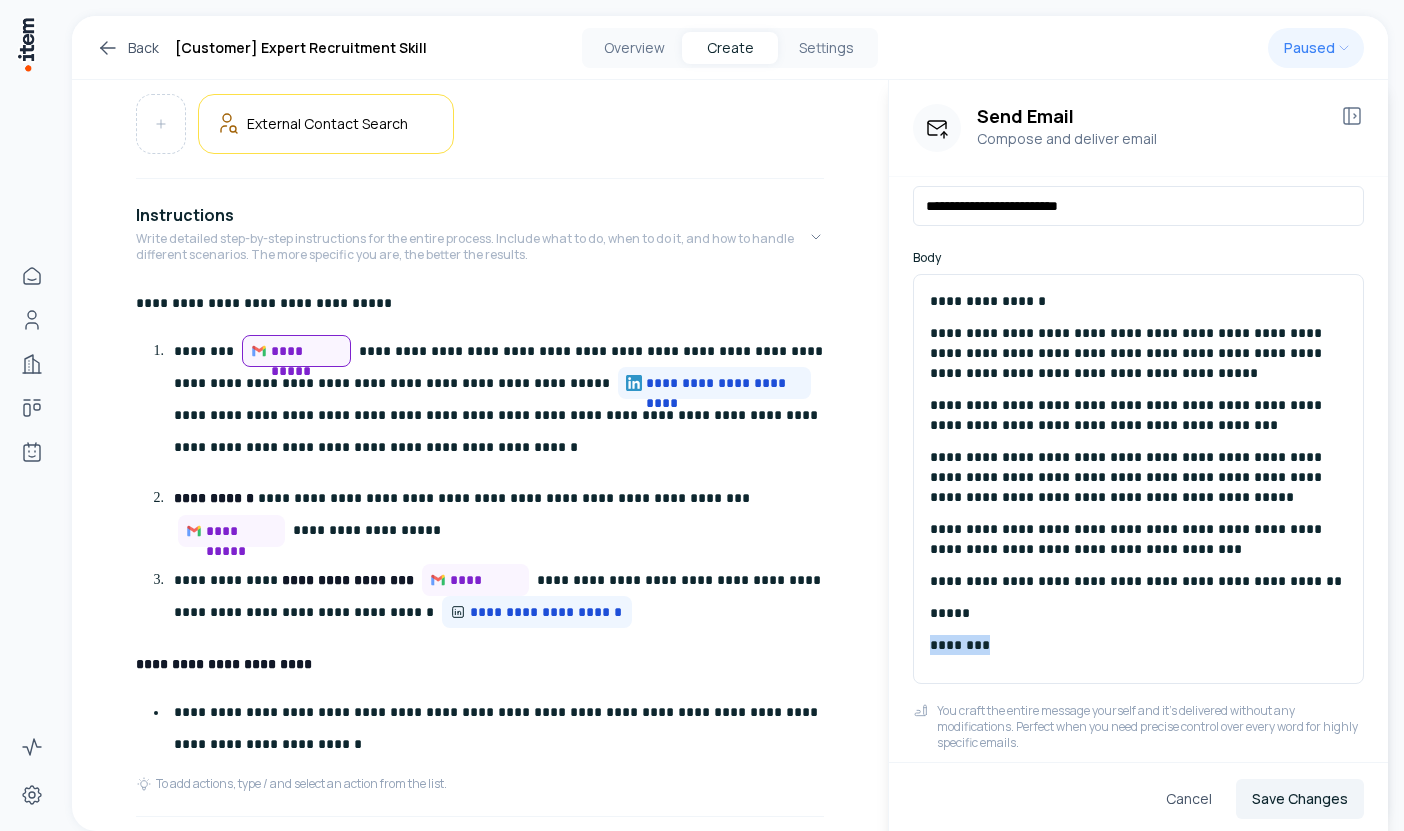 click on "********" at bounding box center [1138, 645] 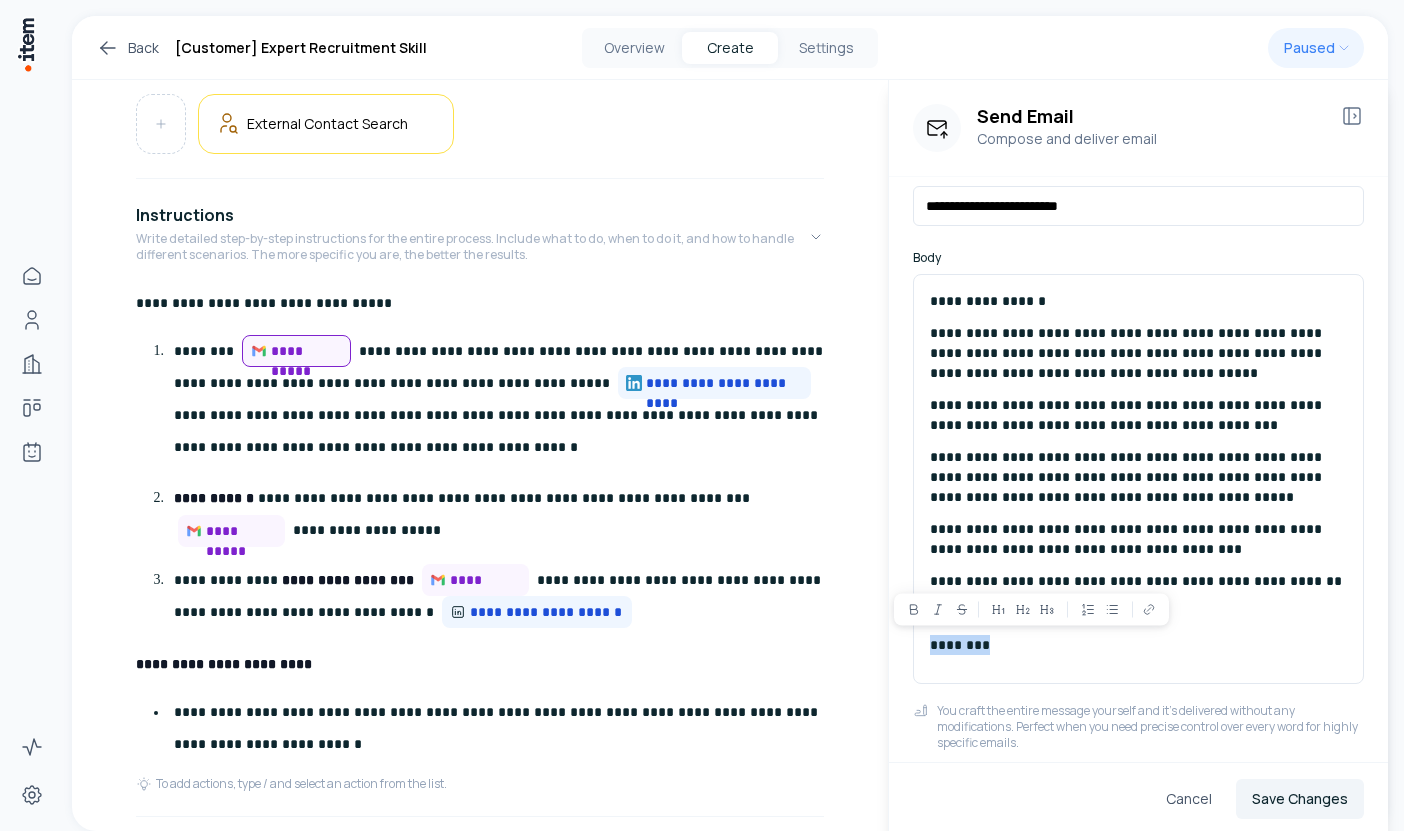 type 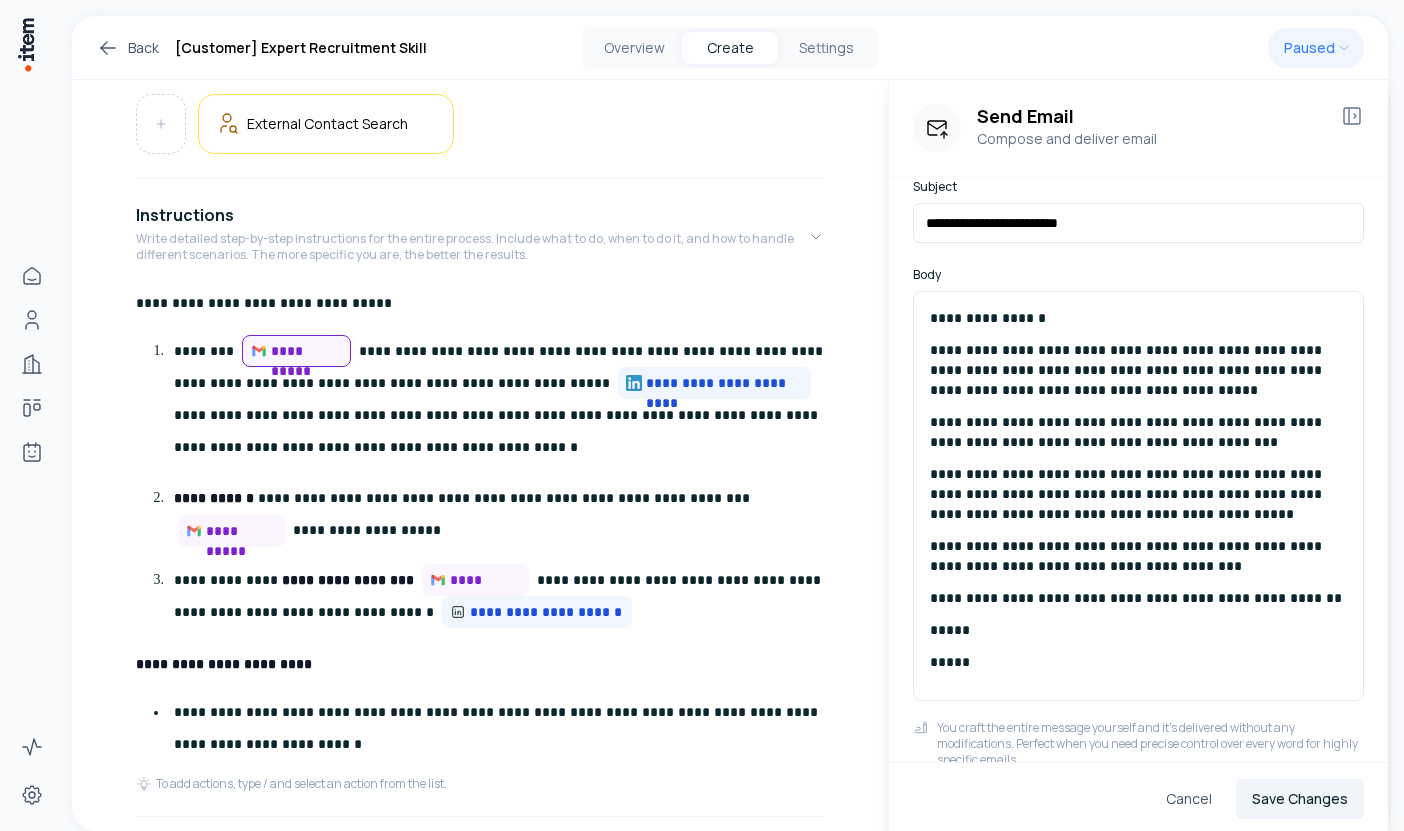 scroll, scrollTop: 323, scrollLeft: 0, axis: vertical 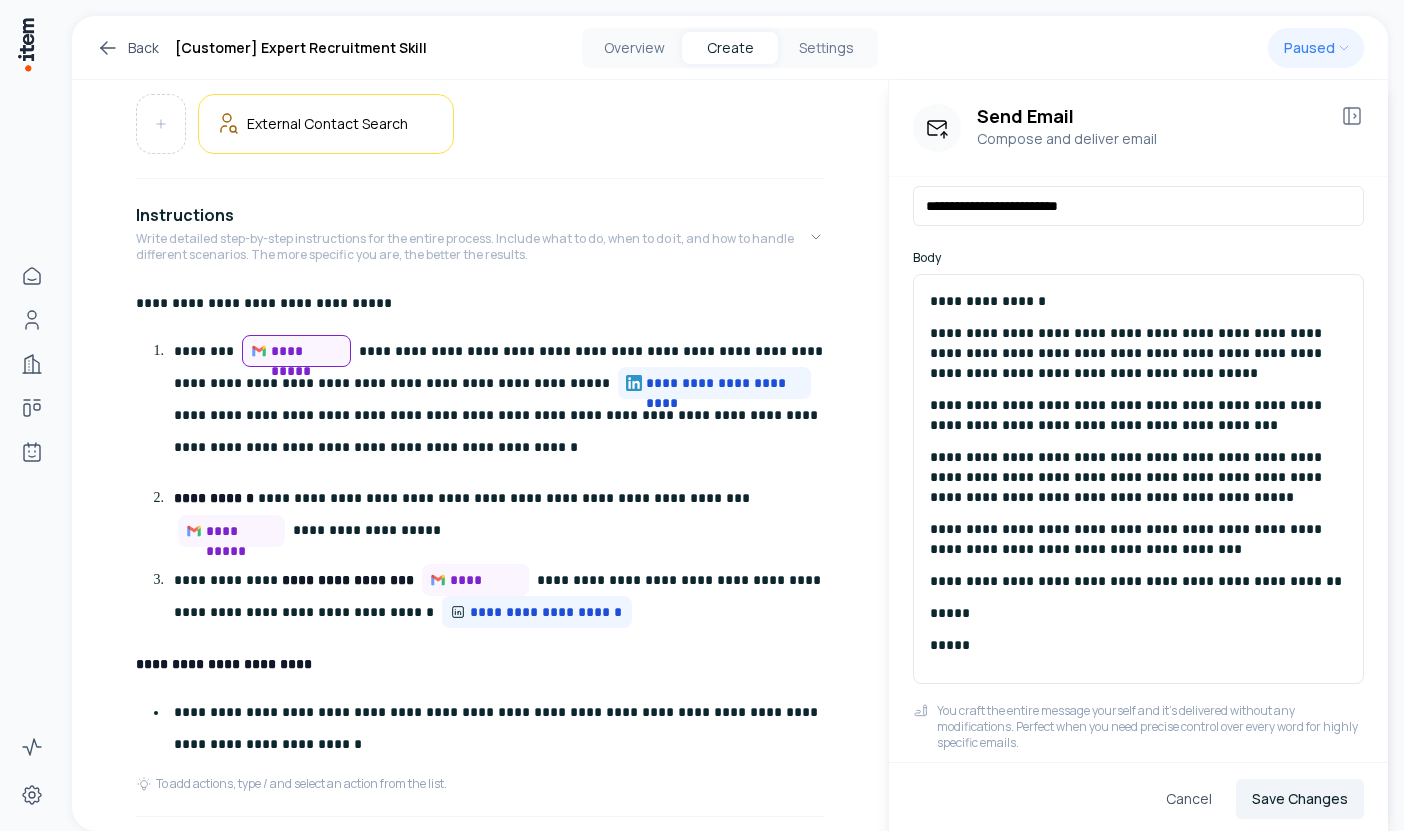 click on "**********" at bounding box center [503, 400] 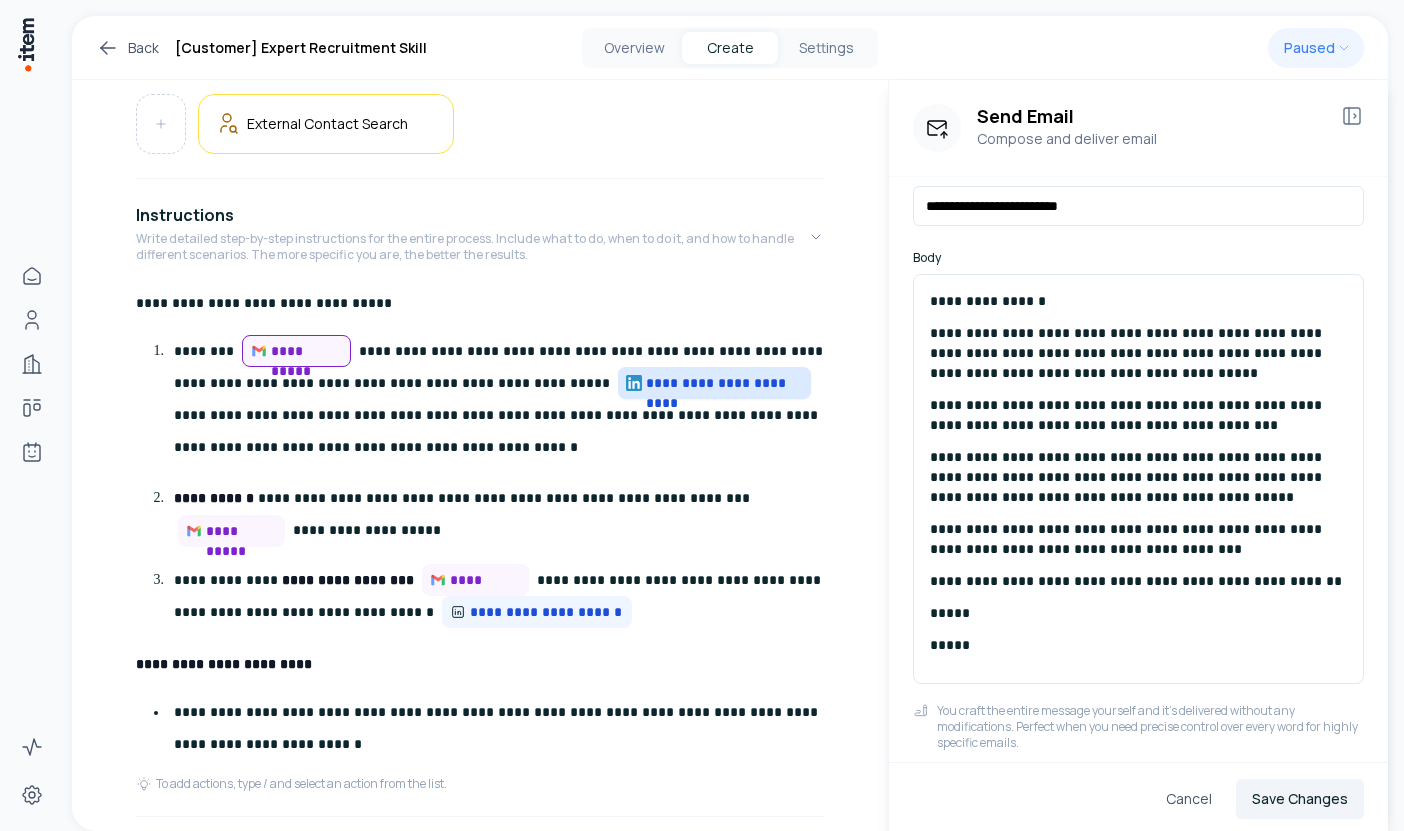 click on "**********" at bounding box center [714, 383] 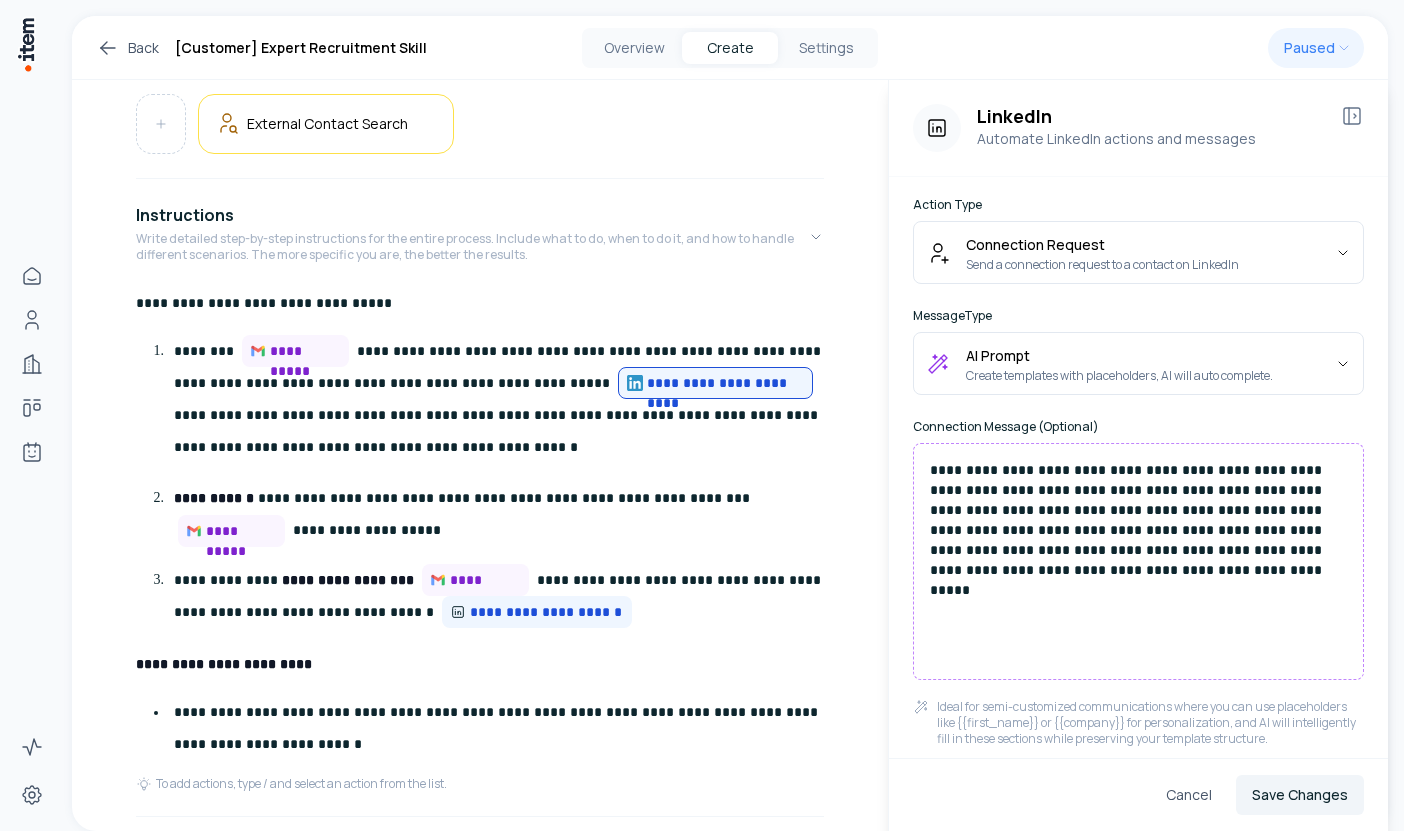 click on "**********" at bounding box center [1138, 520] 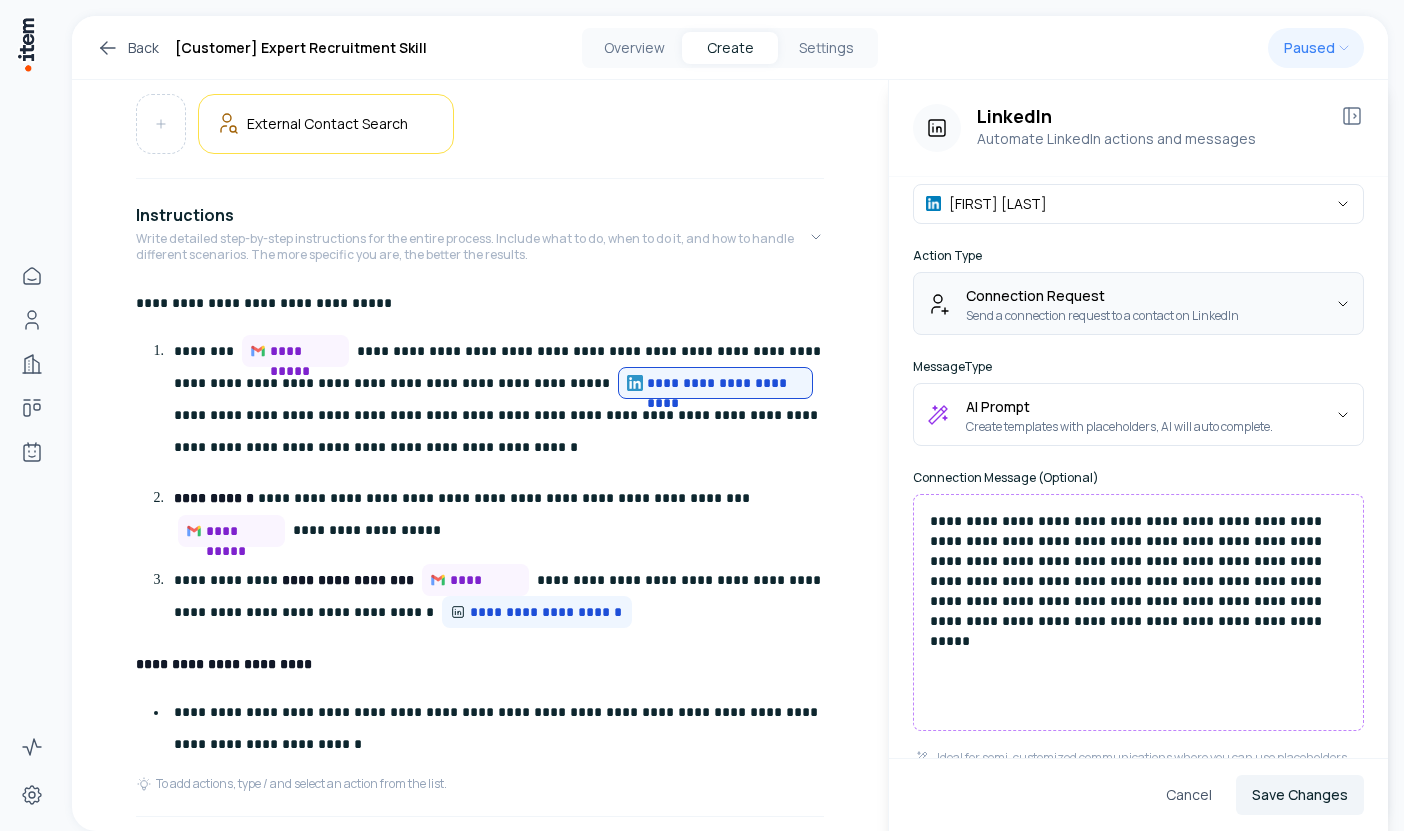 scroll, scrollTop: 2, scrollLeft: 0, axis: vertical 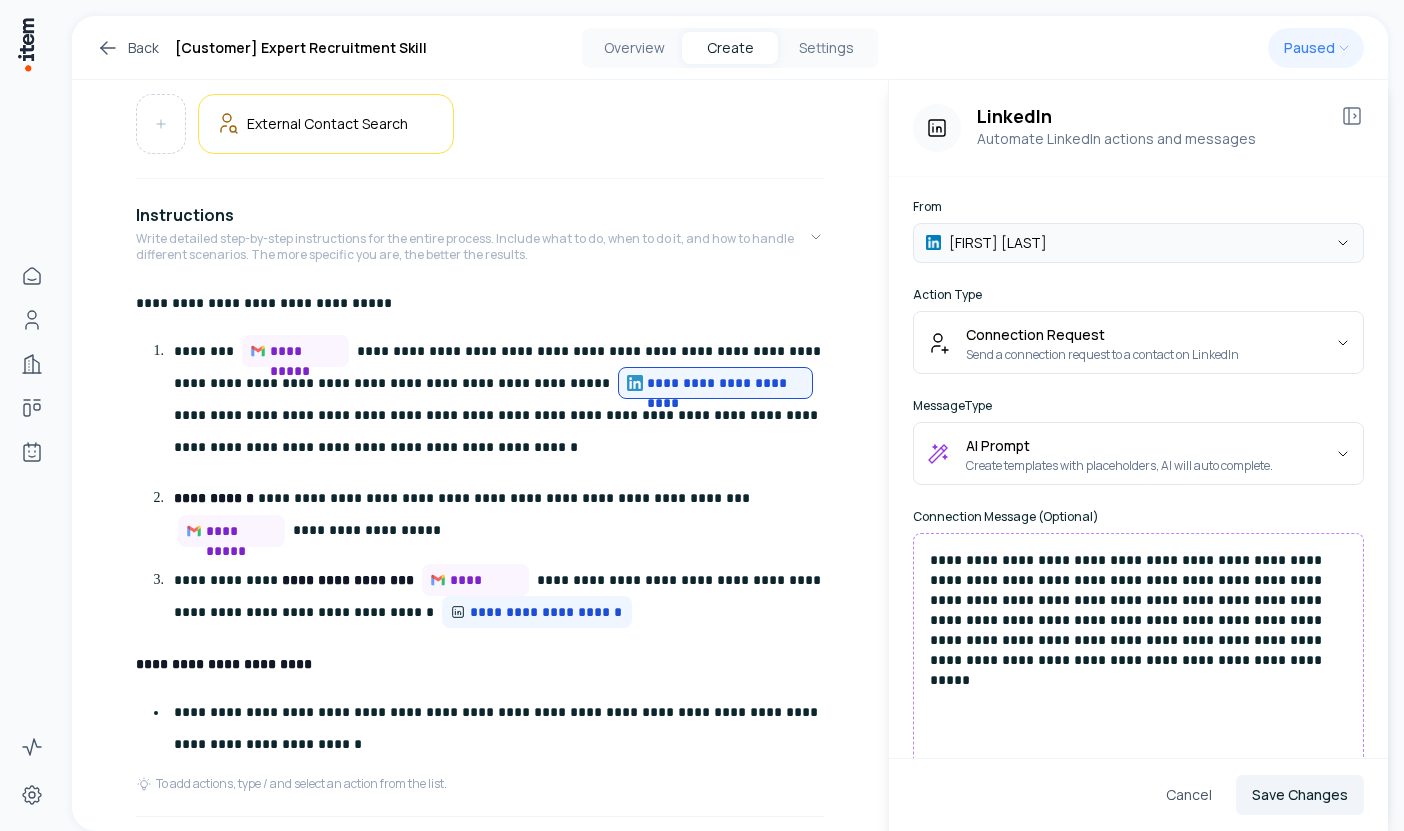 click on "**********" at bounding box center [702, 415] 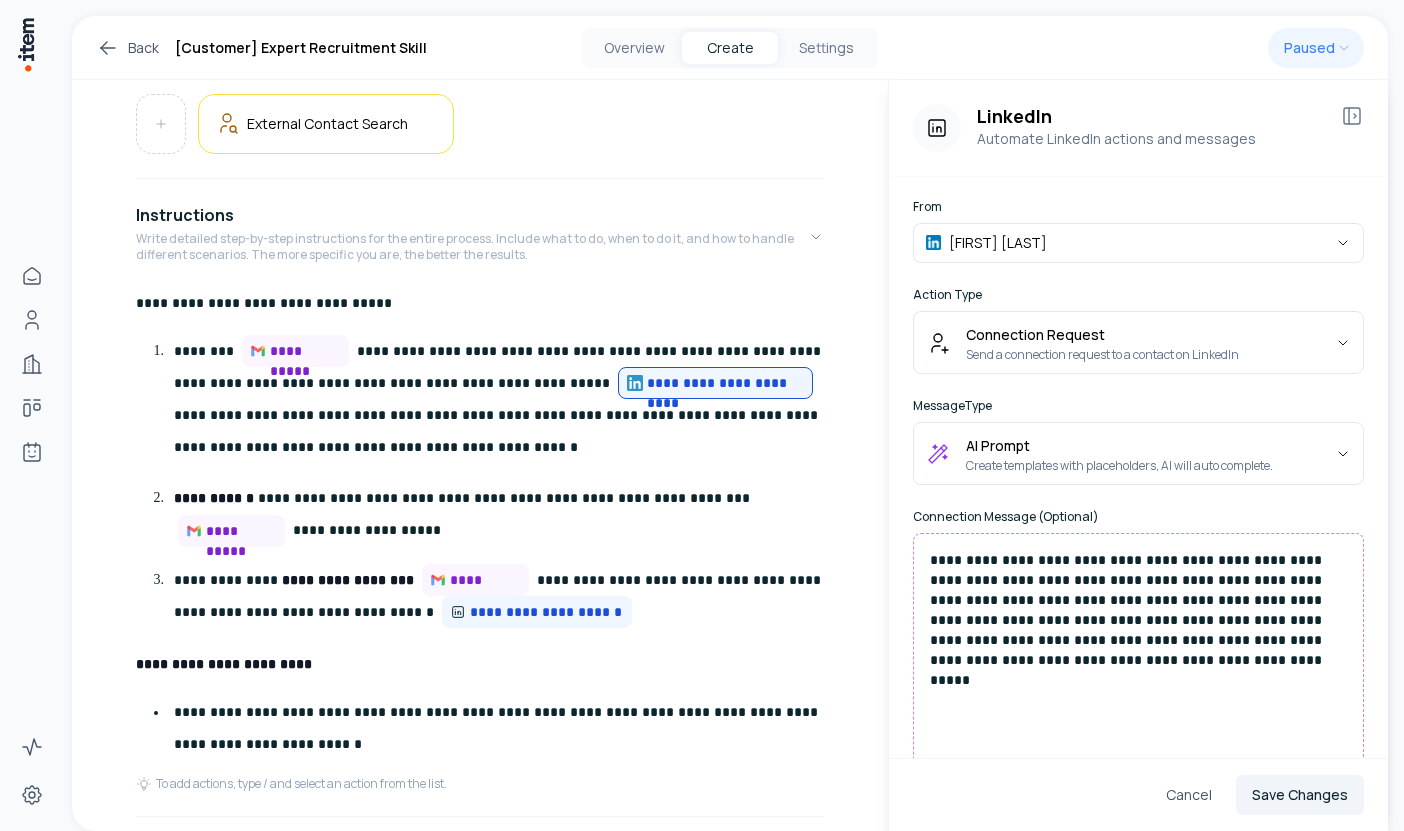 click on "**********" at bounding box center [702, 415] 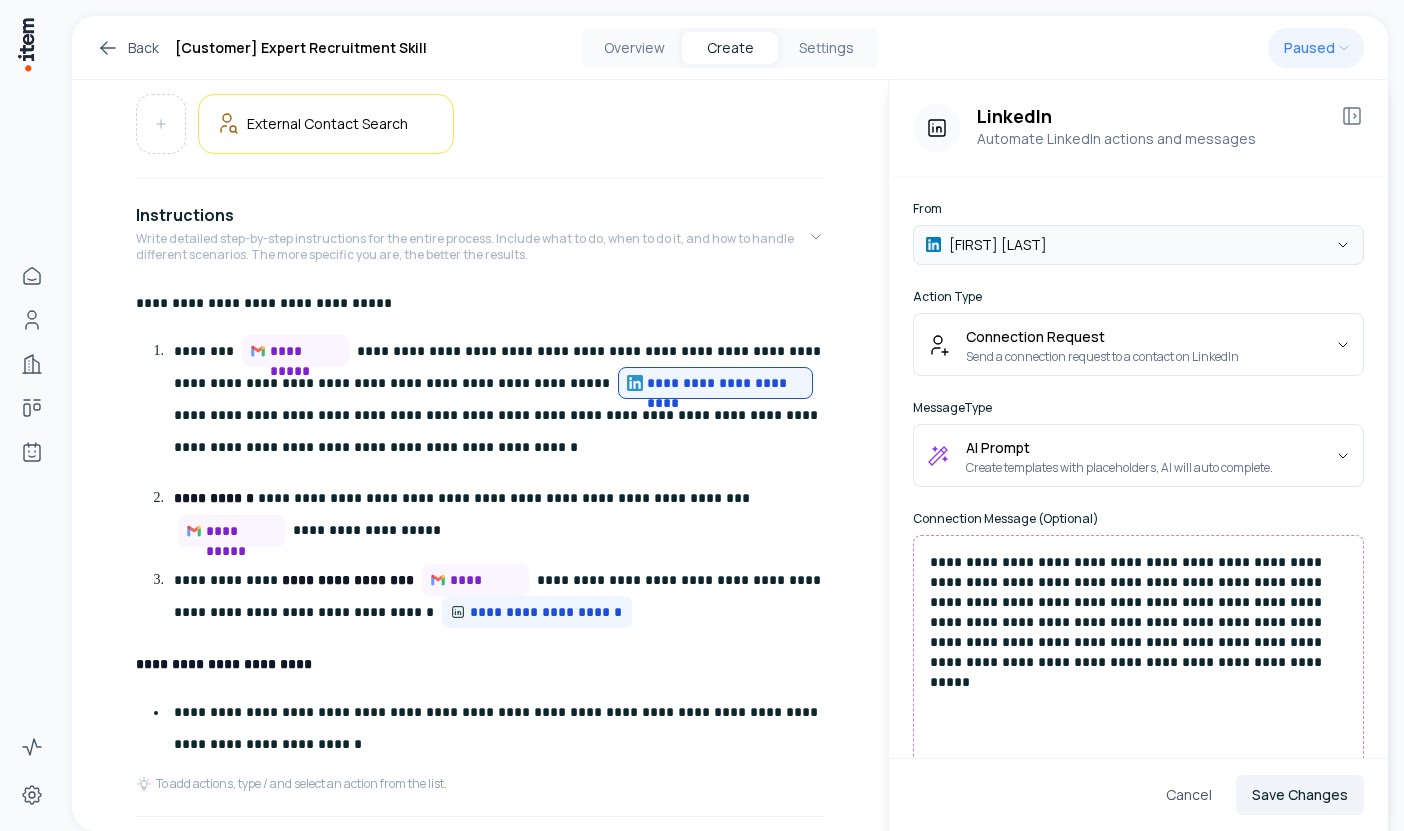 click on "**********" at bounding box center [702, 415] 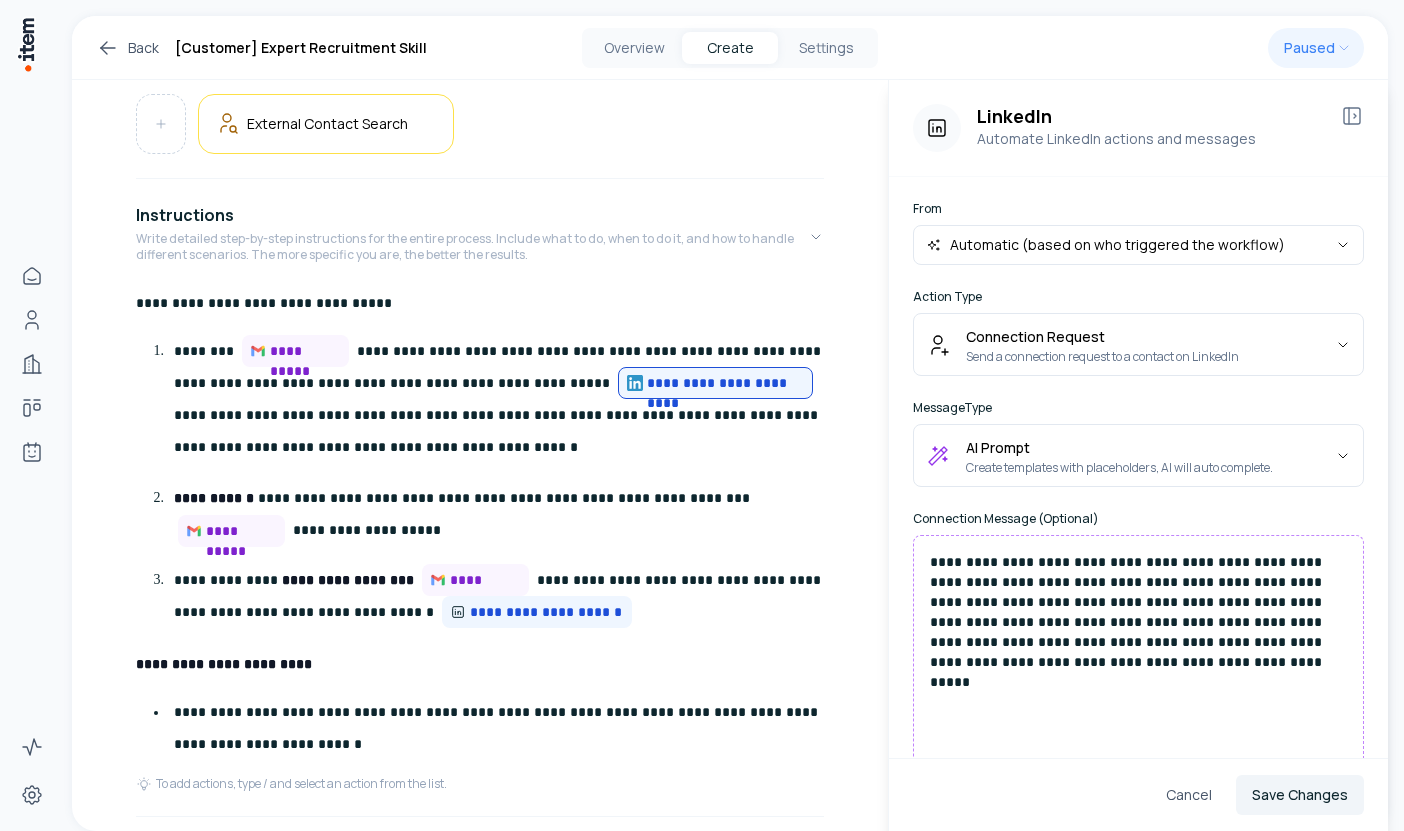 click on "From Automatic (based on who triggered the workflow)" at bounding box center (1138, 233) 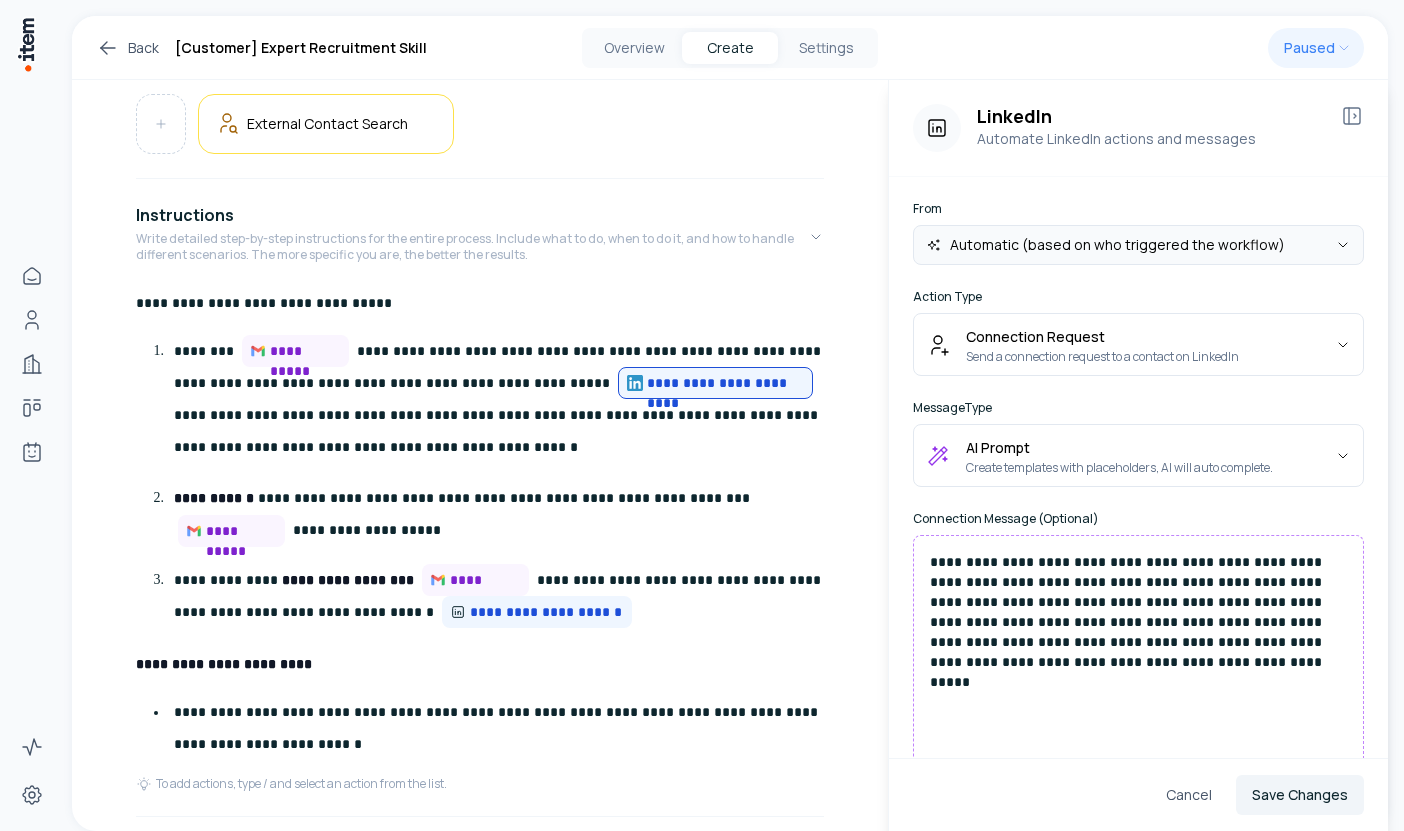 click on "**********" at bounding box center [702, 415] 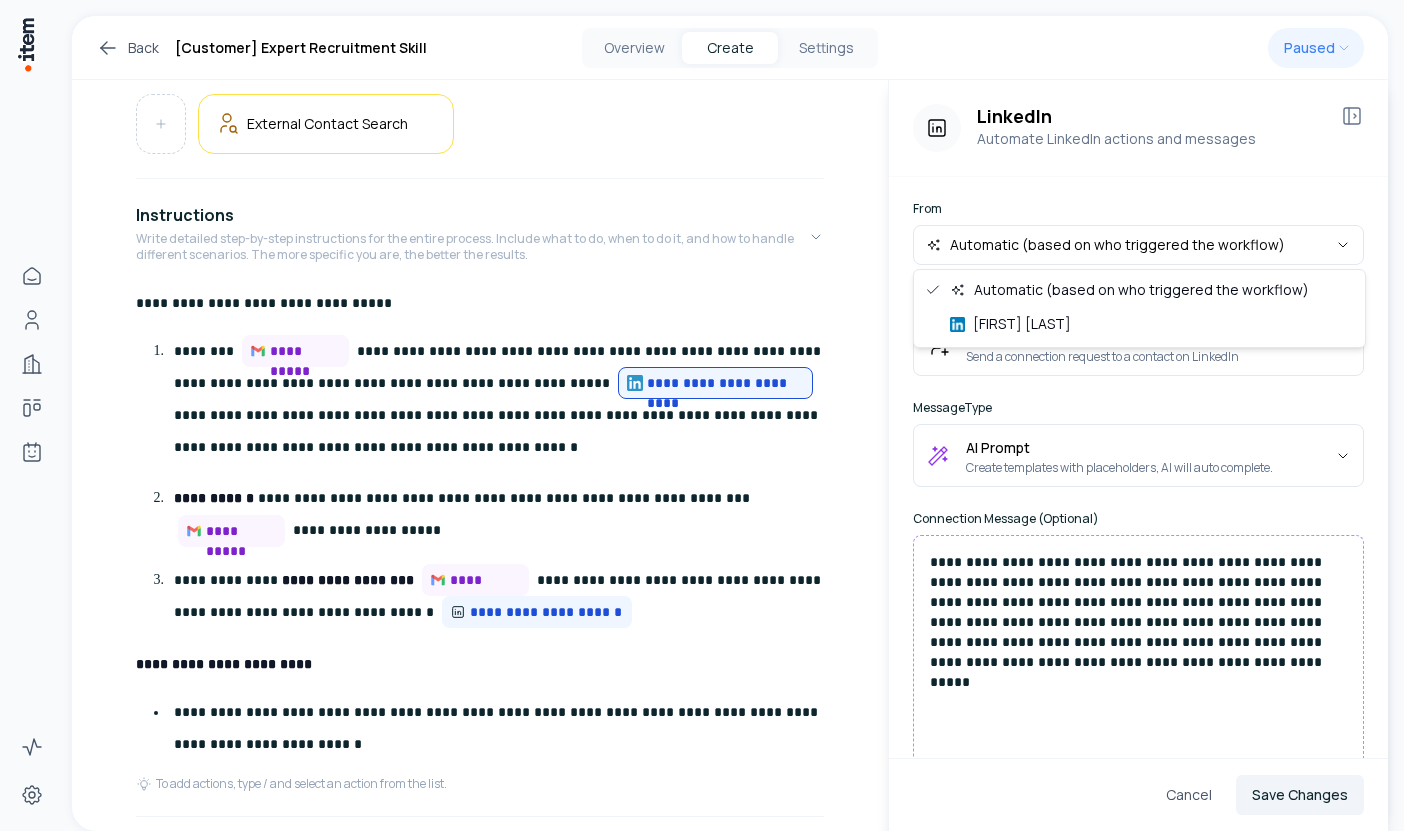 click on "**********" at bounding box center [702, 415] 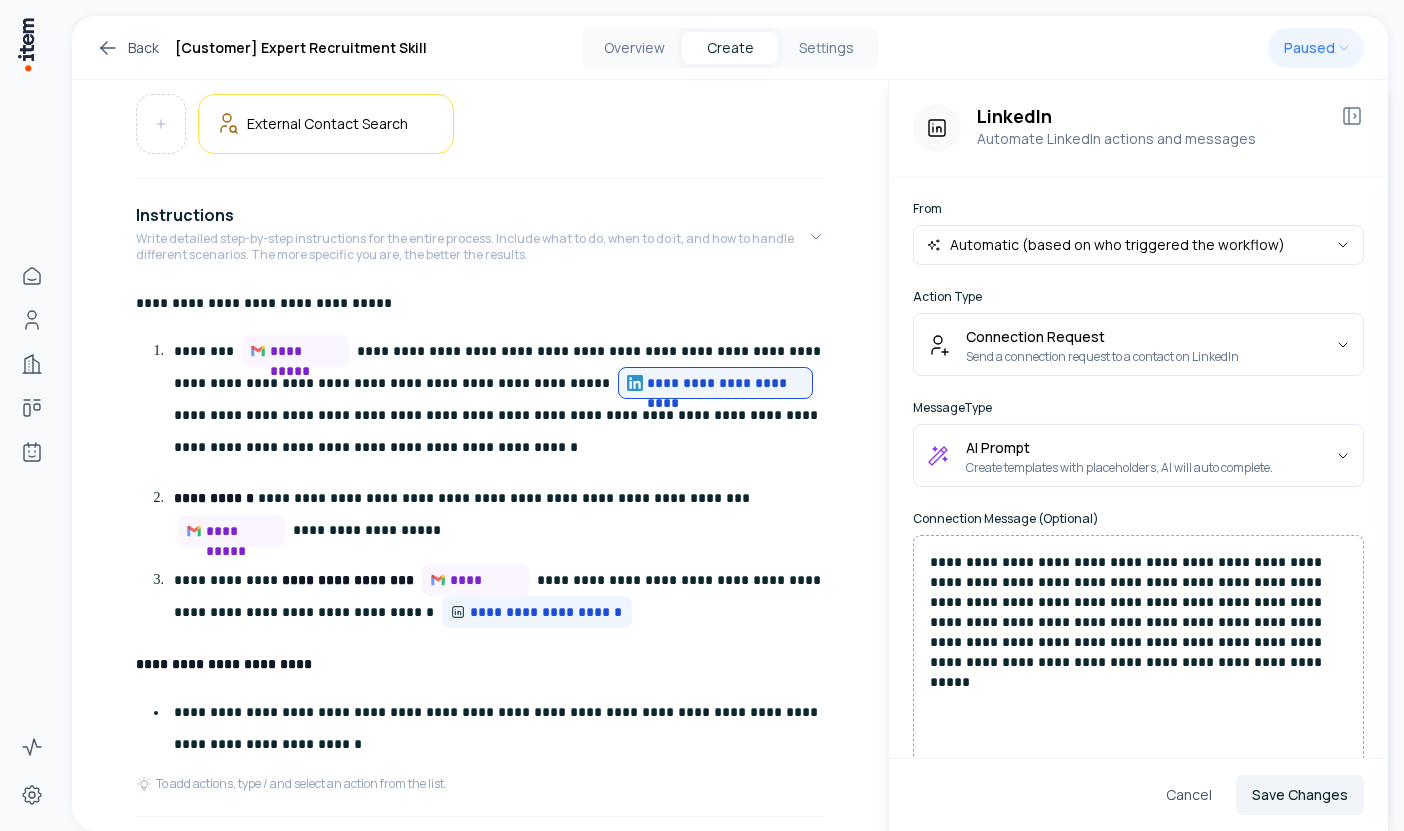 click on "Action Type" at bounding box center [1138, 297] 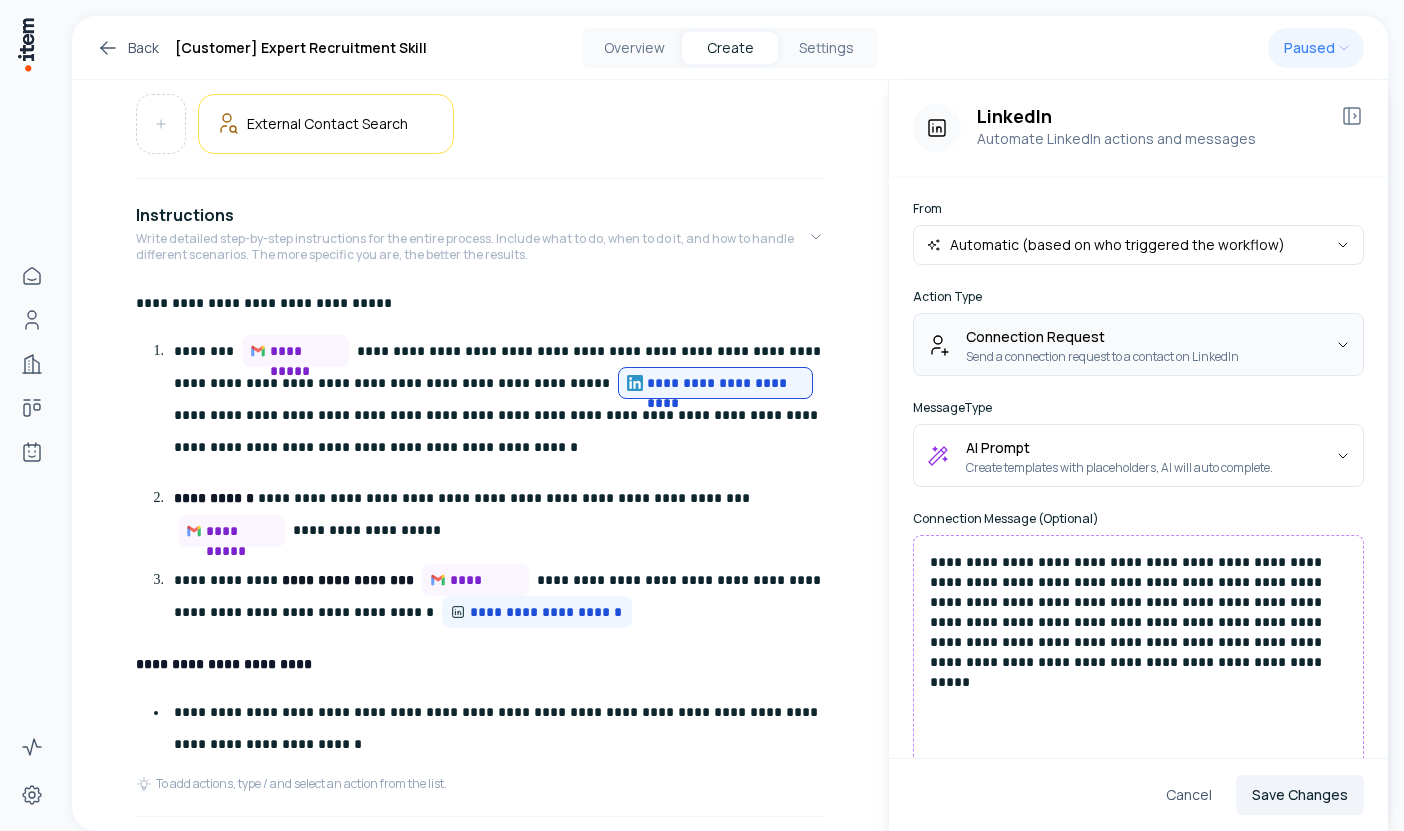 click on "**********" at bounding box center [702, 415] 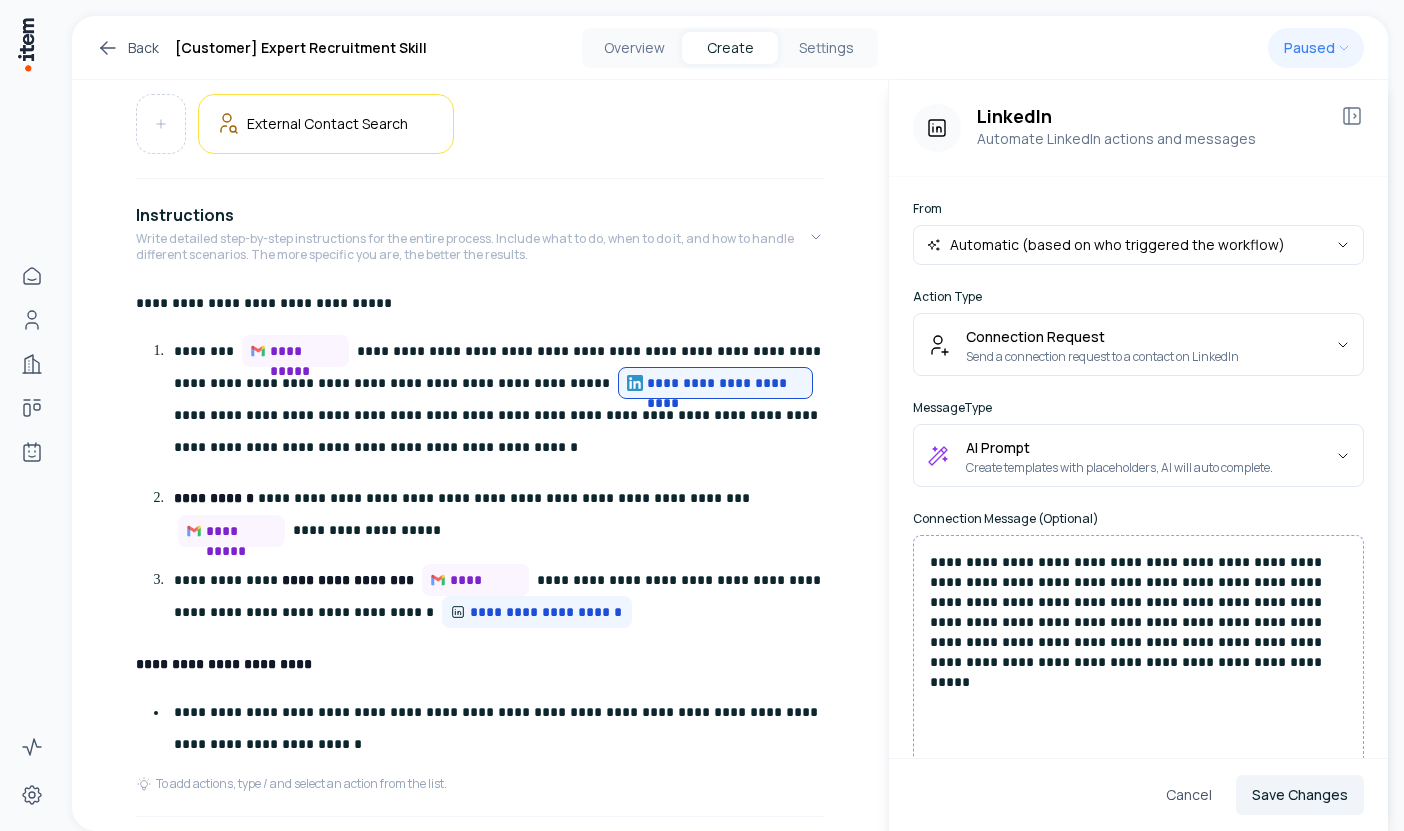 click on "**********" at bounding box center (702, 415) 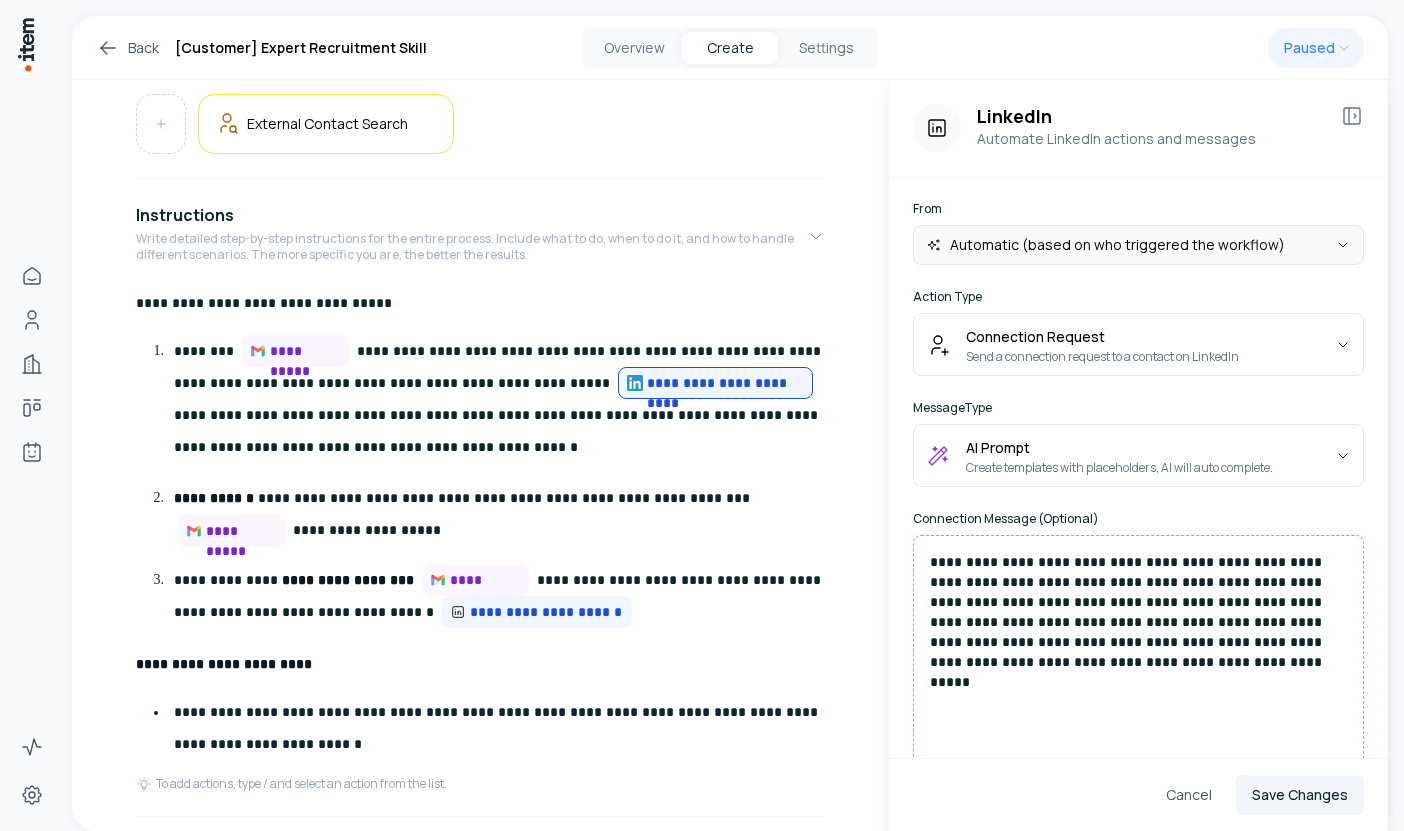 click on "**********" at bounding box center (702, 415) 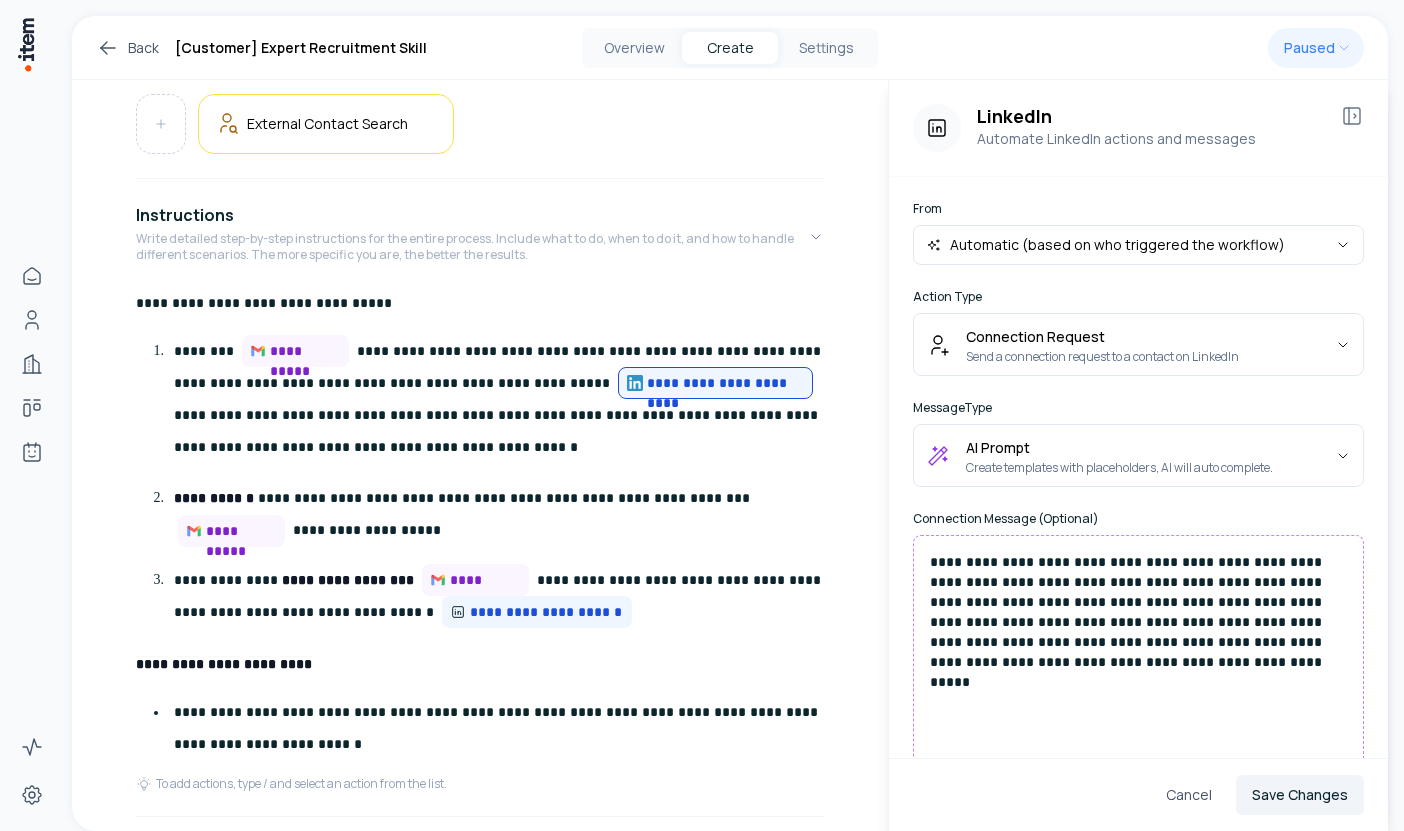 click on "**********" at bounding box center (702, 415) 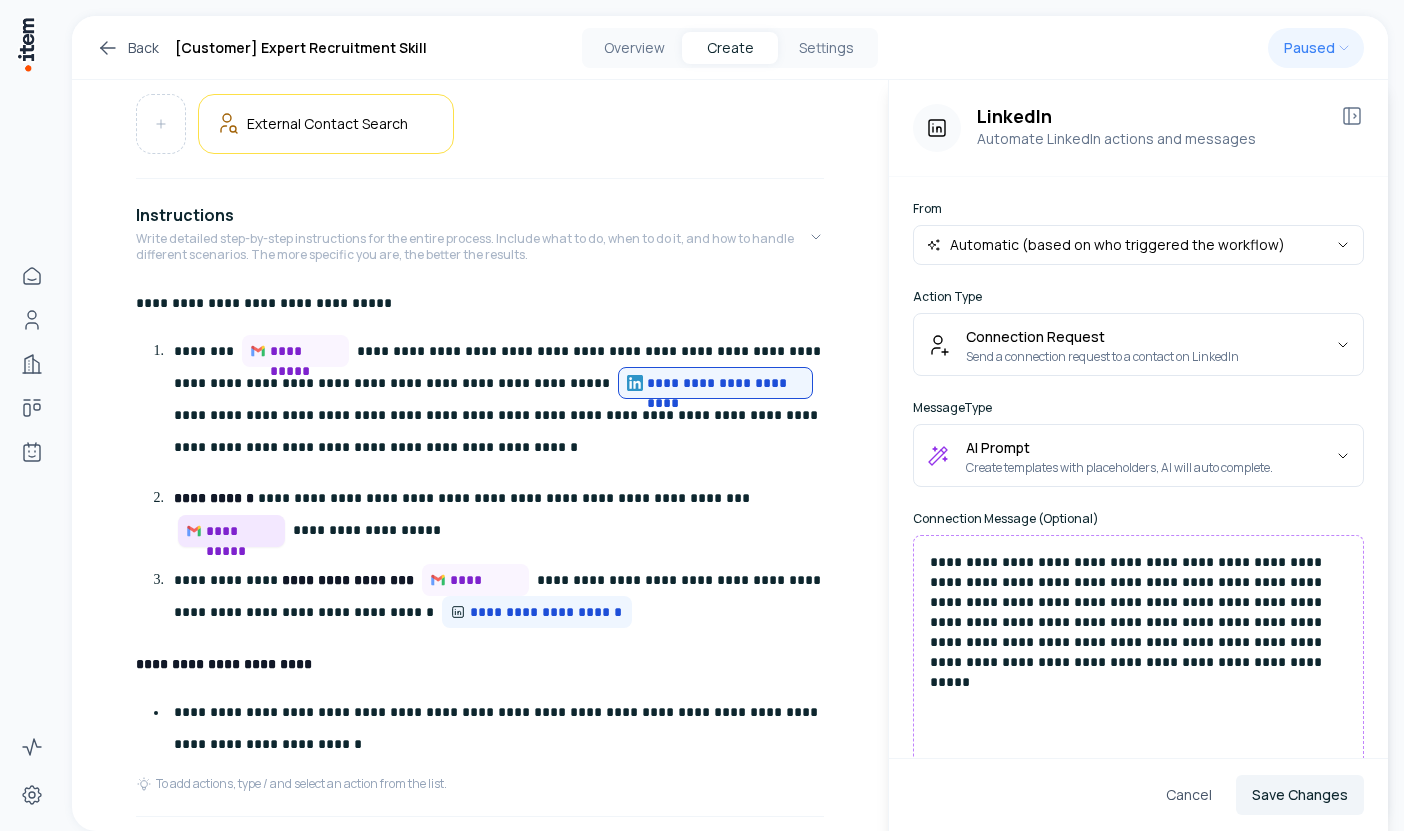click on "**********" at bounding box center [241, 531] 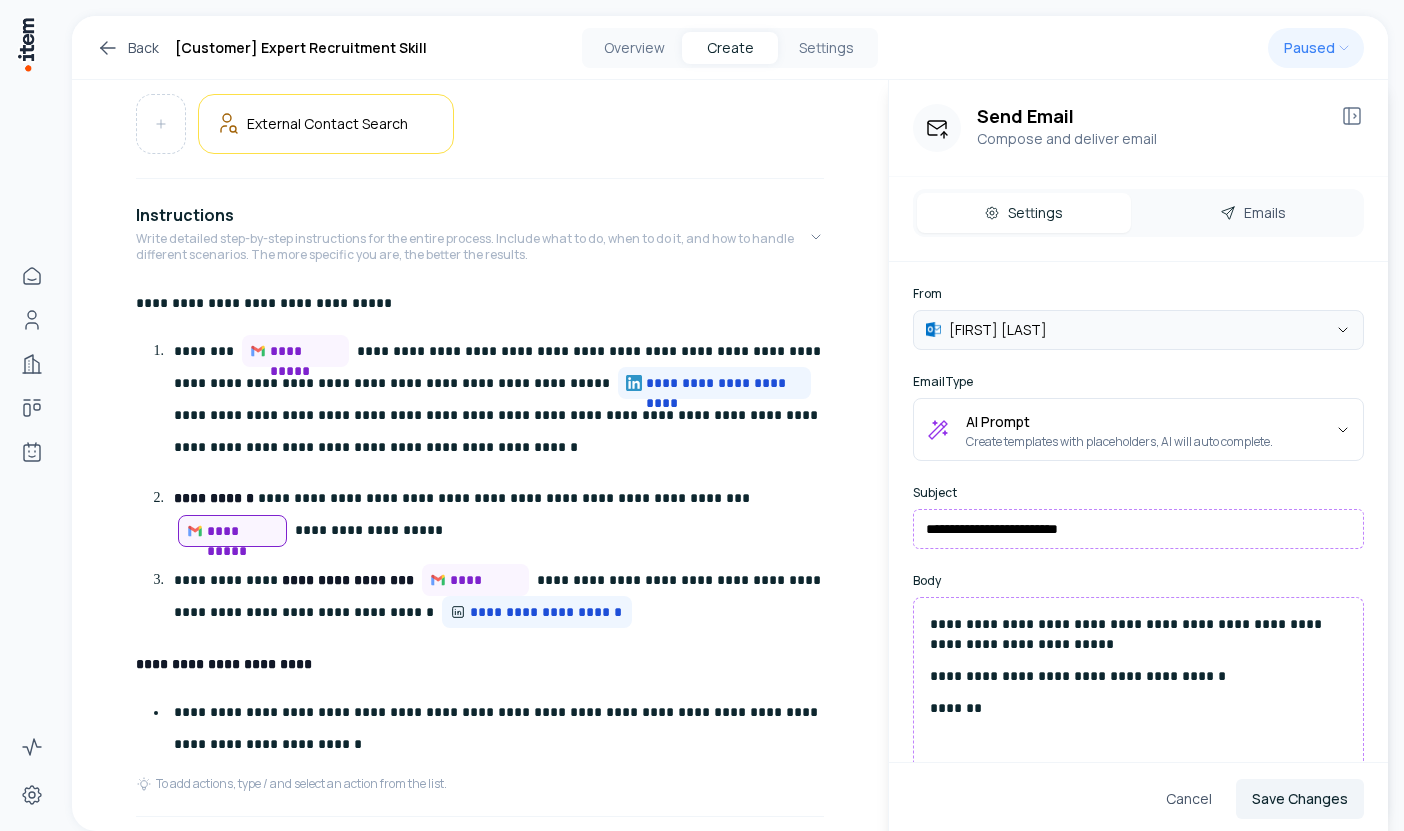 click on "**********" at bounding box center (702, 415) 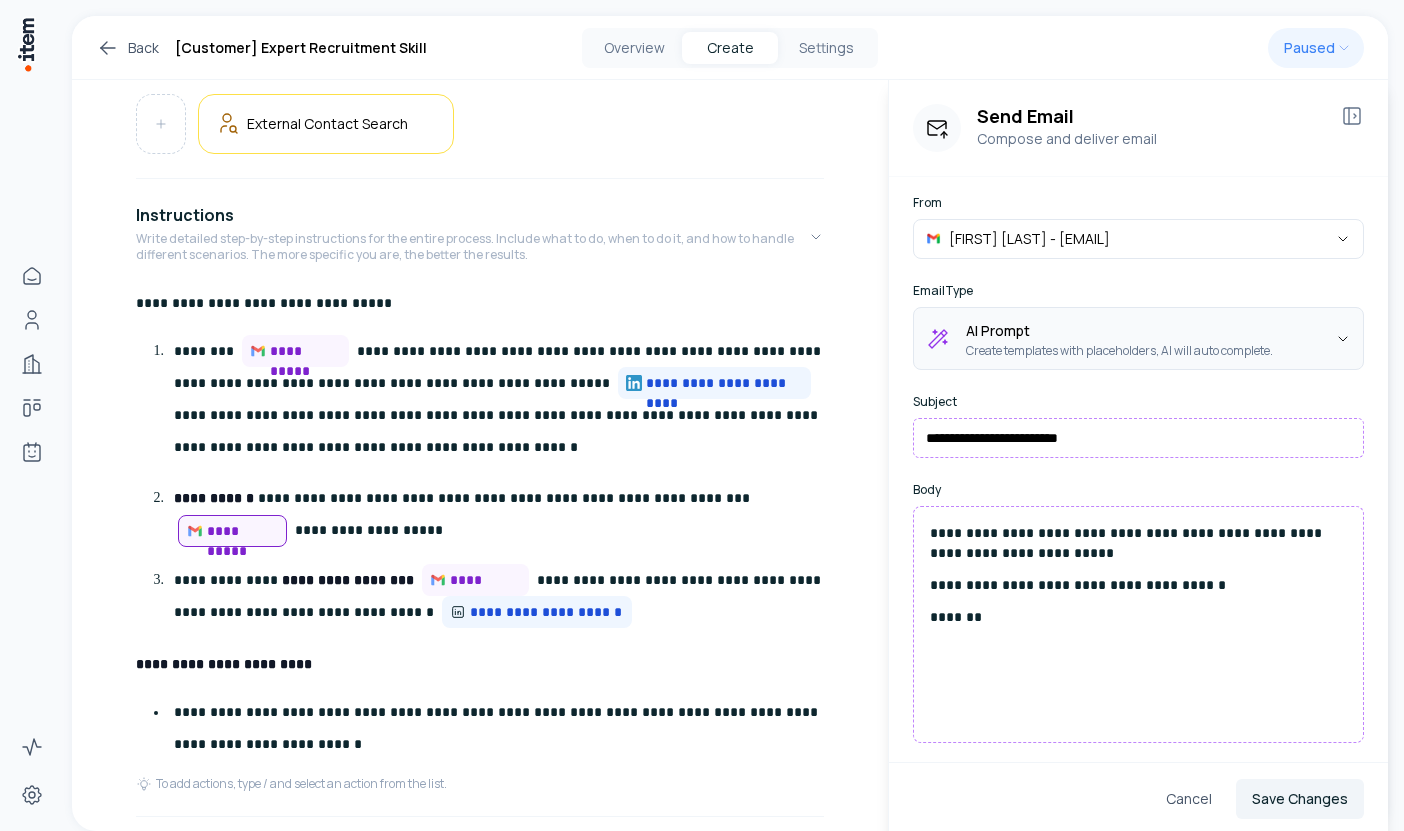scroll, scrollTop: 150, scrollLeft: 0, axis: vertical 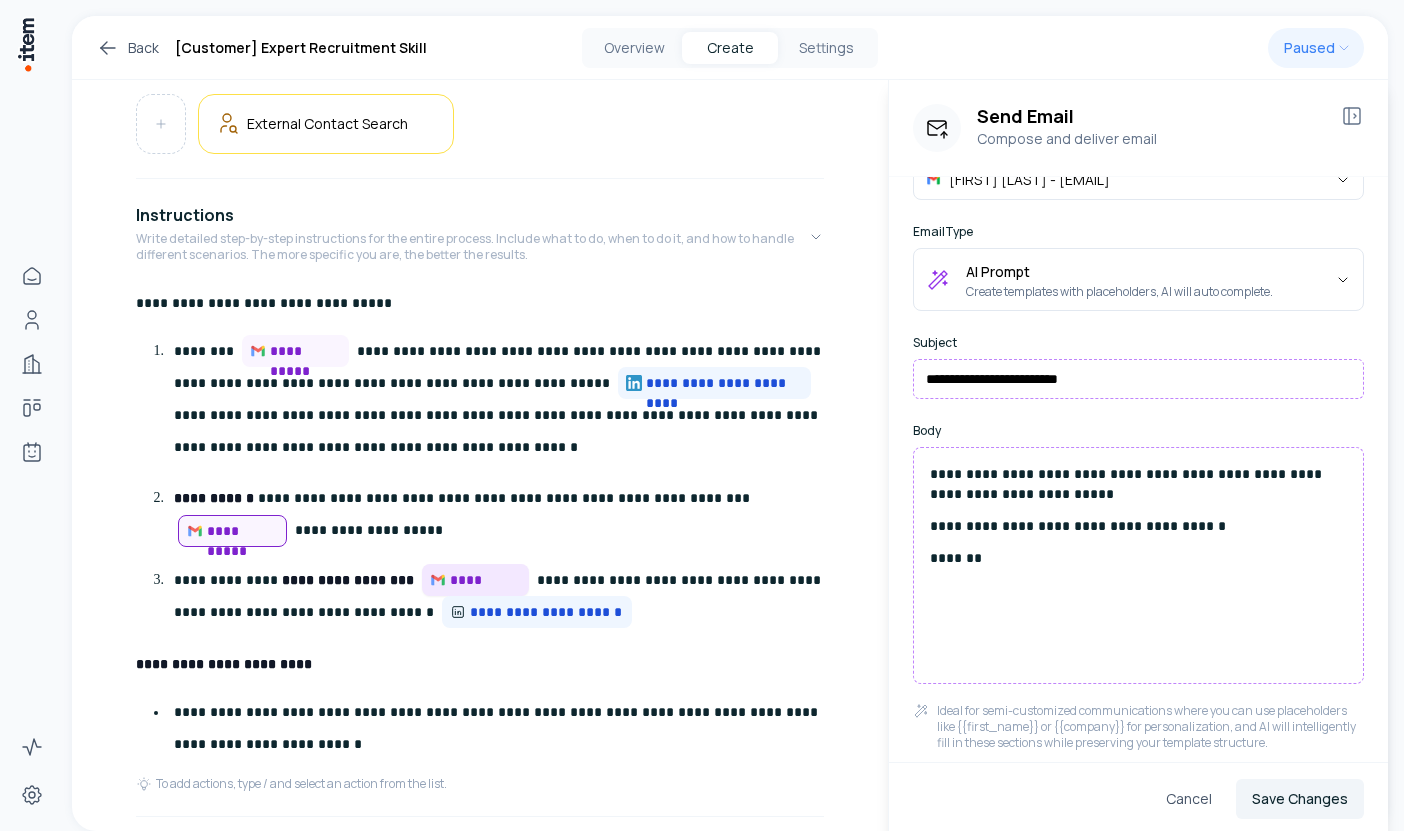 click on "**********" at bounding box center [485, 580] 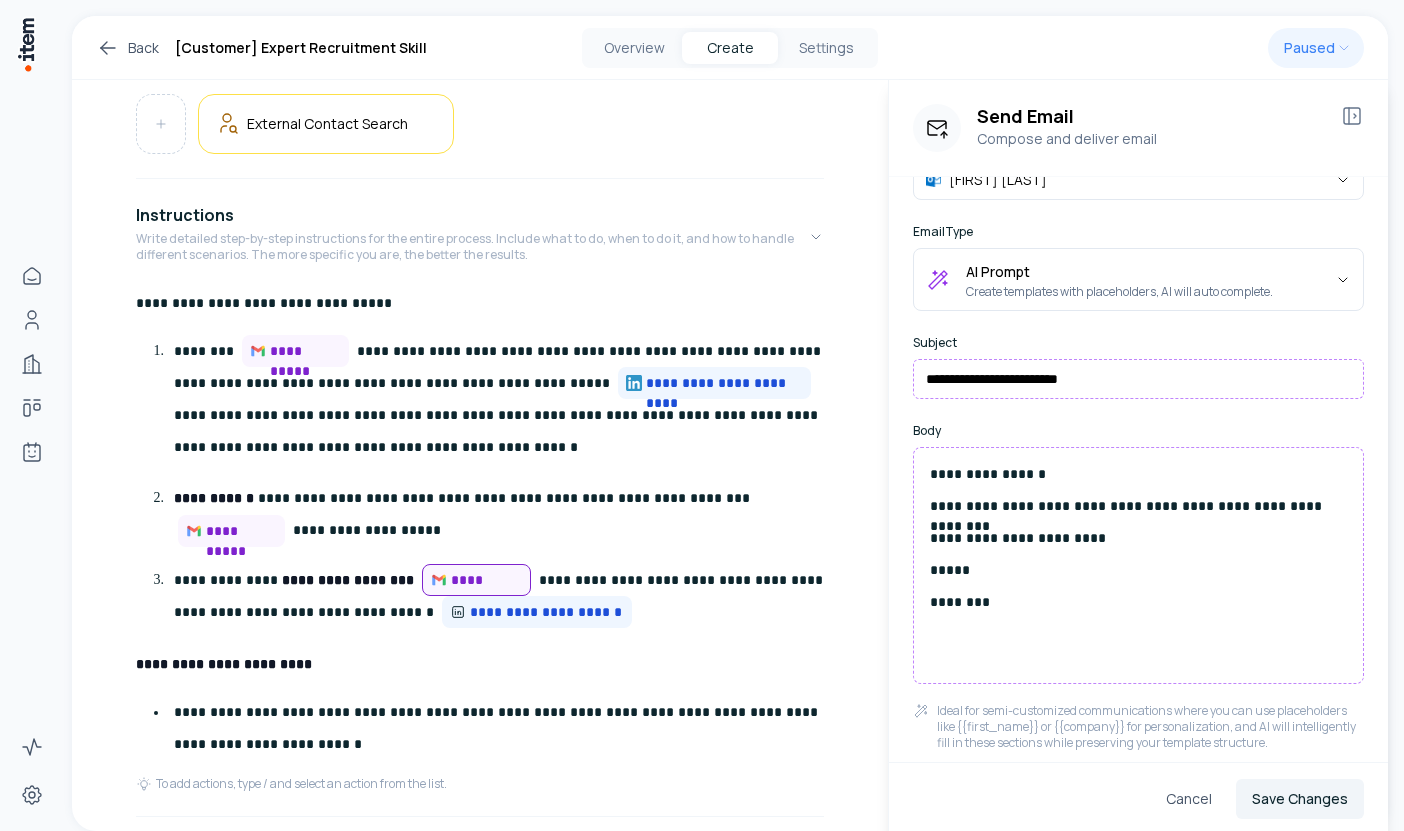 click on "********" at bounding box center [1138, 602] 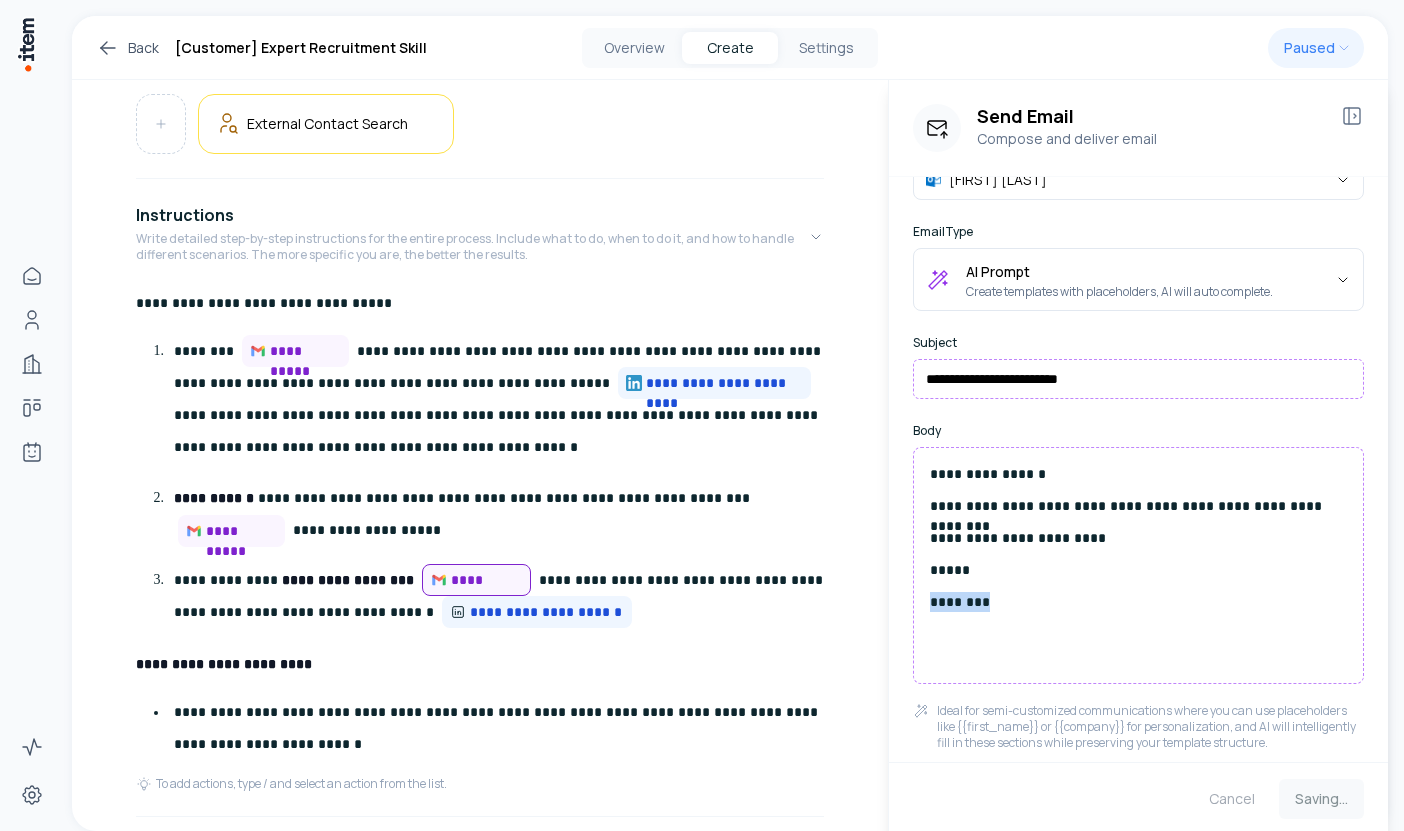 click on "********" at bounding box center [1138, 602] 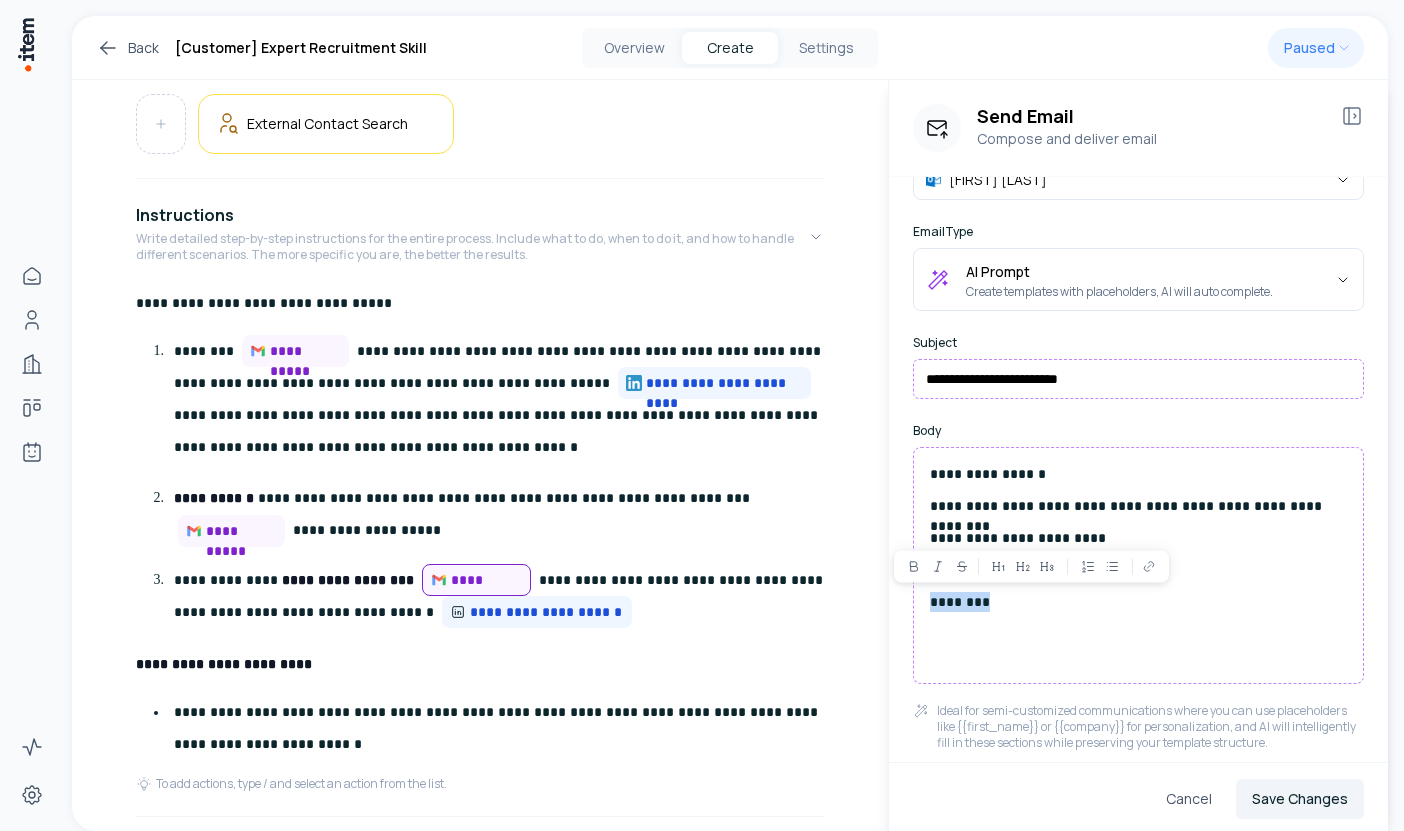 type 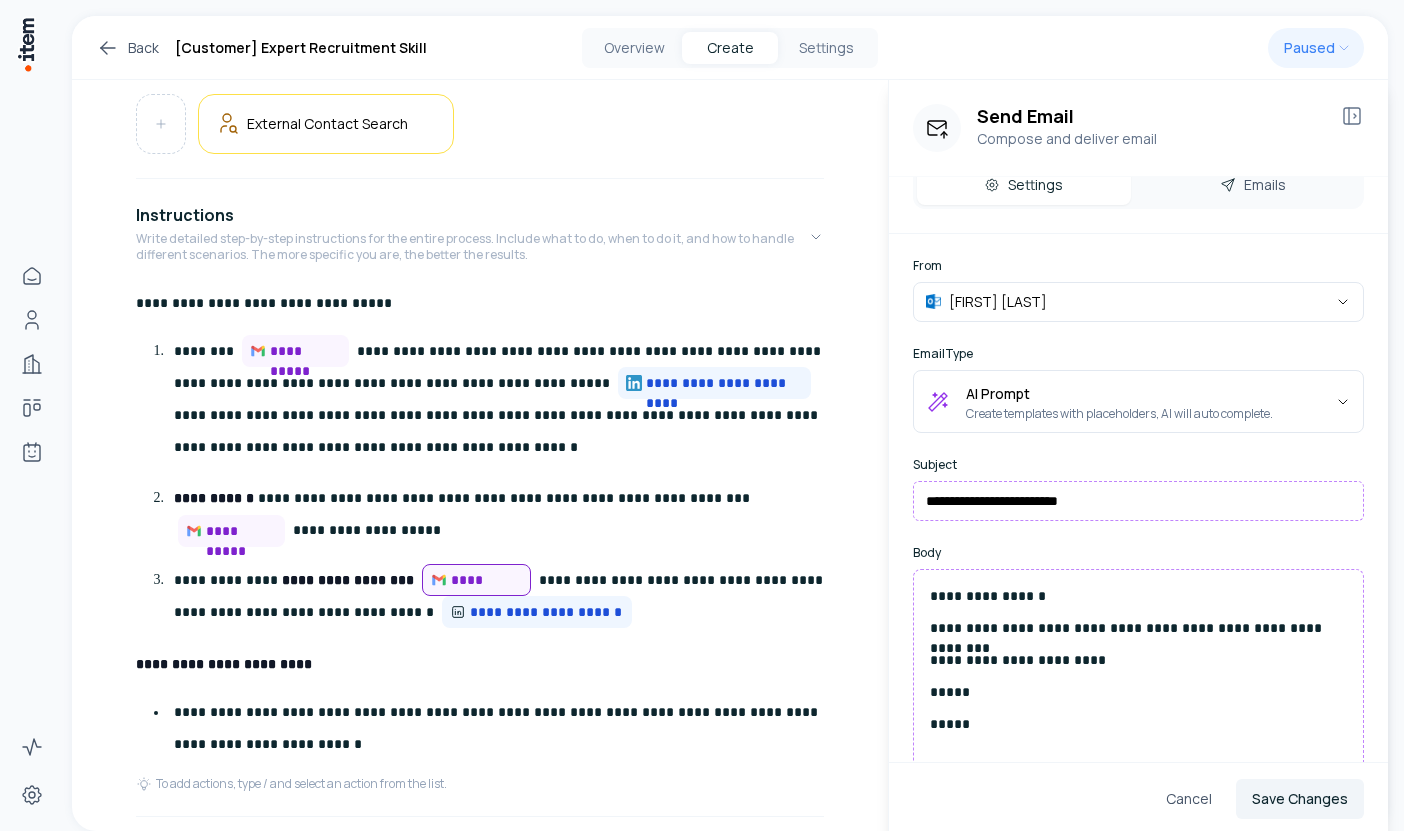 scroll, scrollTop: 0, scrollLeft: 0, axis: both 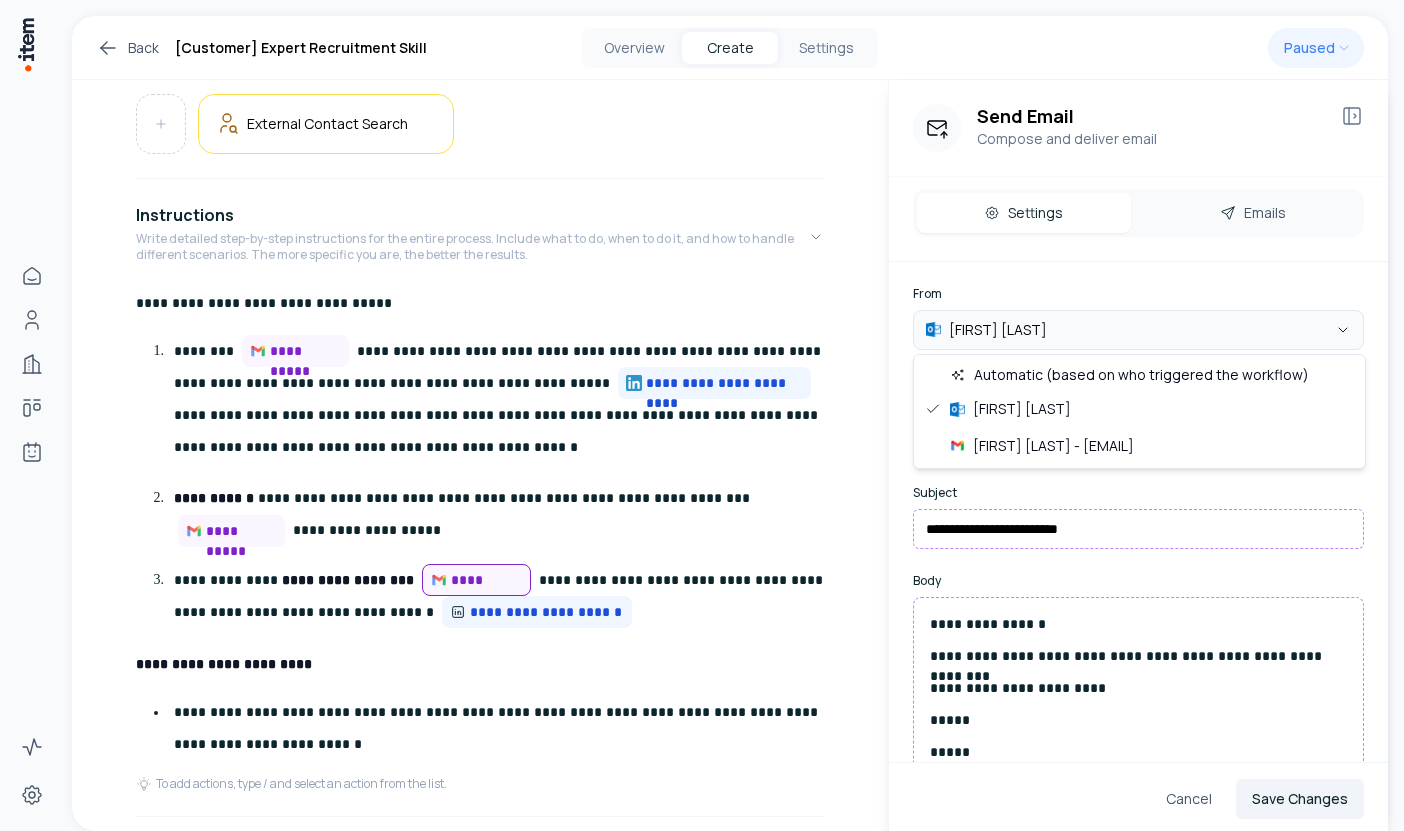 click on "**********" at bounding box center [702, 415] 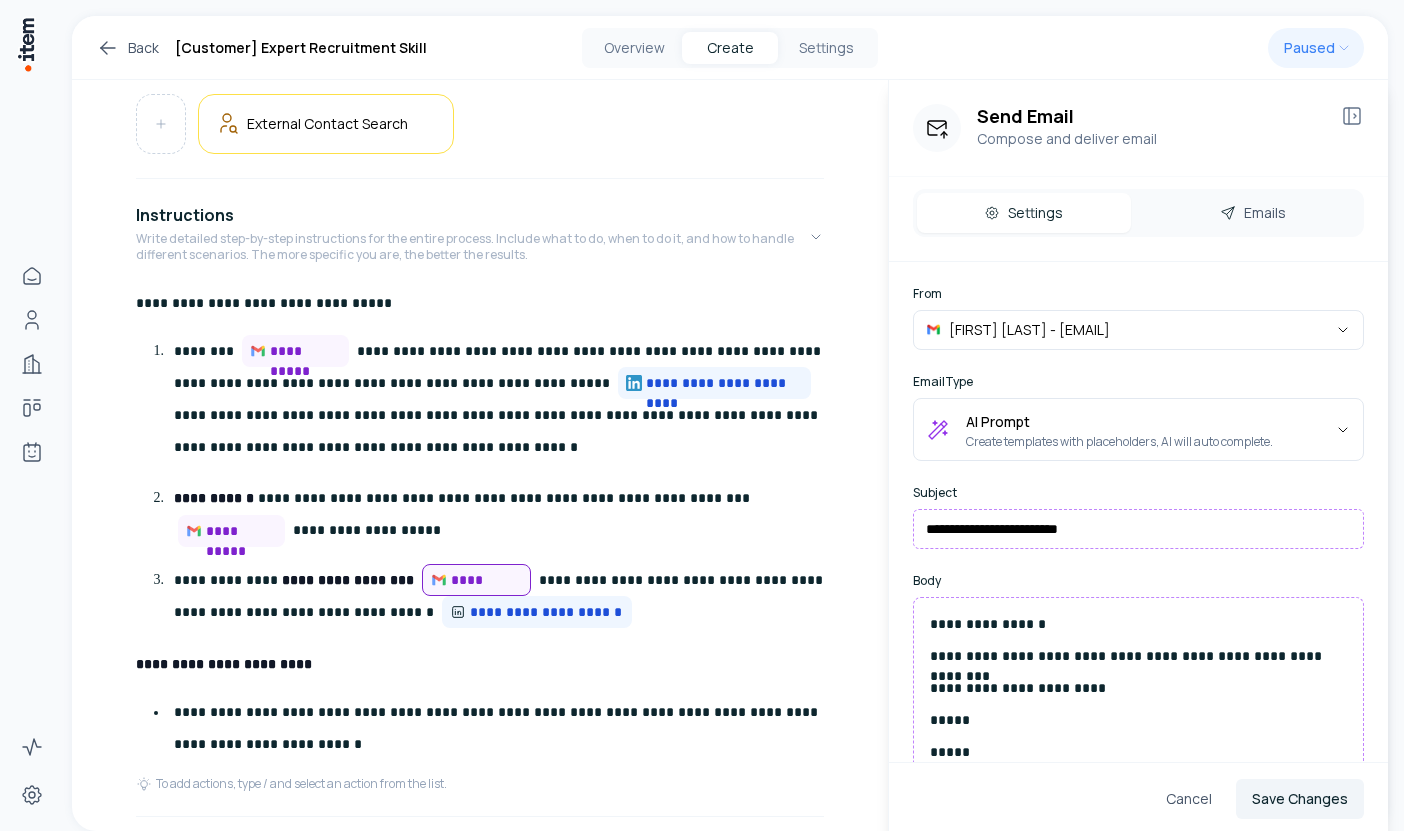 click on "**********" at bounding box center [480, 303] 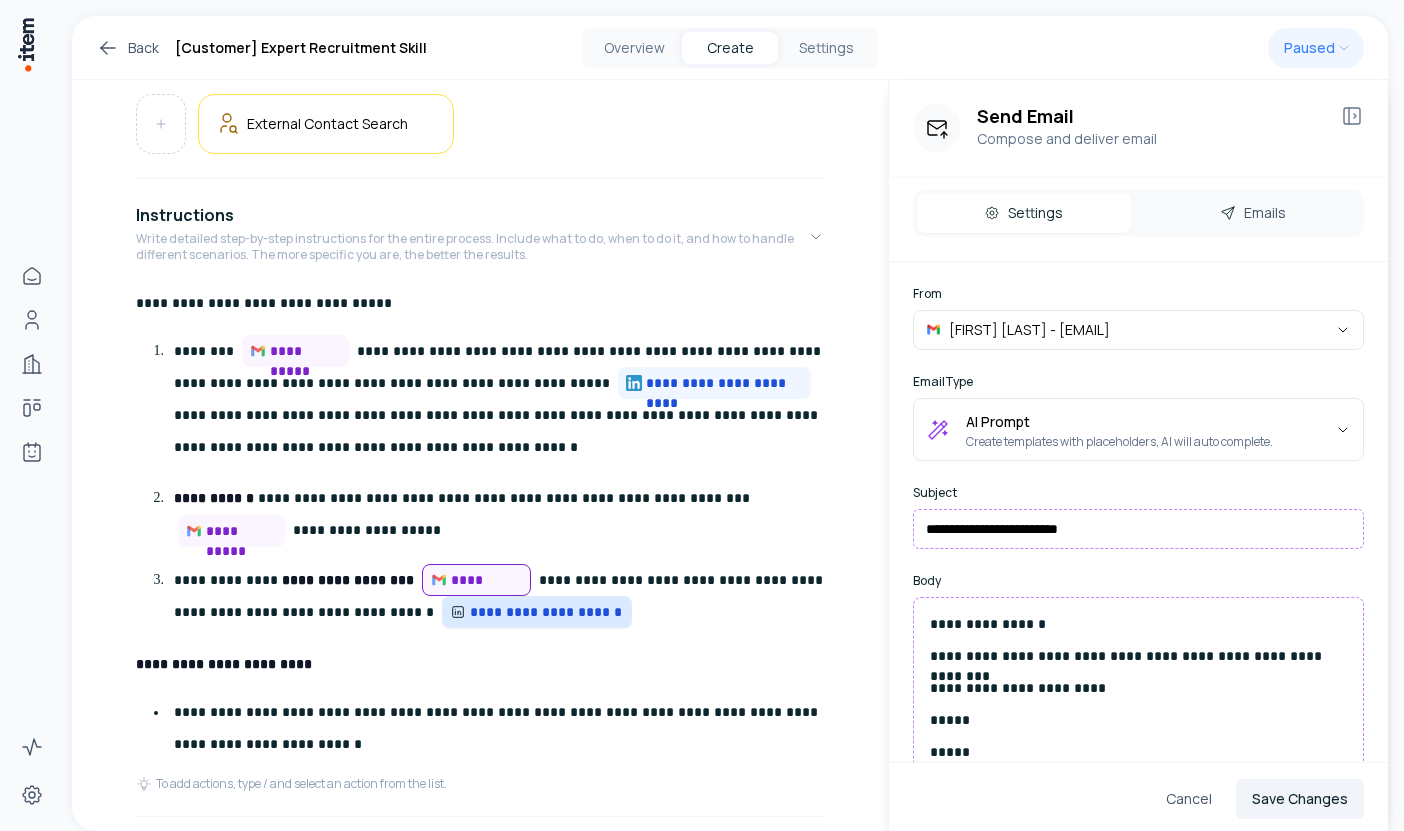 click on "**********" at bounding box center (537, 612) 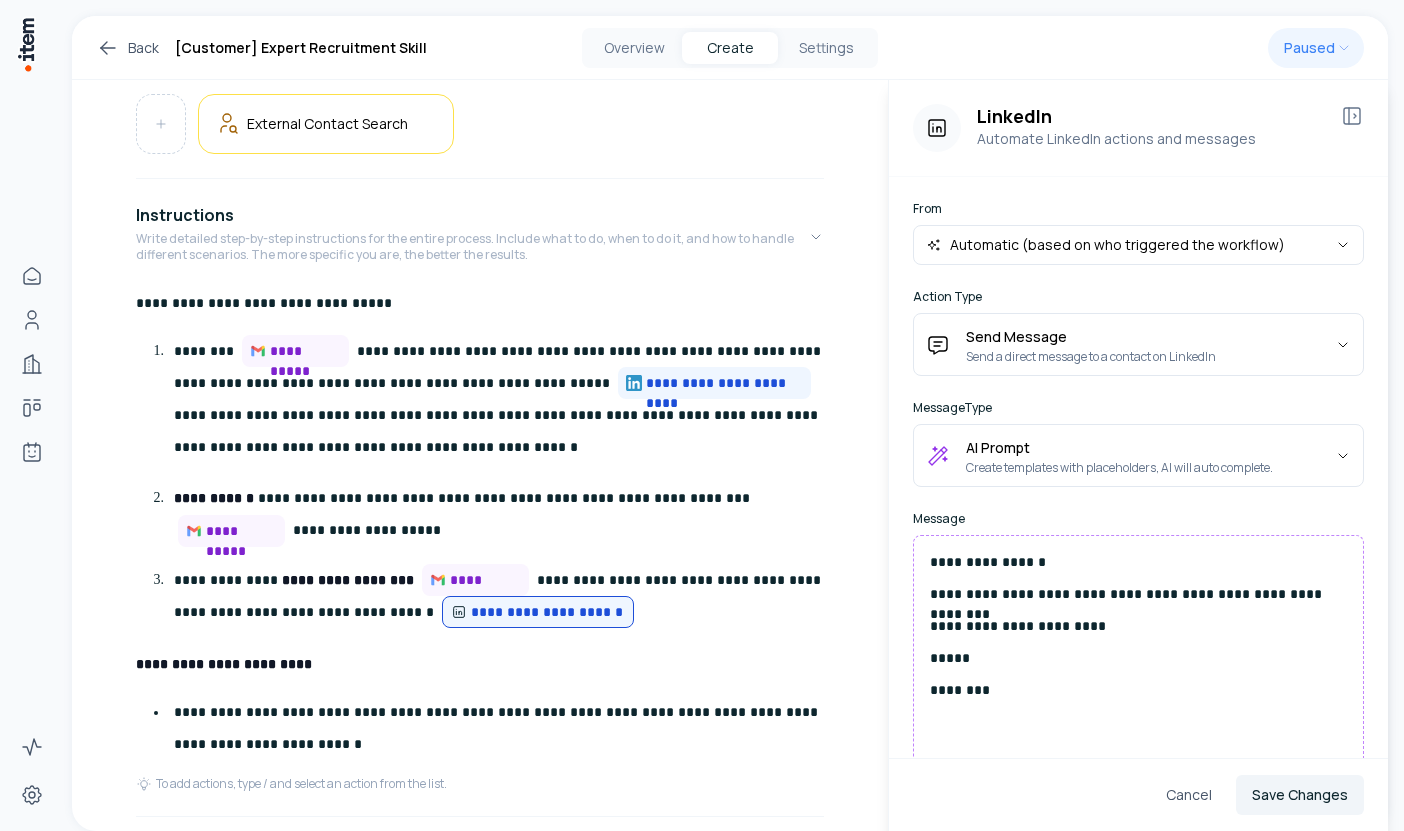 scroll, scrollTop: 92, scrollLeft: 0, axis: vertical 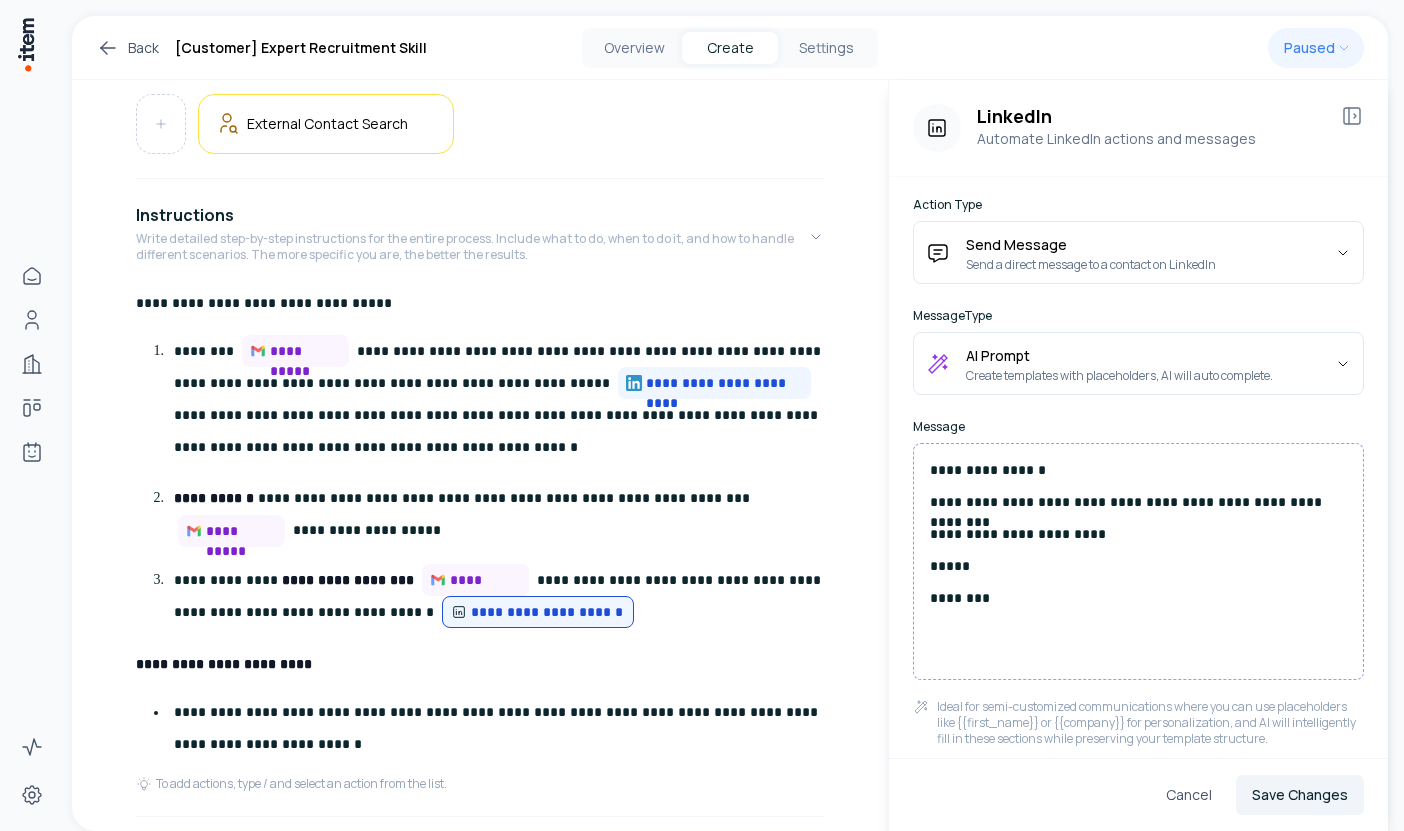 click on "********" at bounding box center [1138, 598] 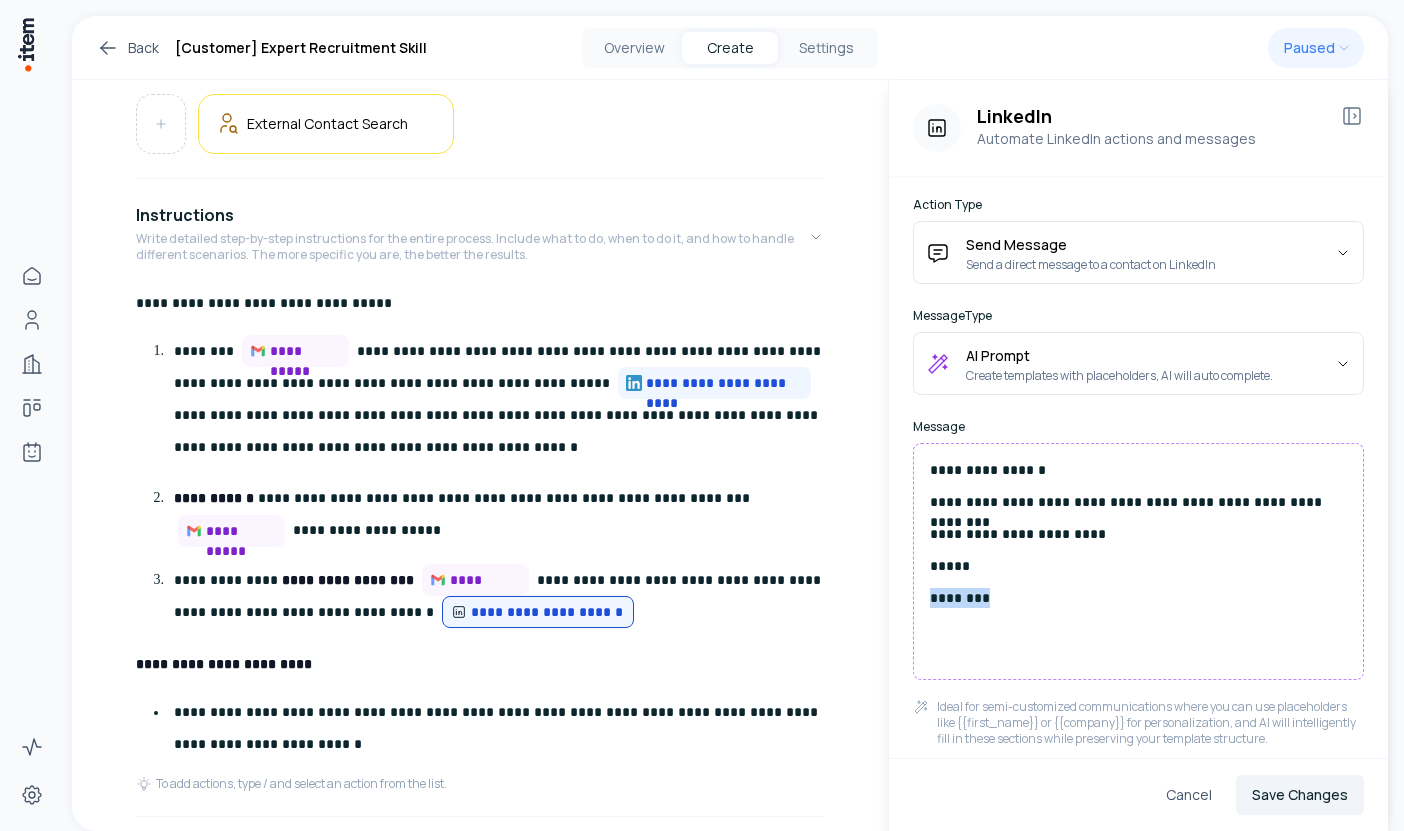 click on "********" at bounding box center [1138, 598] 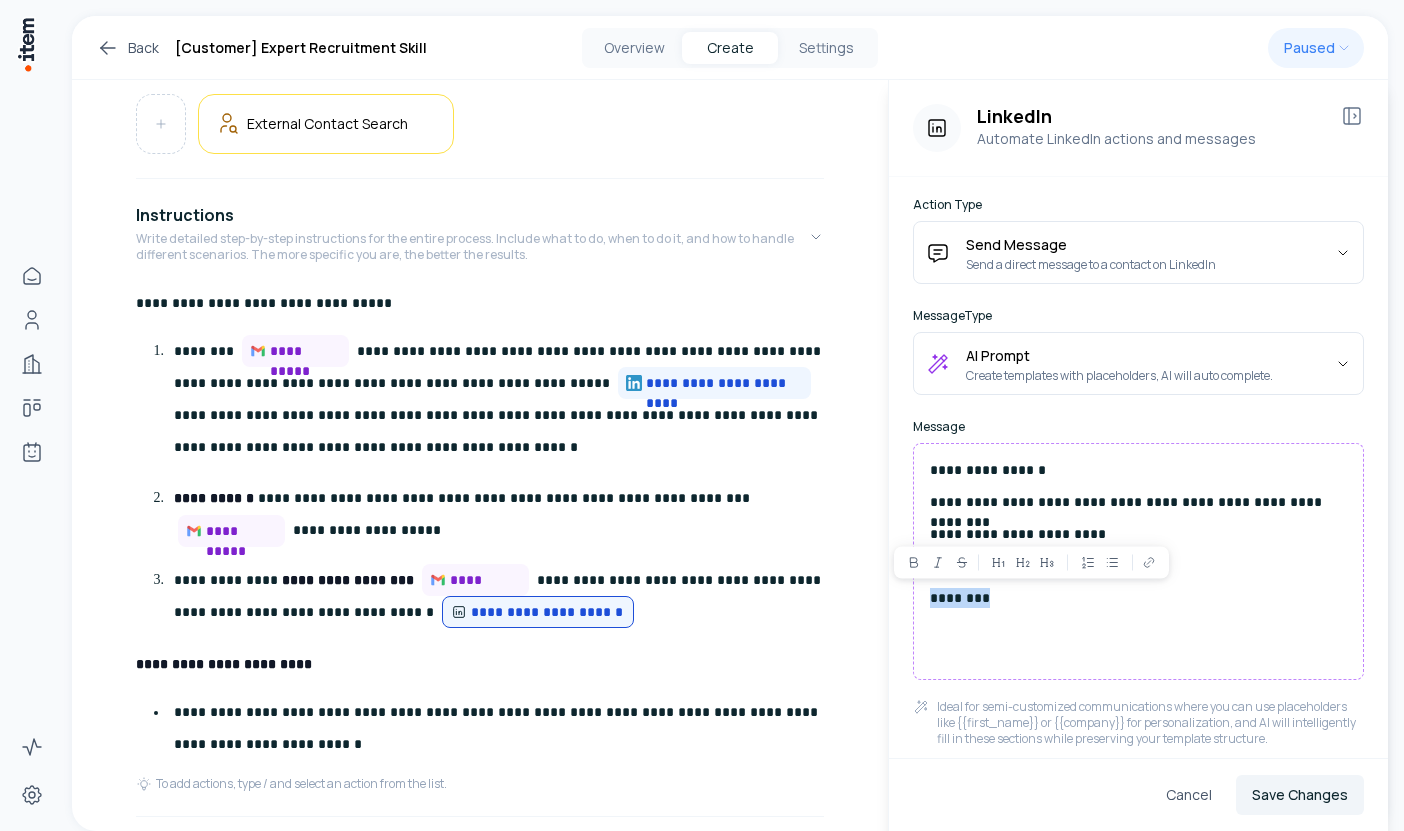 type 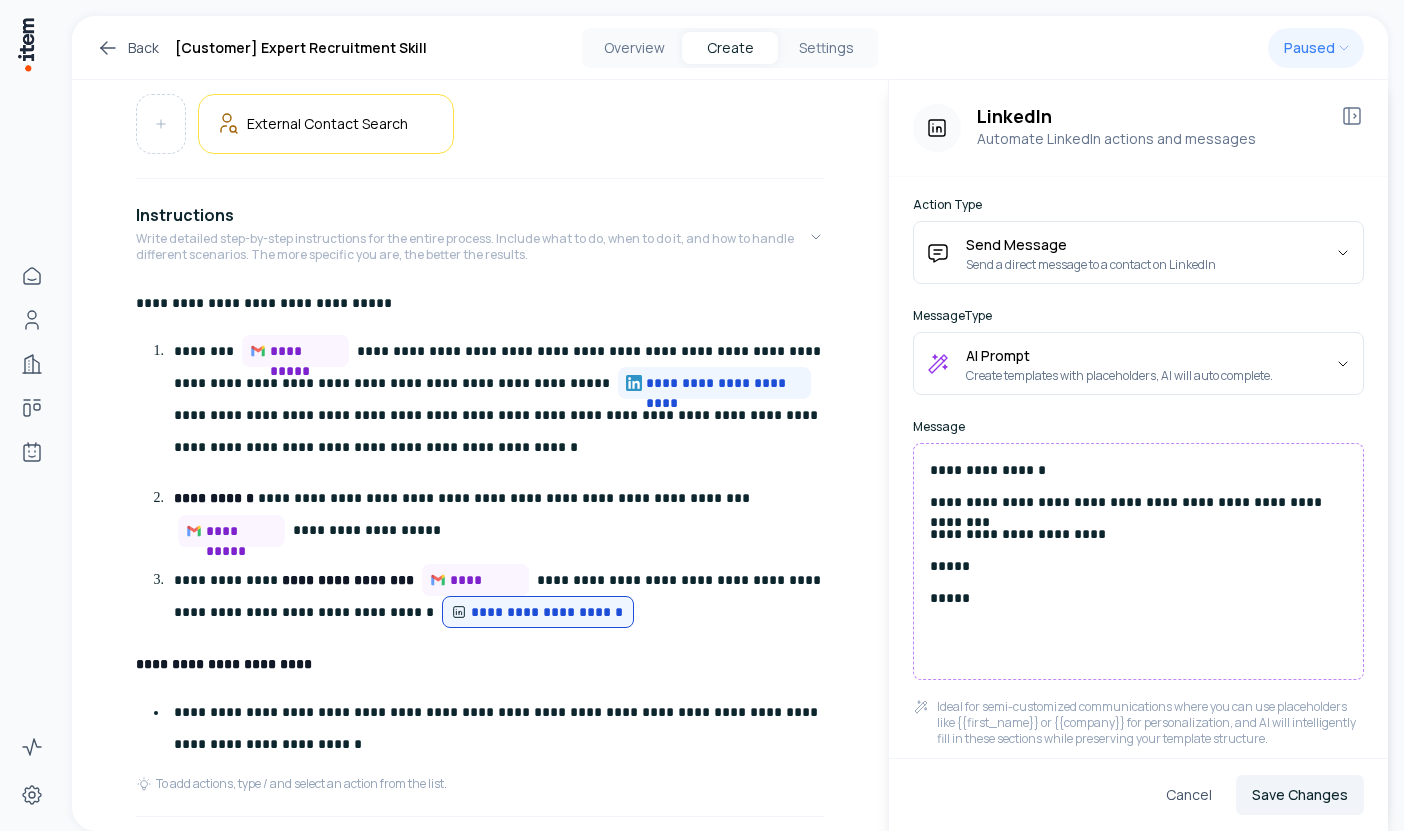 click on "LinkedIn Automate LinkedIn actions and messages" at bounding box center (1138, 128) 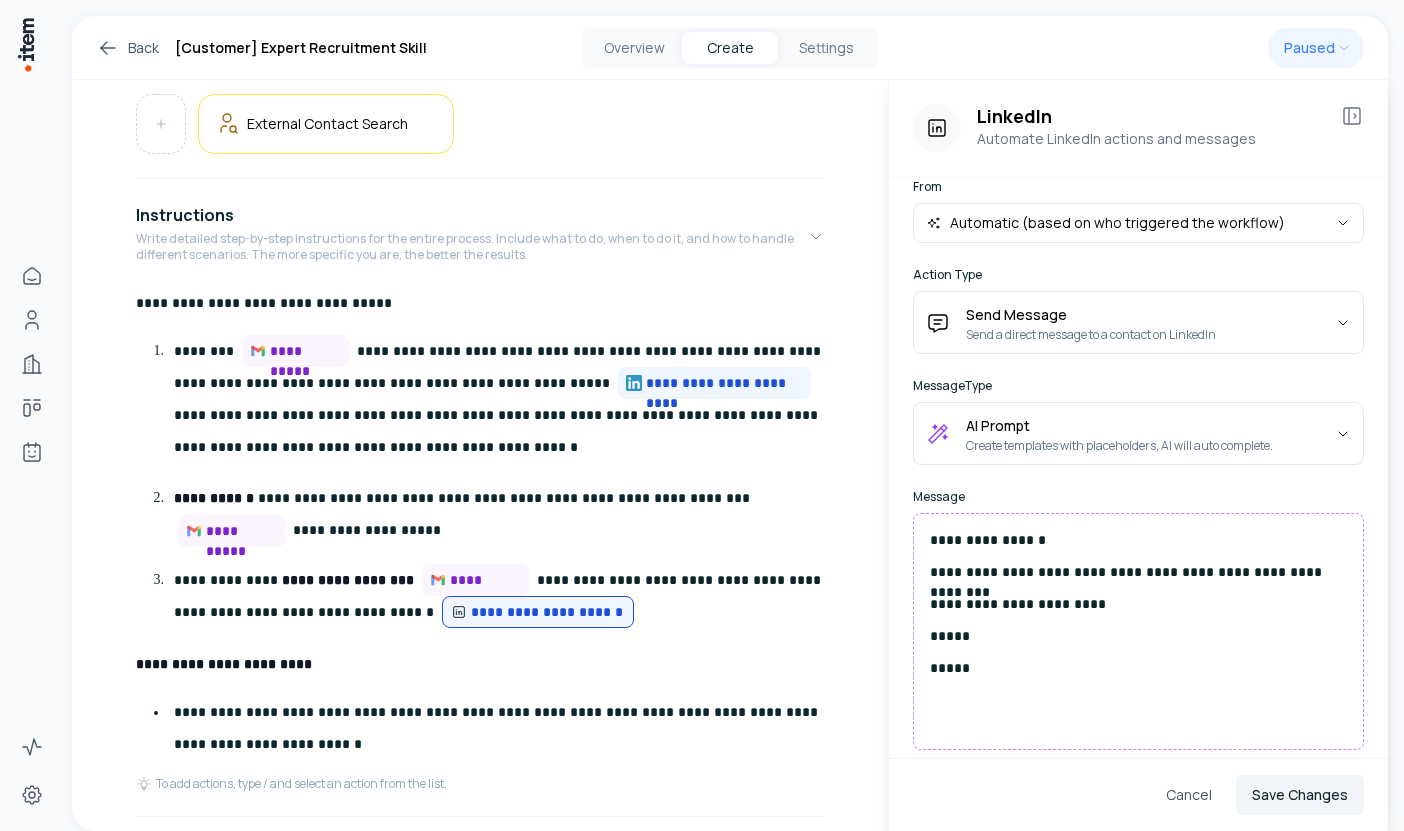 scroll, scrollTop: 0, scrollLeft: 0, axis: both 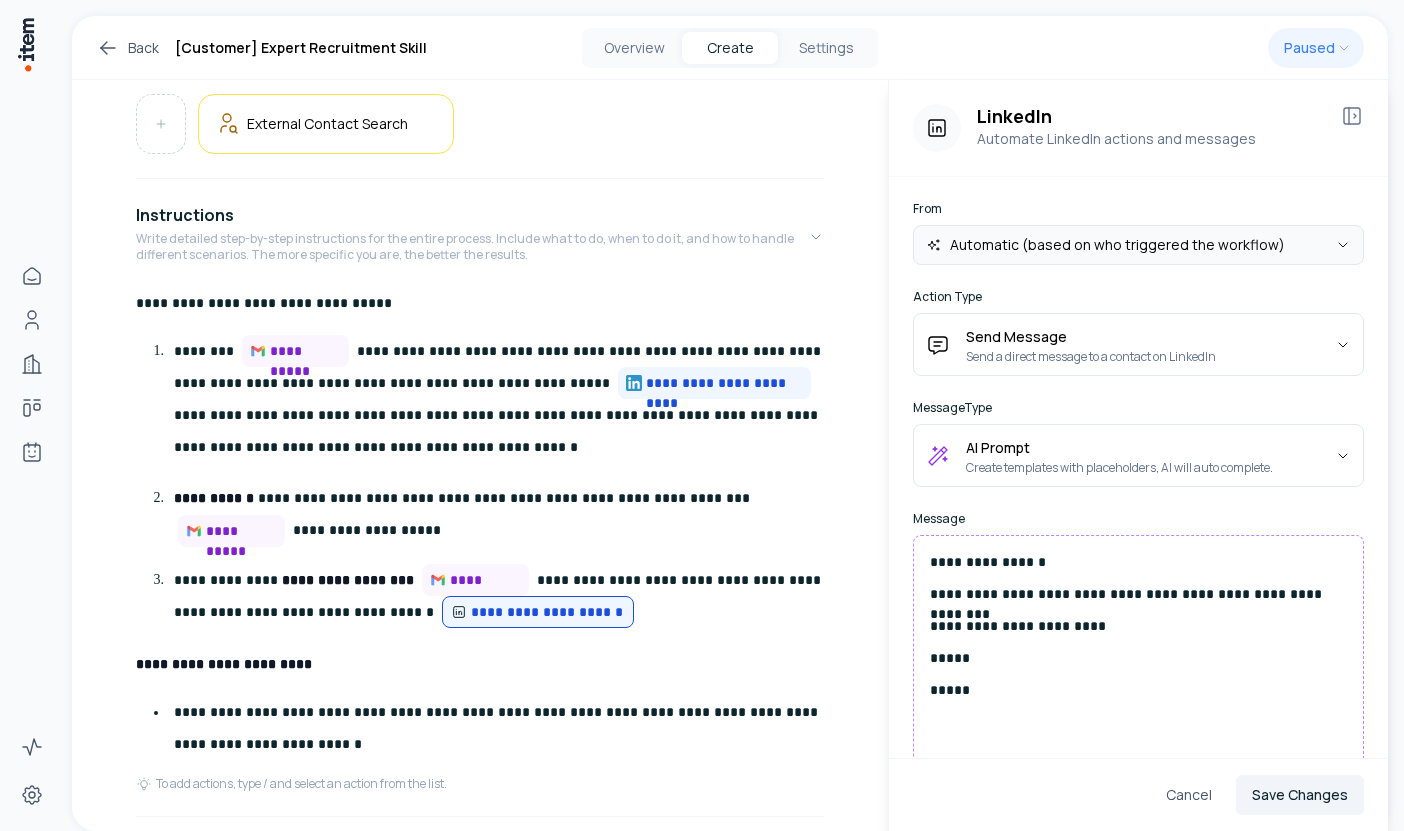 click on "**********" at bounding box center [702, 415] 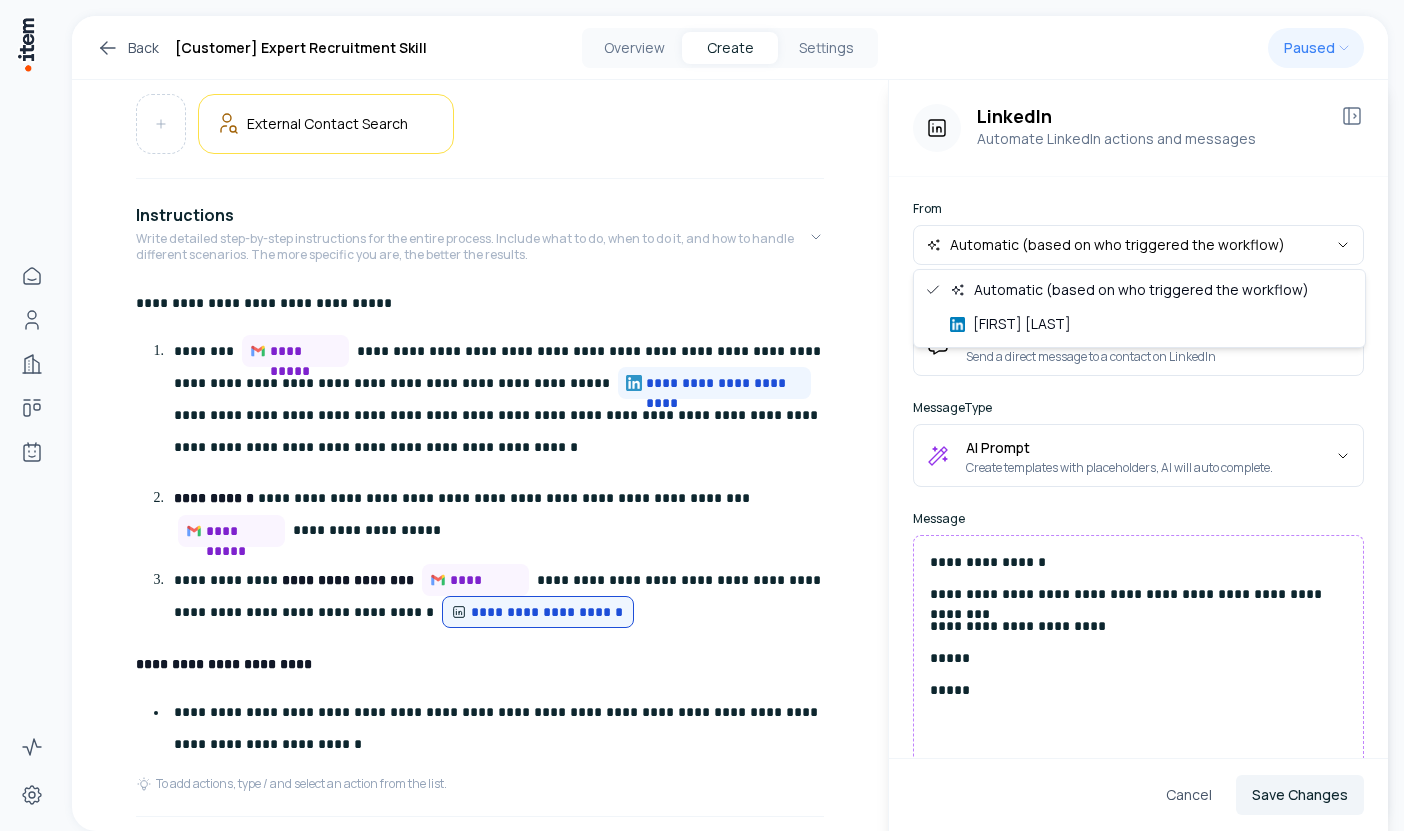 click on "**********" at bounding box center [702, 415] 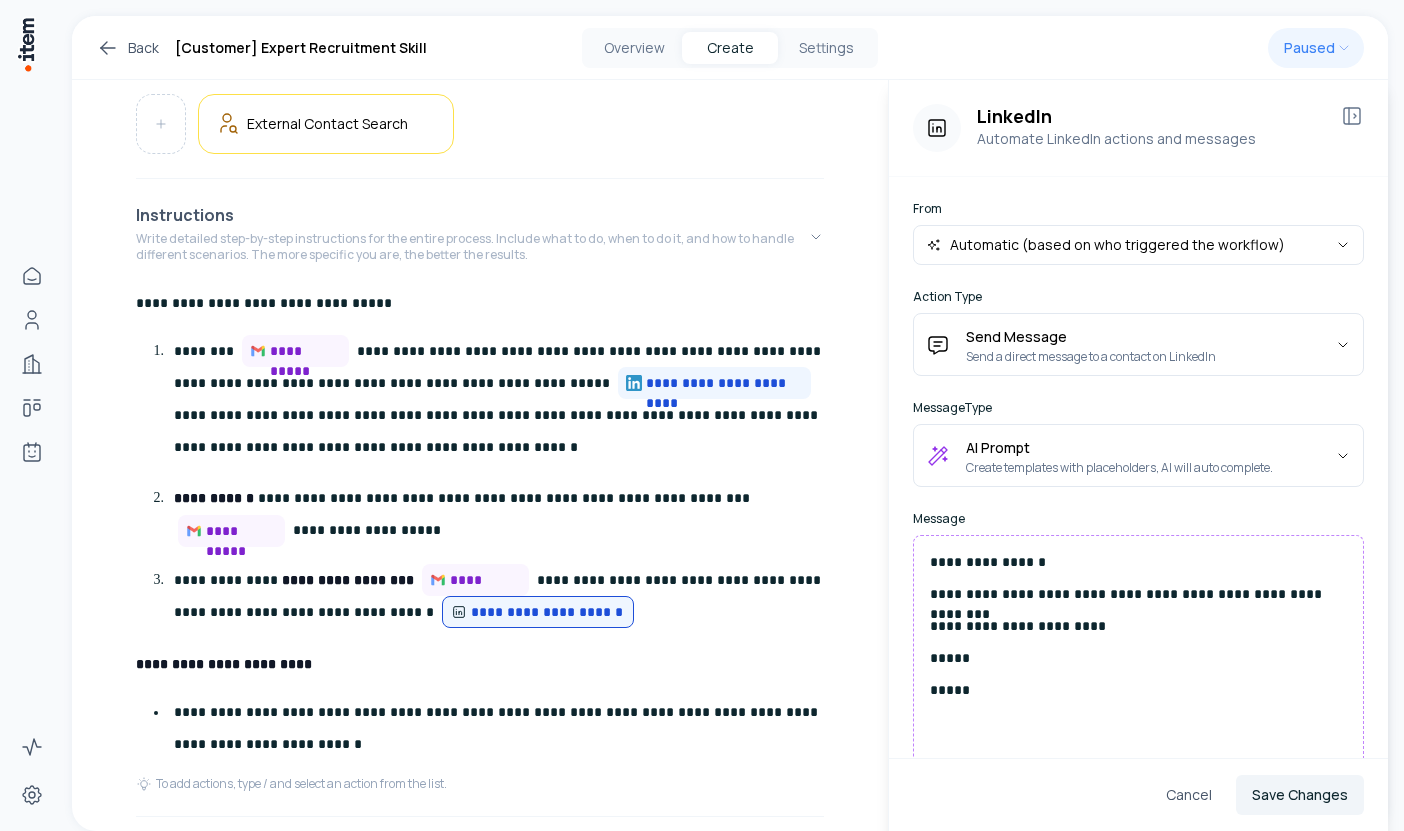 scroll, scrollTop: 746, scrollLeft: 0, axis: vertical 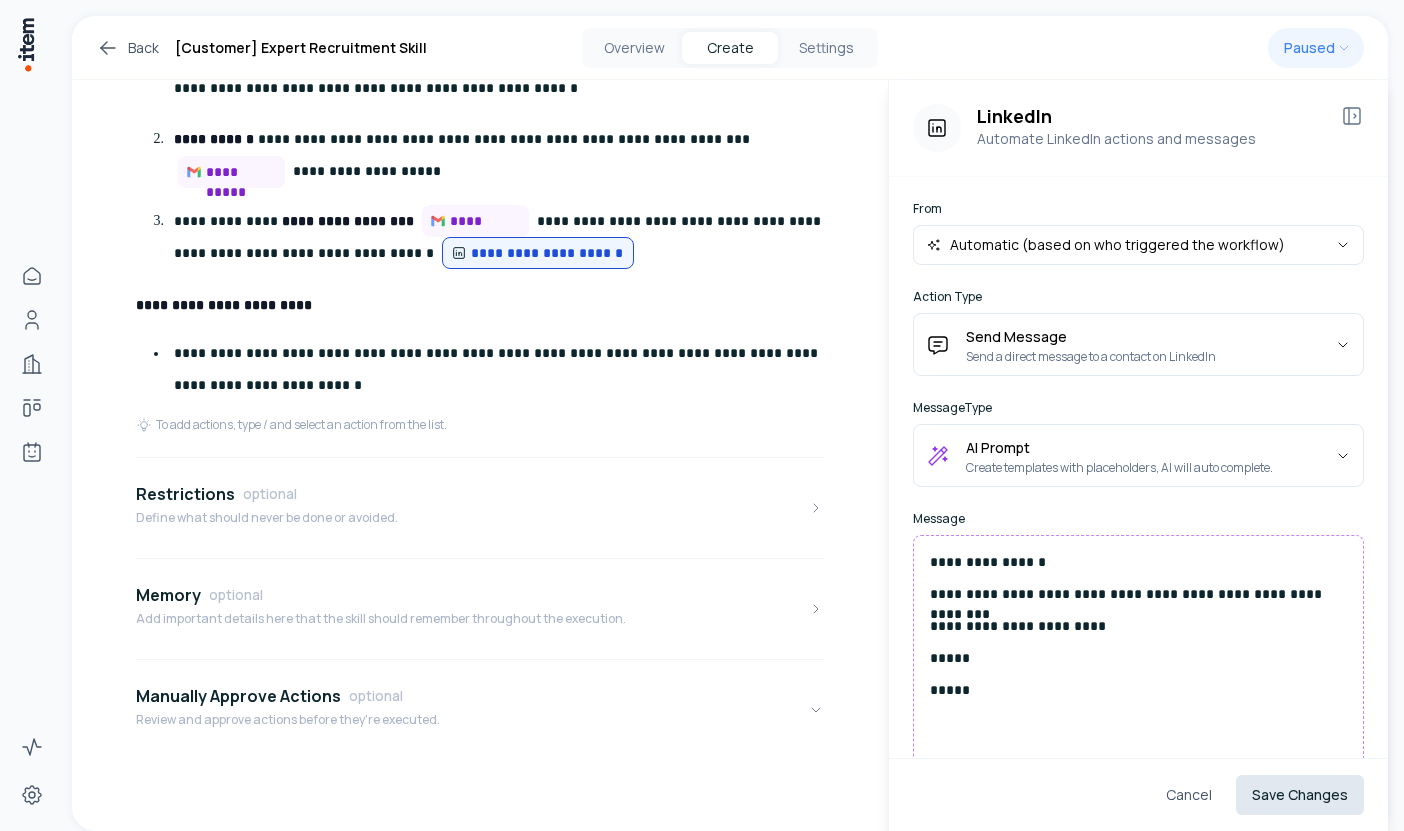 click on "Save Changes" at bounding box center (1300, 795) 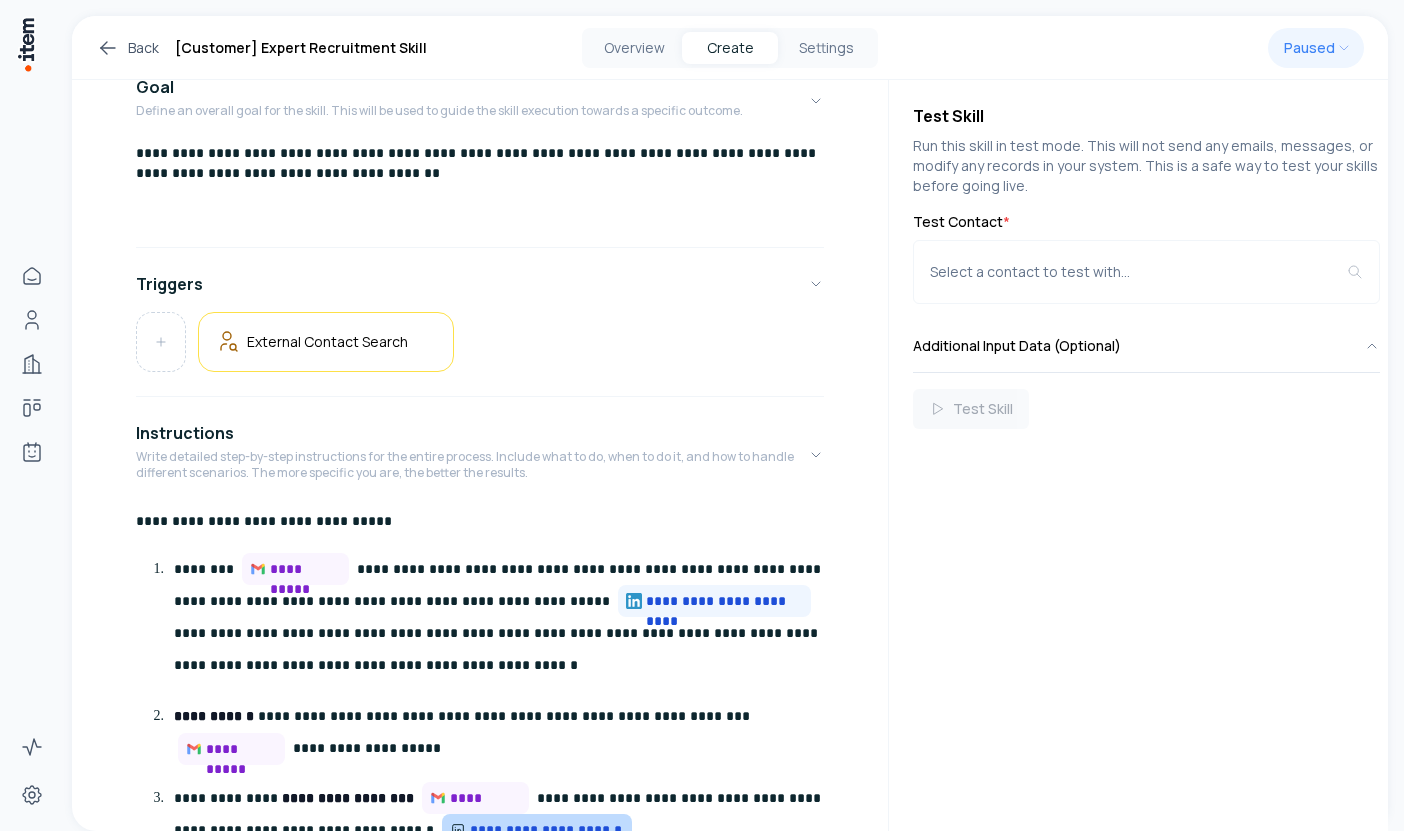 scroll, scrollTop: 224, scrollLeft: 0, axis: vertical 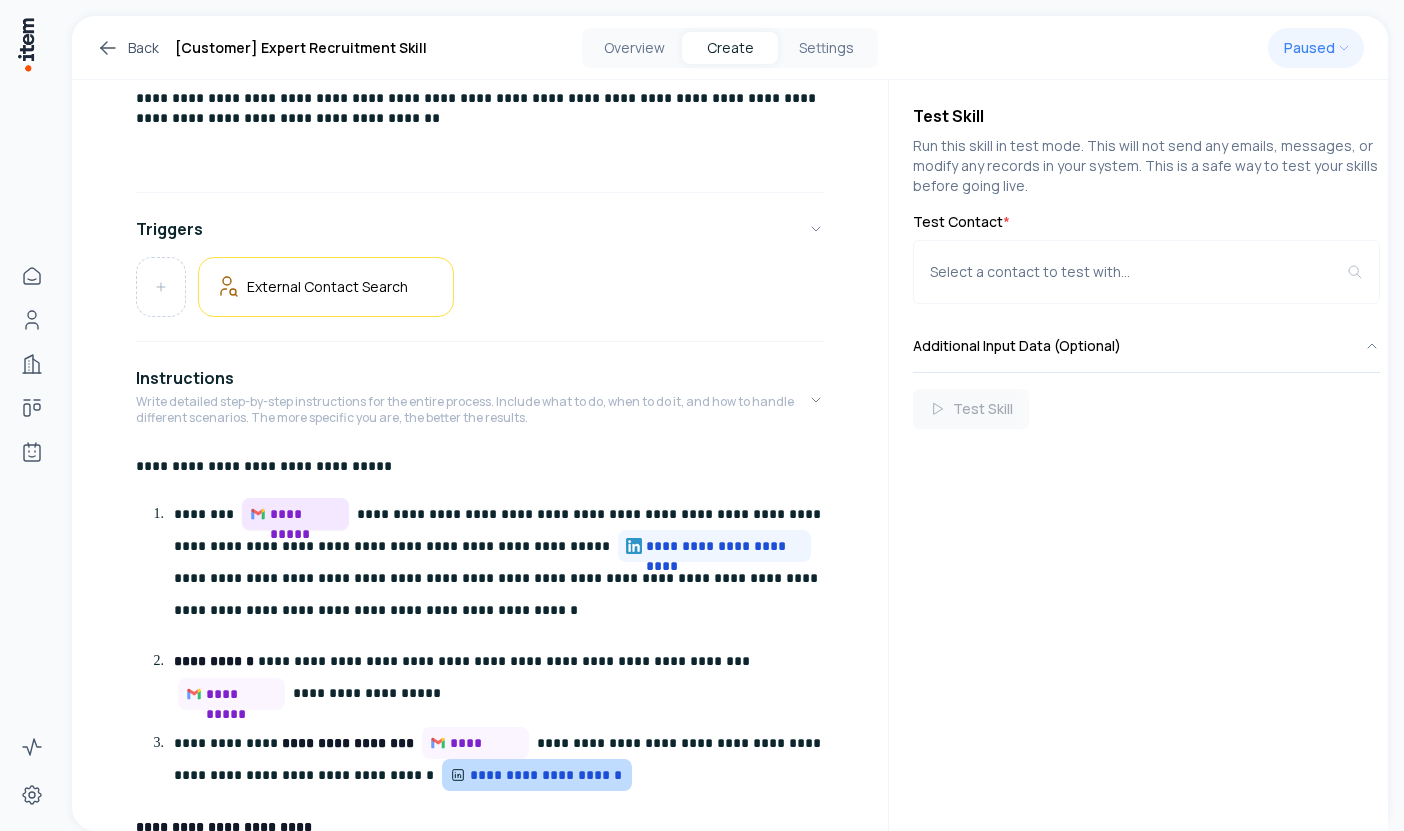 click on "**********" at bounding box center (305, 514) 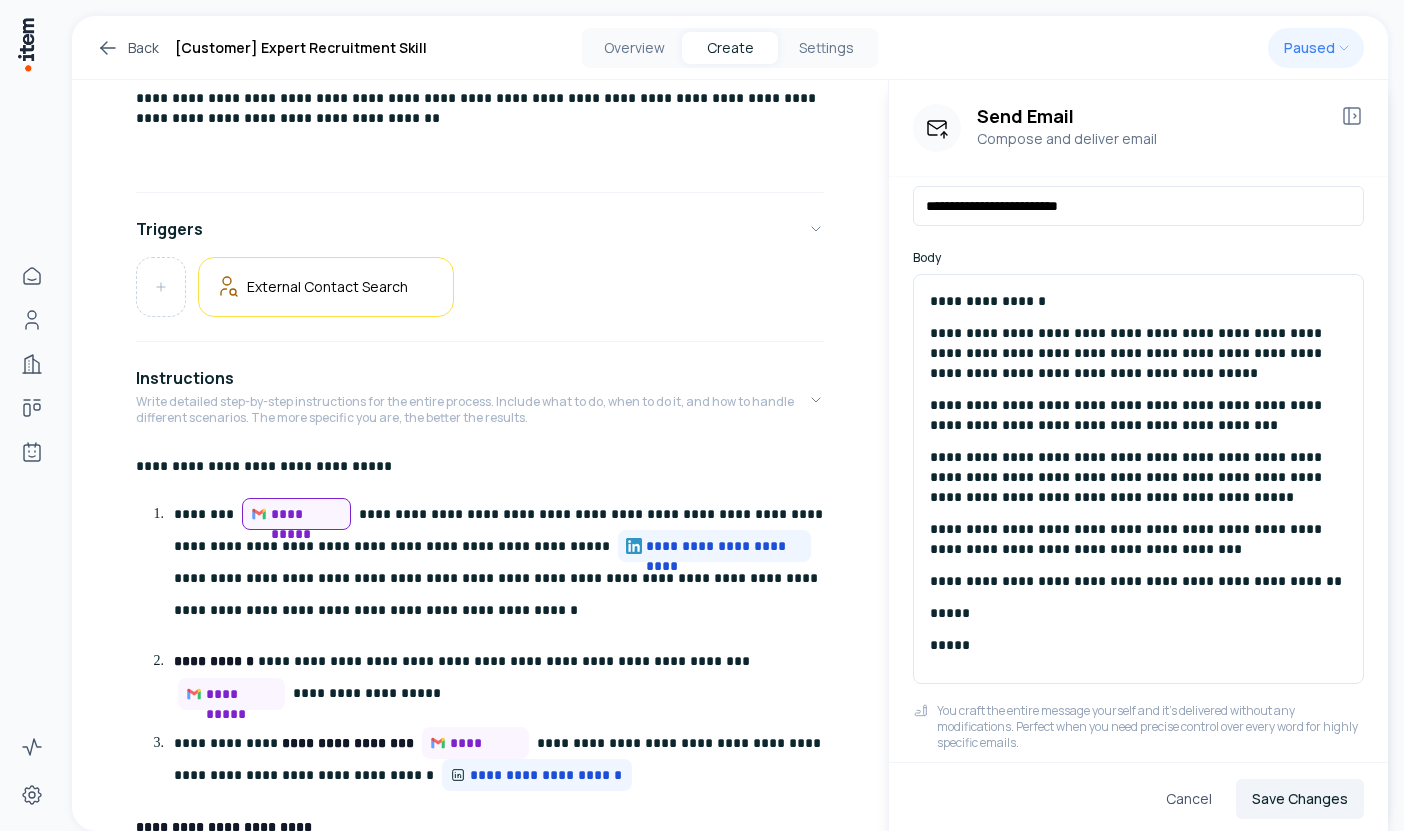 scroll, scrollTop: 0, scrollLeft: 0, axis: both 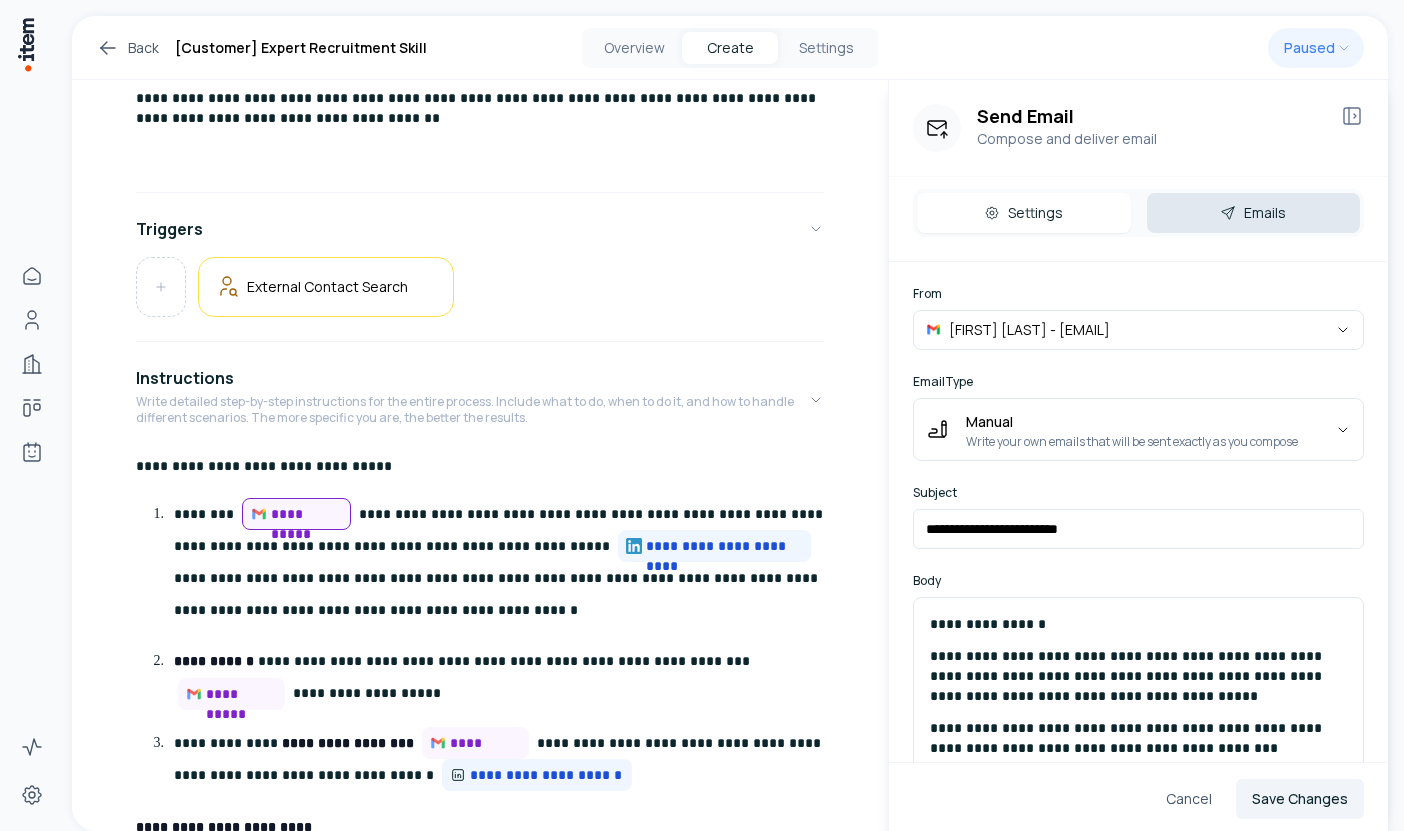 click 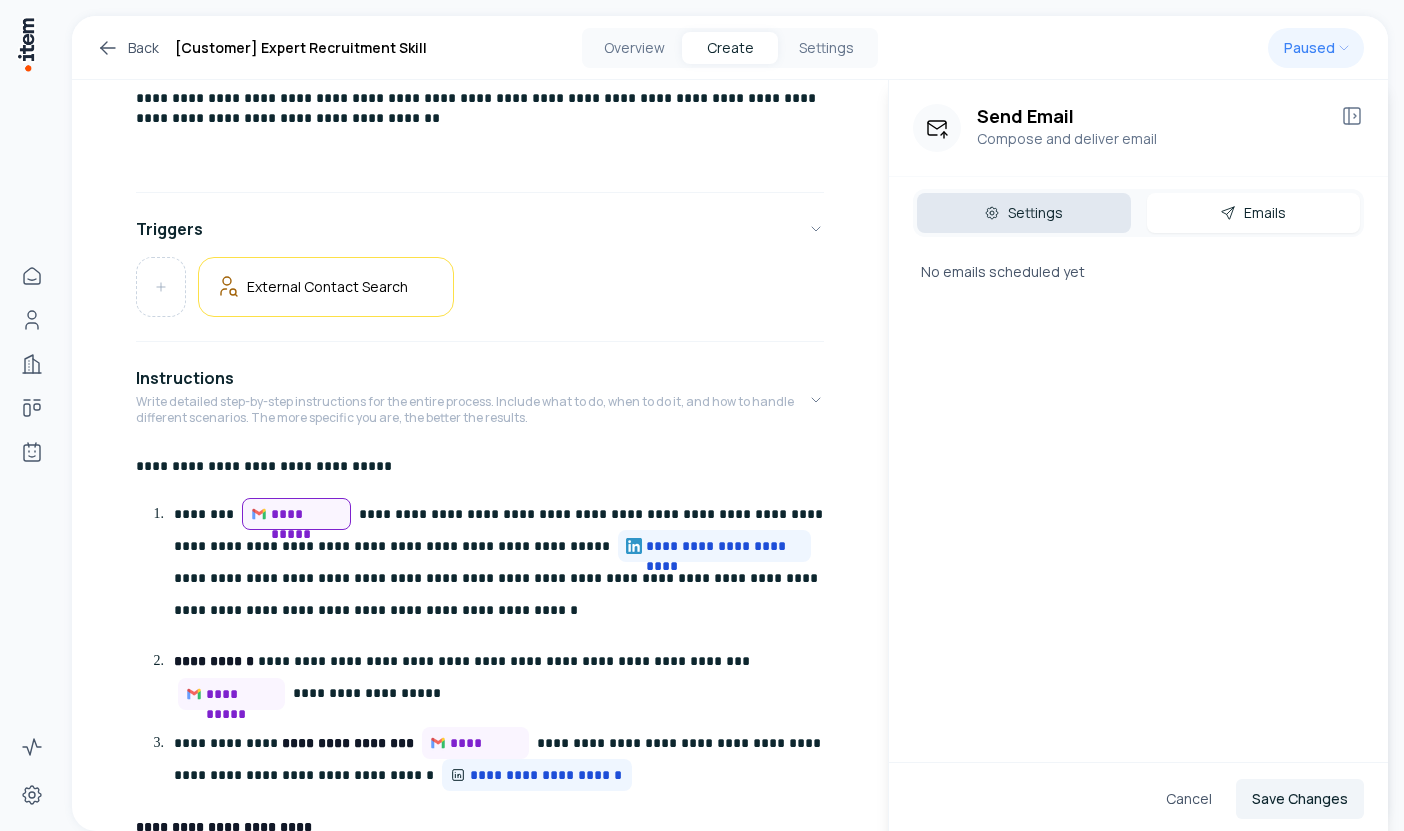 click 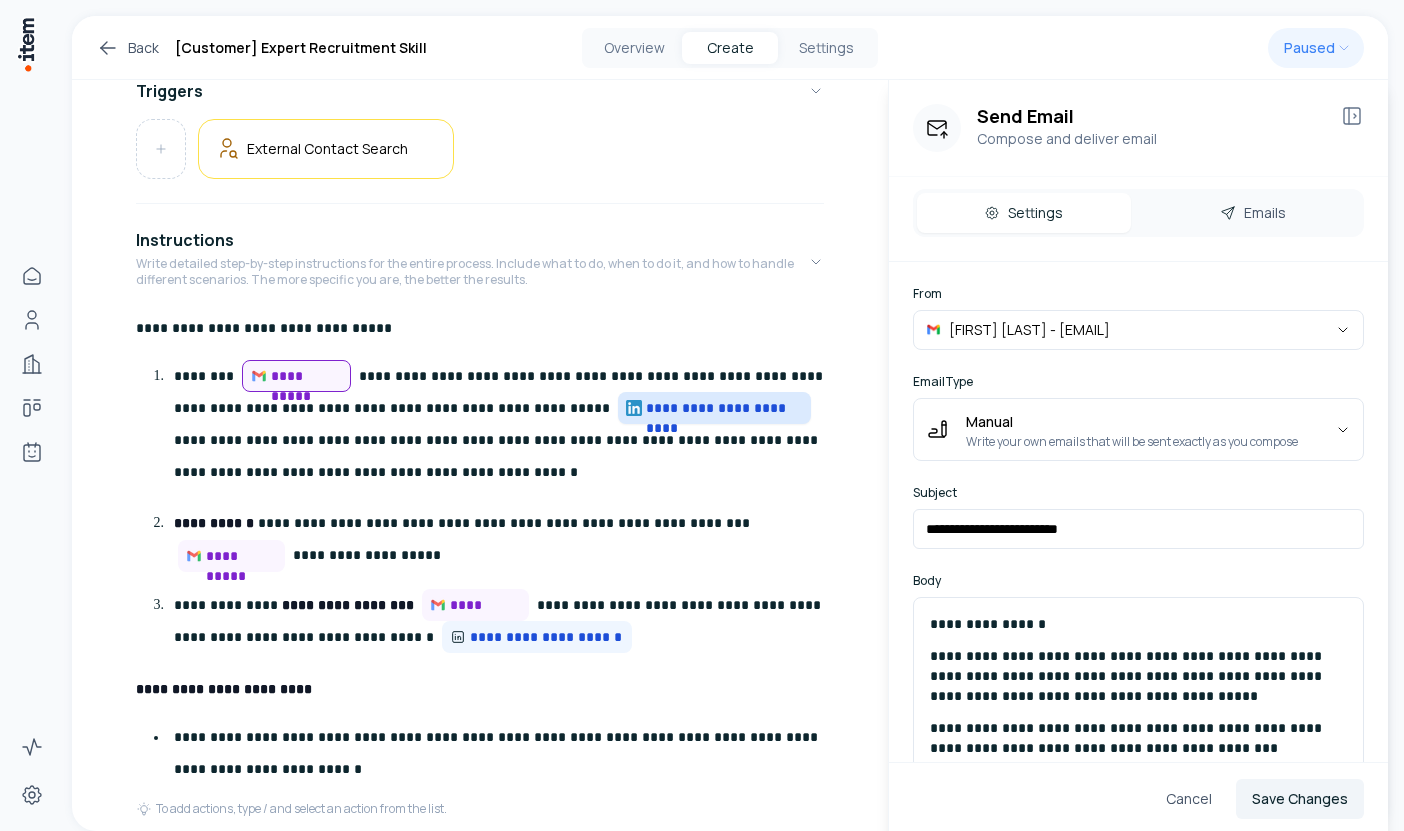 scroll, scrollTop: 442, scrollLeft: 0, axis: vertical 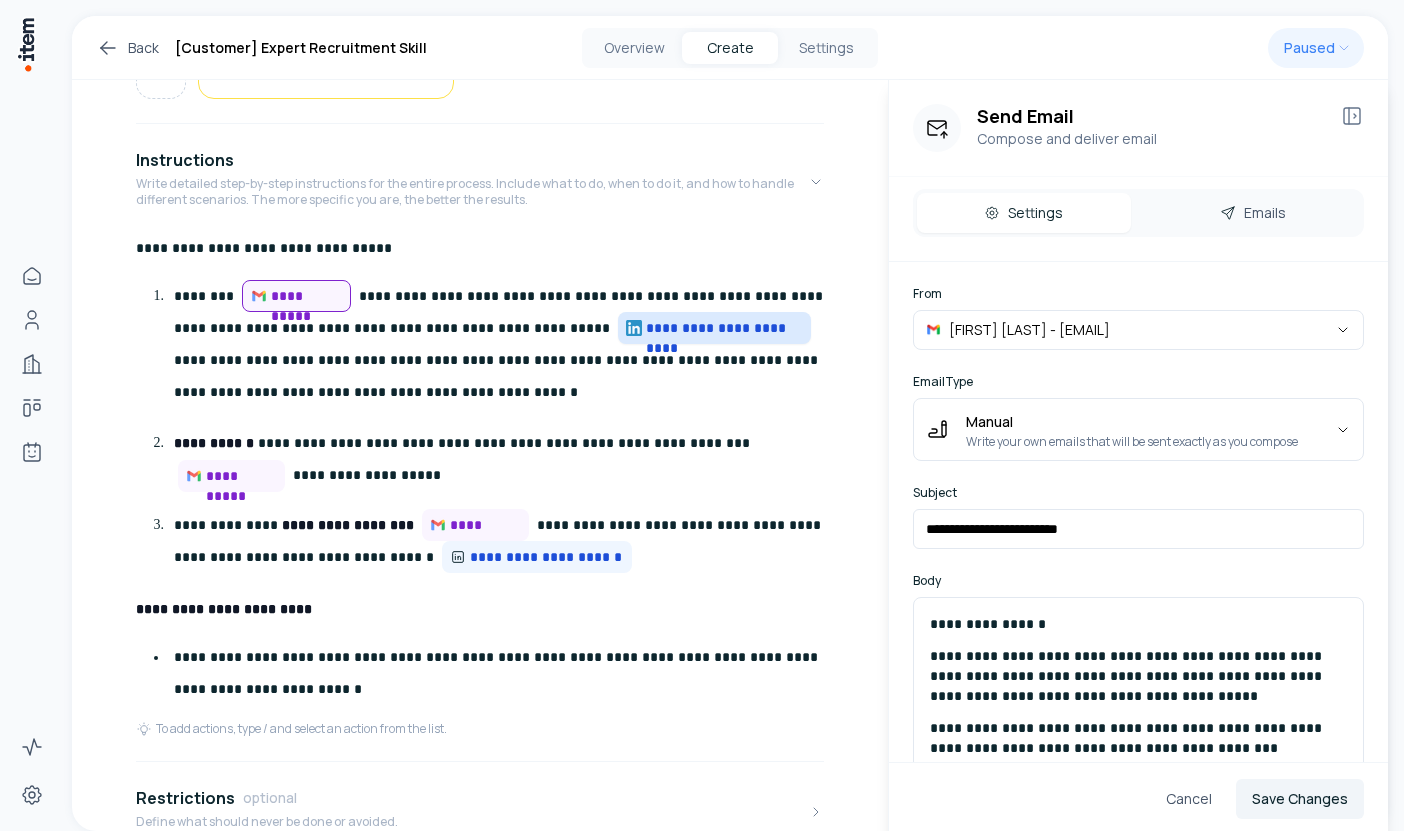 click on "**********" at bounding box center (724, 328) 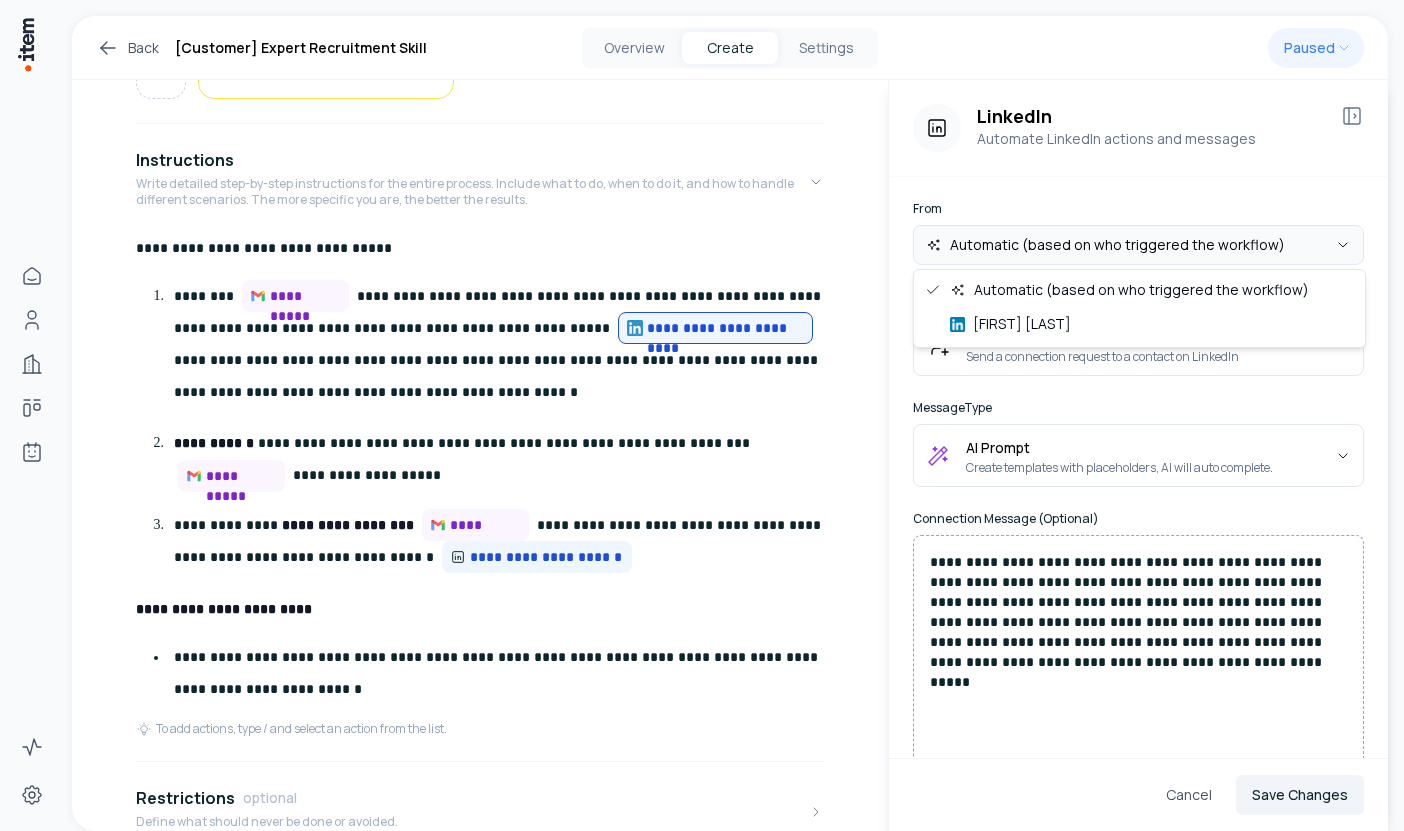 click on "**********" at bounding box center (702, 415) 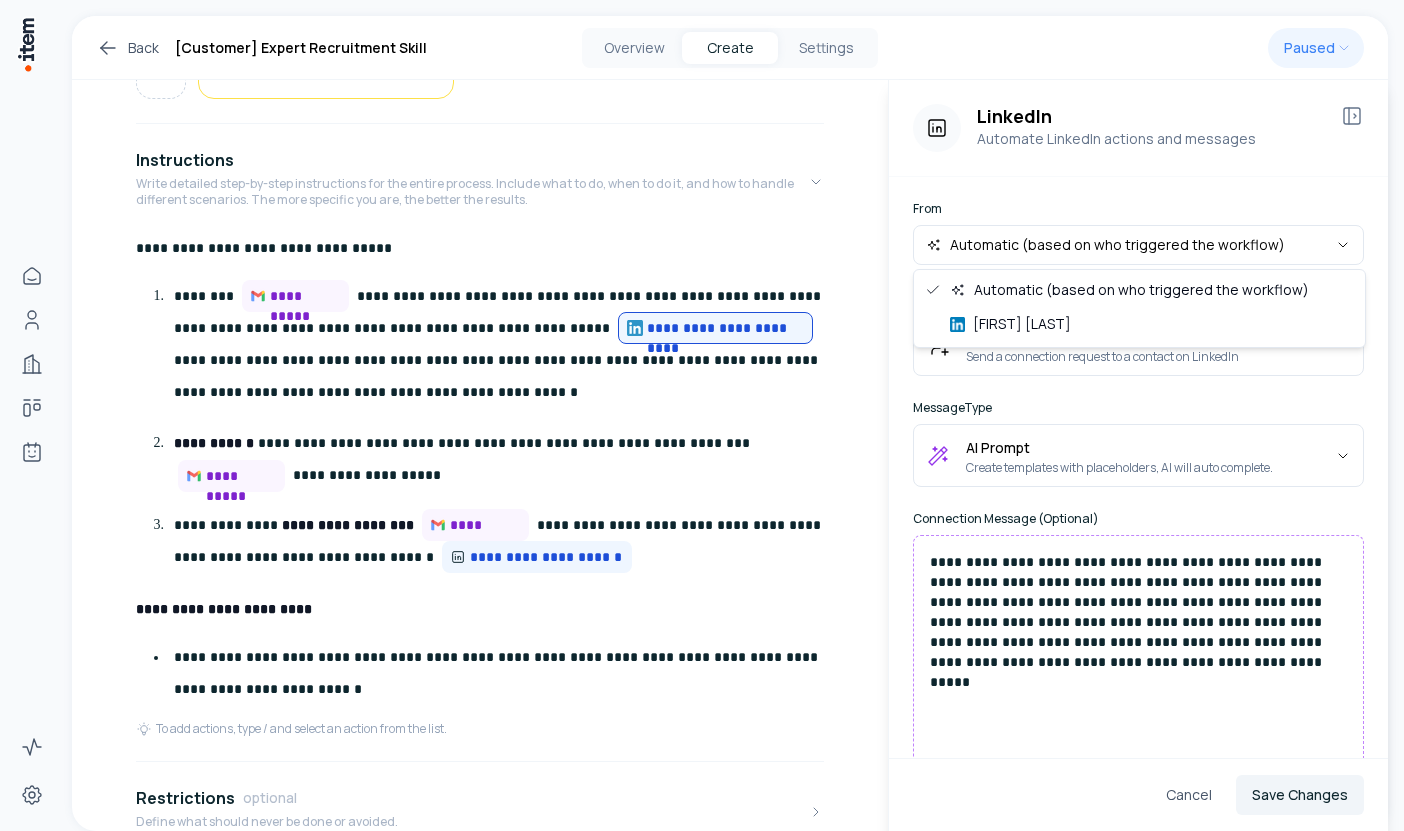 click on "**********" at bounding box center [702, 415] 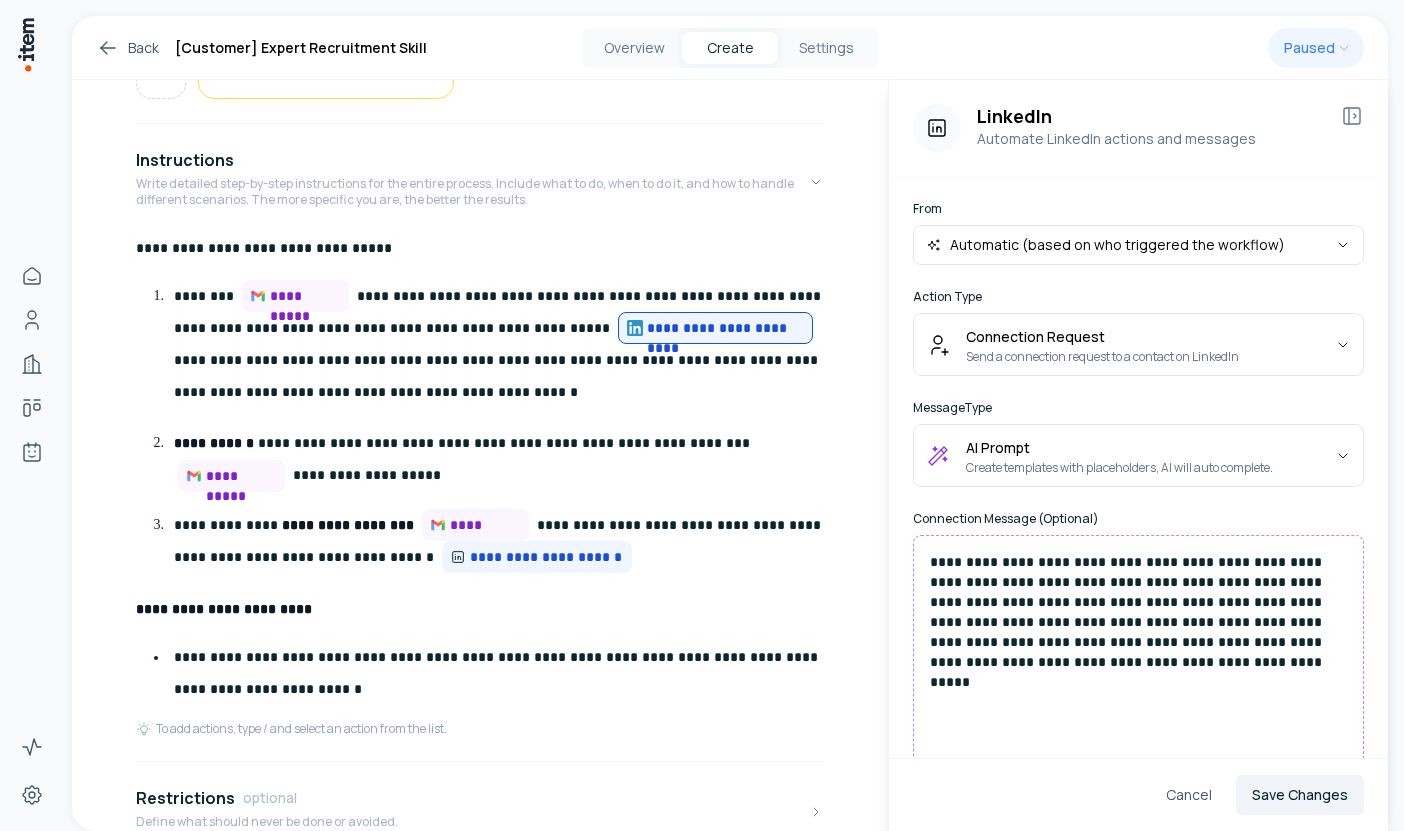 click on "**********" at bounding box center [702, 415] 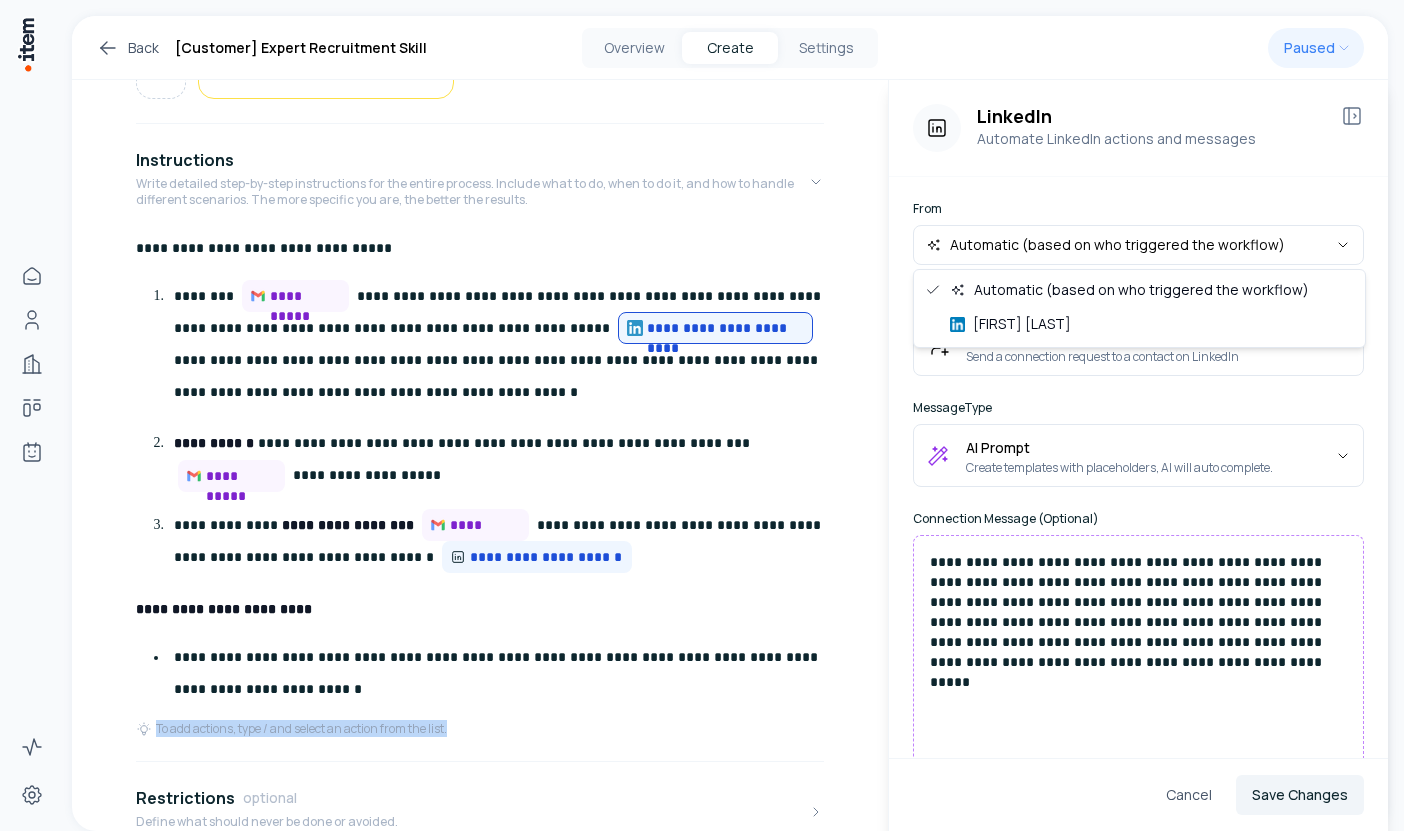 click on "**********" at bounding box center [702, 415] 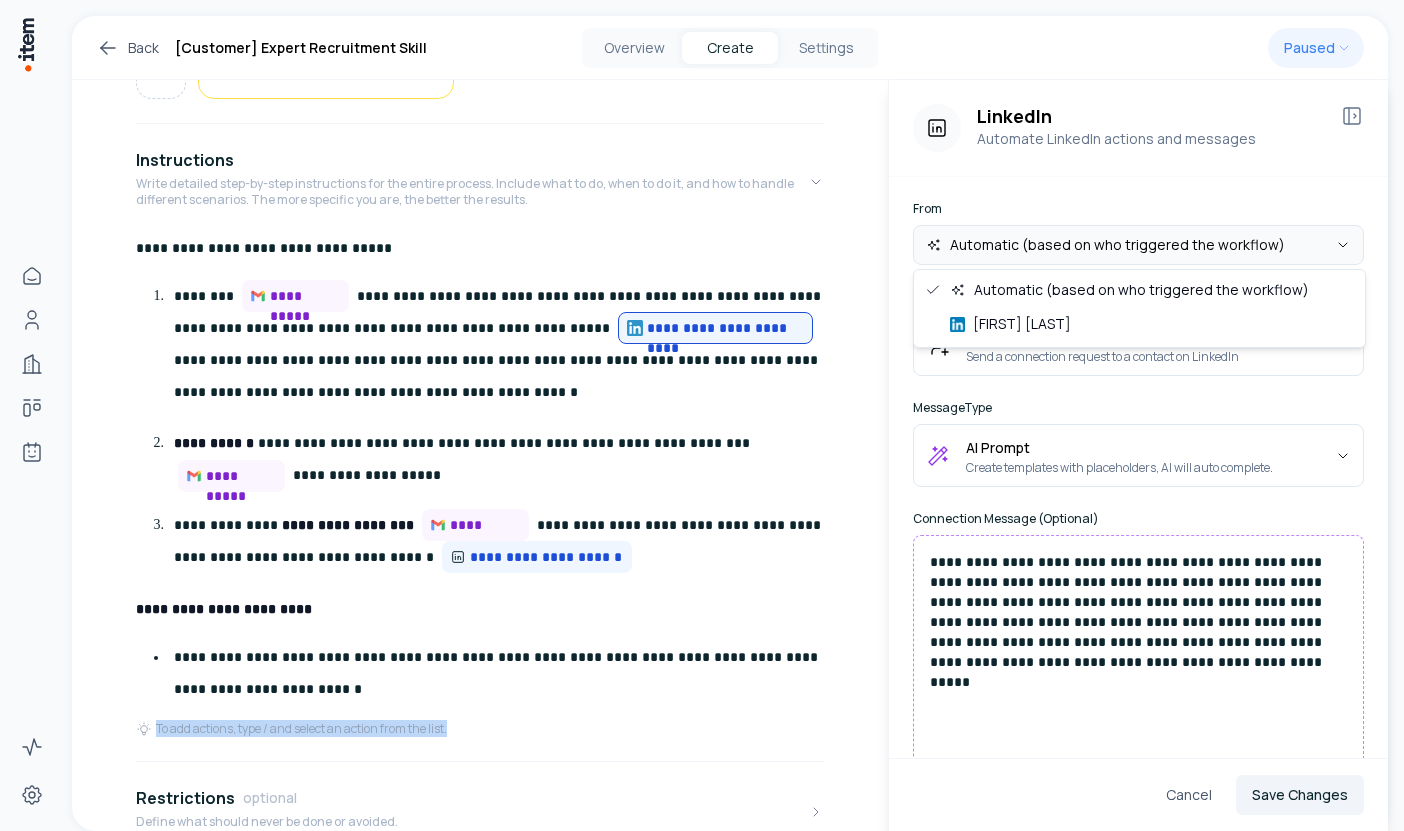 click on "**********" at bounding box center (702, 415) 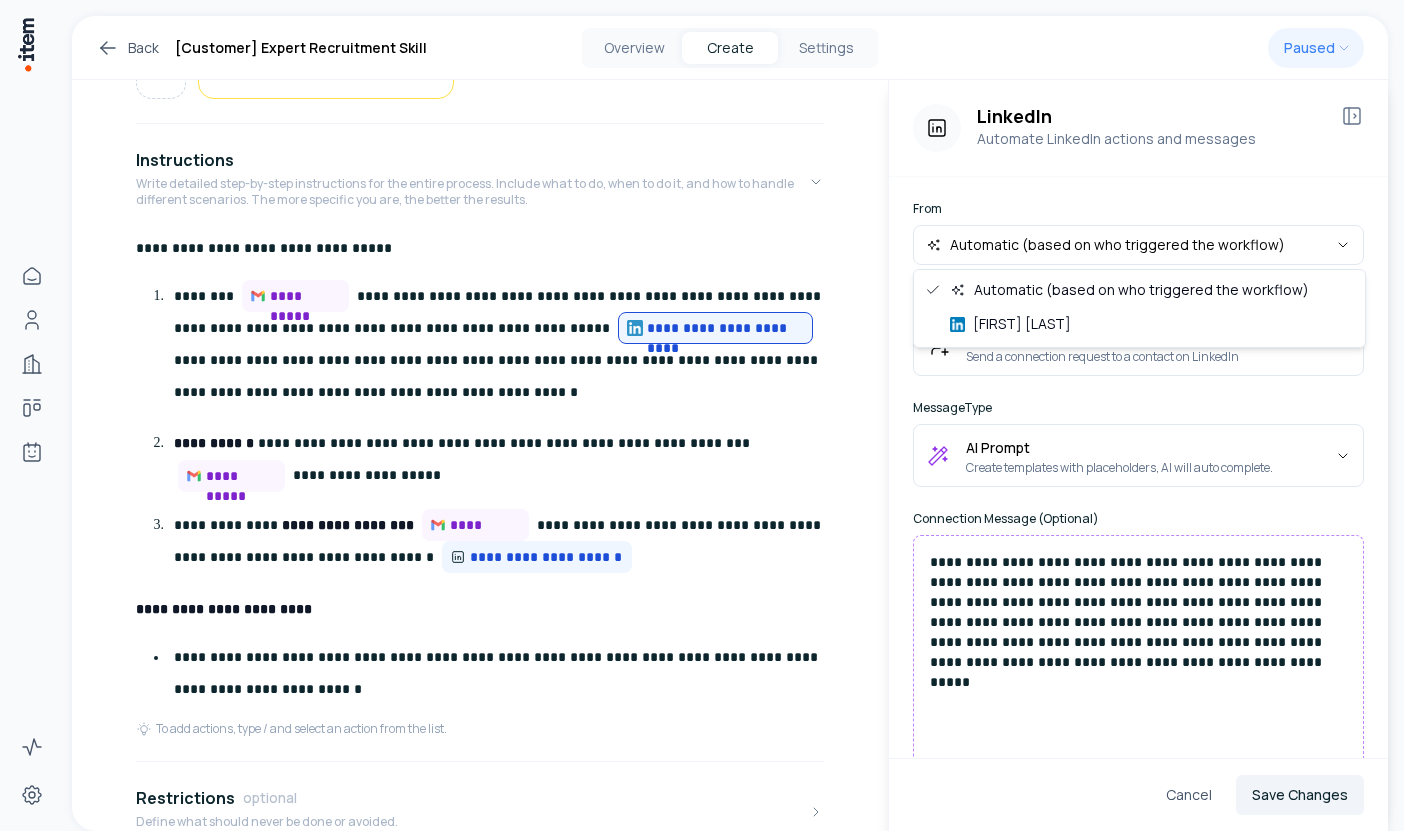 click on "**********" at bounding box center (702, 415) 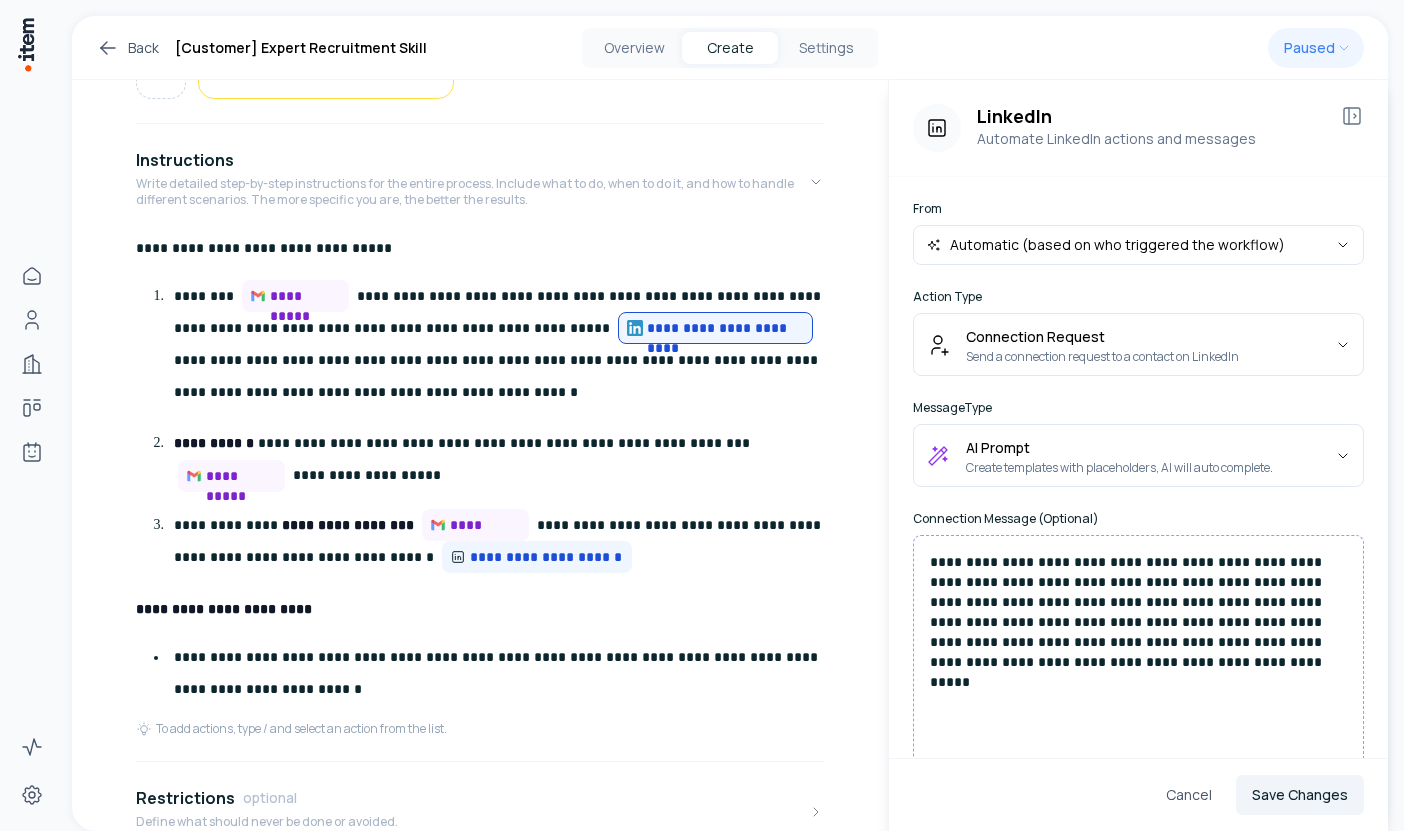 scroll, scrollTop: 92, scrollLeft: 0, axis: vertical 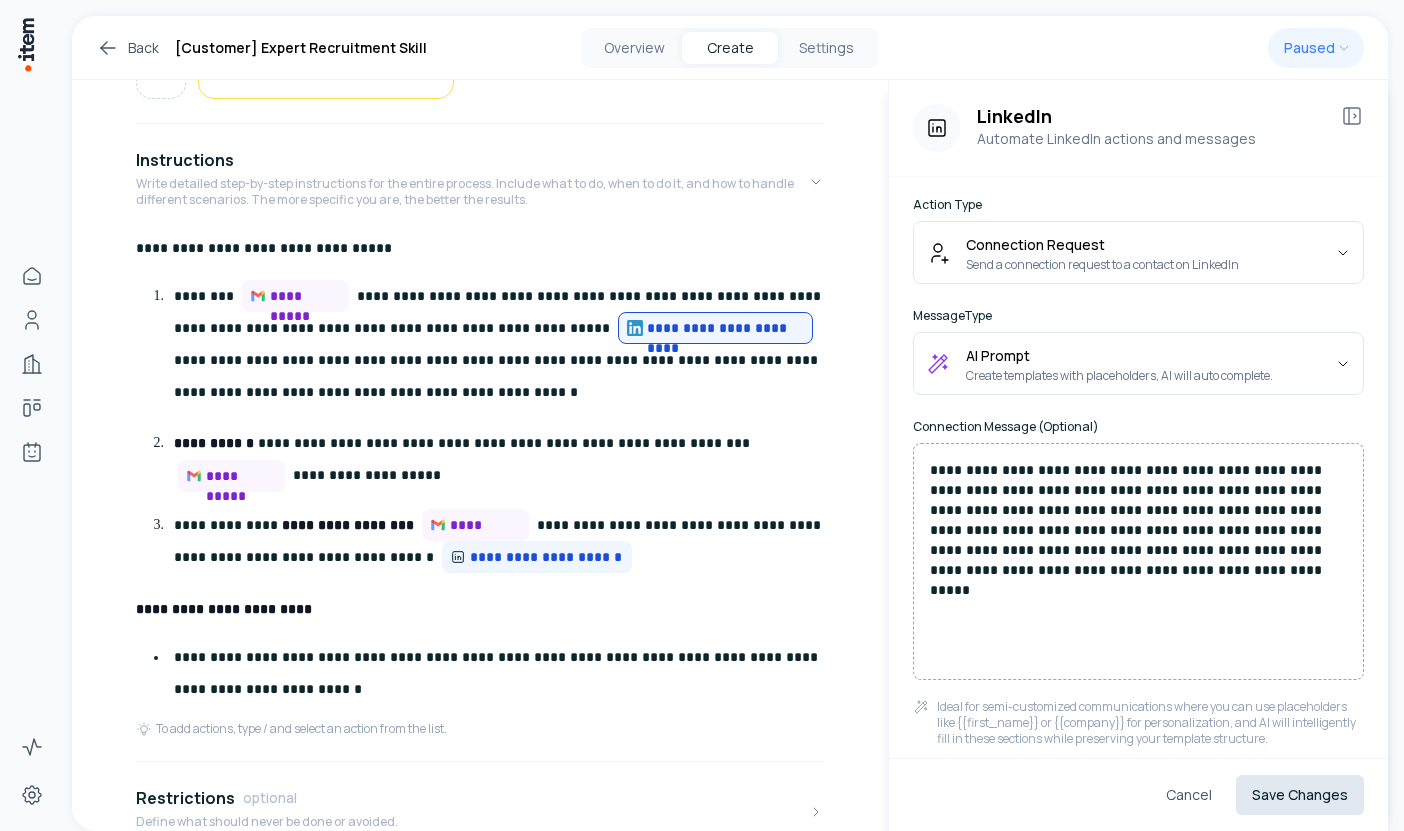 click on "Save Changes" at bounding box center (1300, 795) 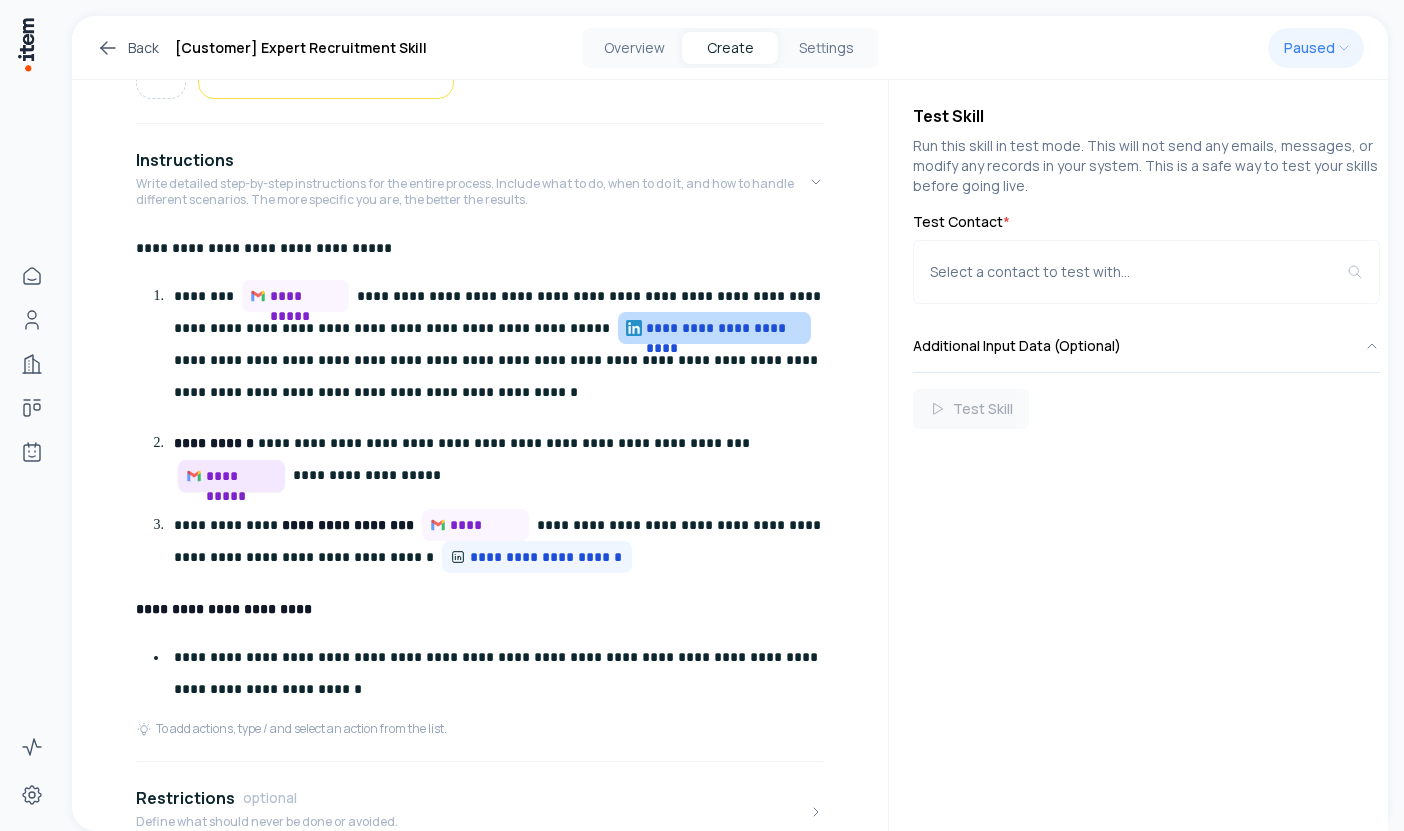 click on "**********" at bounding box center [241, 476] 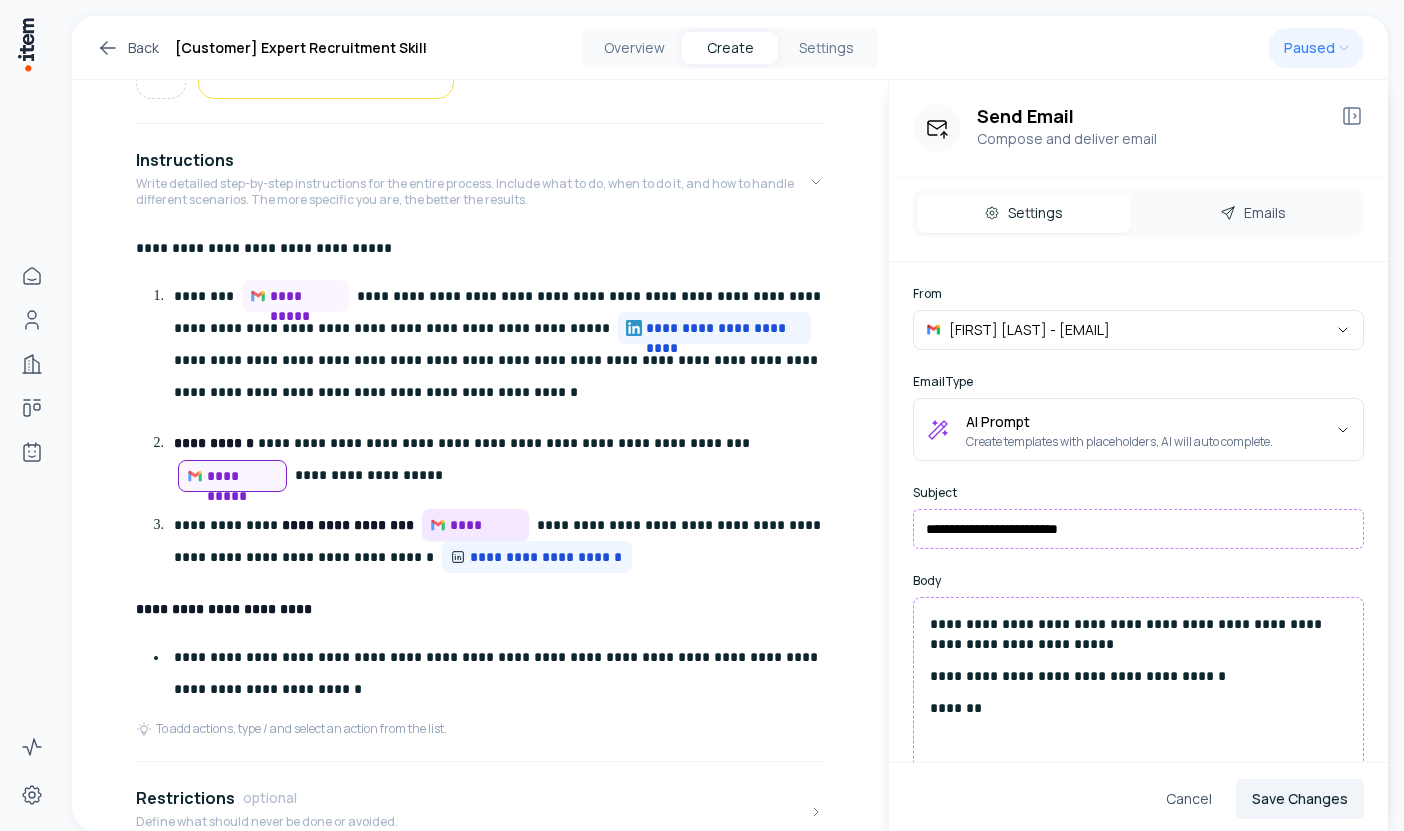 click on "**********" at bounding box center [475, 525] 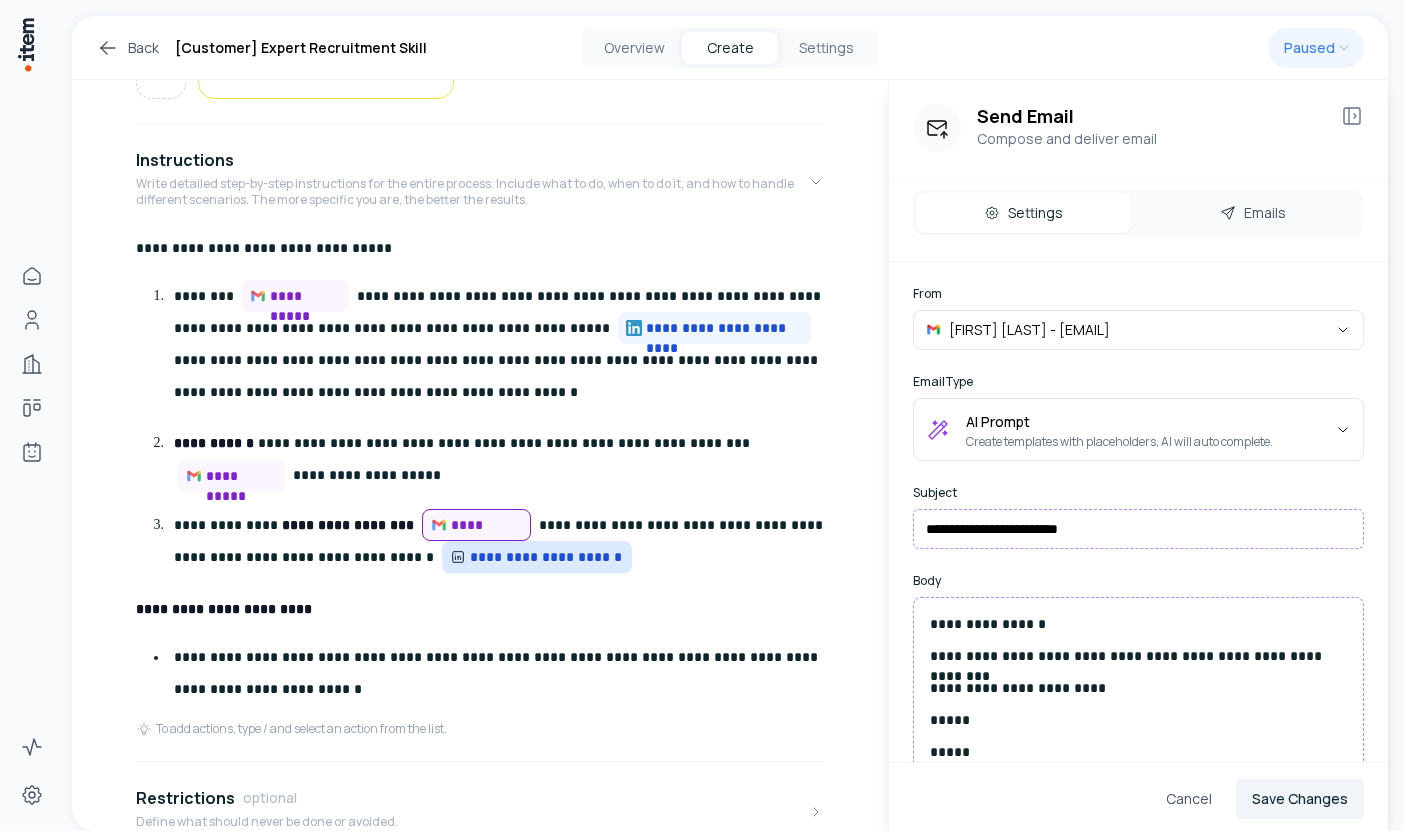 click on "**********" at bounding box center (547, 557) 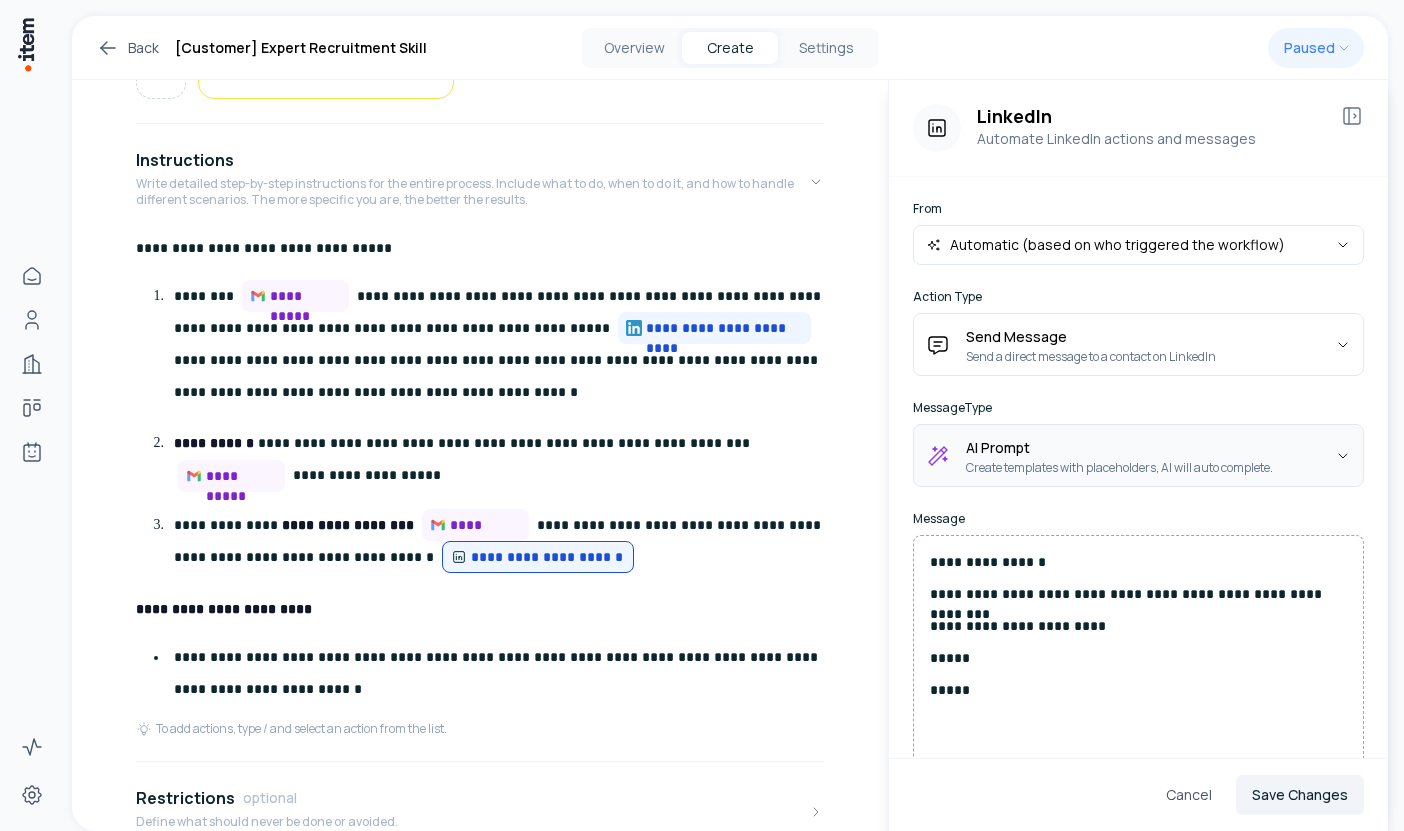 scroll, scrollTop: 92, scrollLeft: 0, axis: vertical 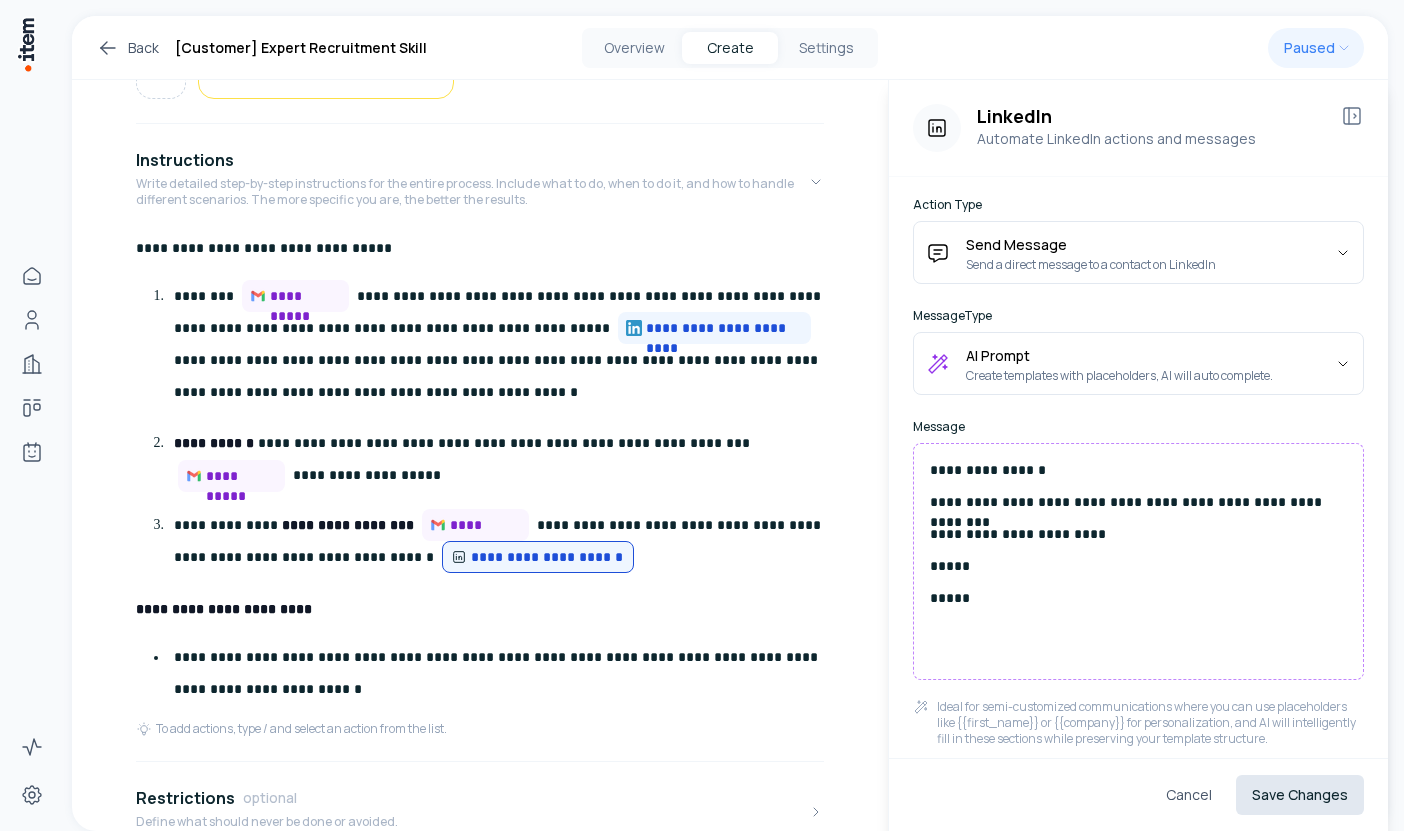 click on "Save Changes" at bounding box center (1300, 795) 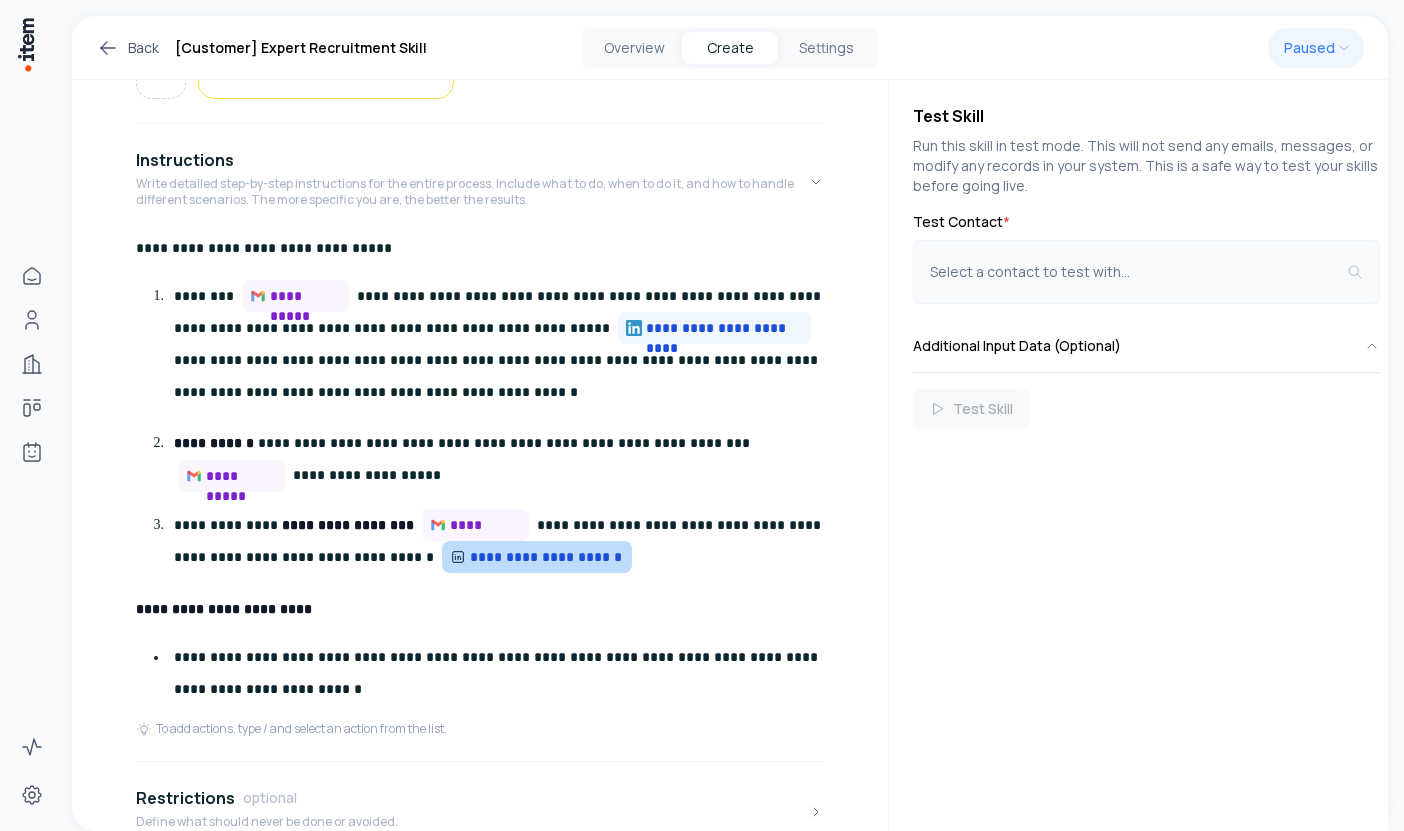 click on "Select a contact to test with..." at bounding box center [1138, 272] 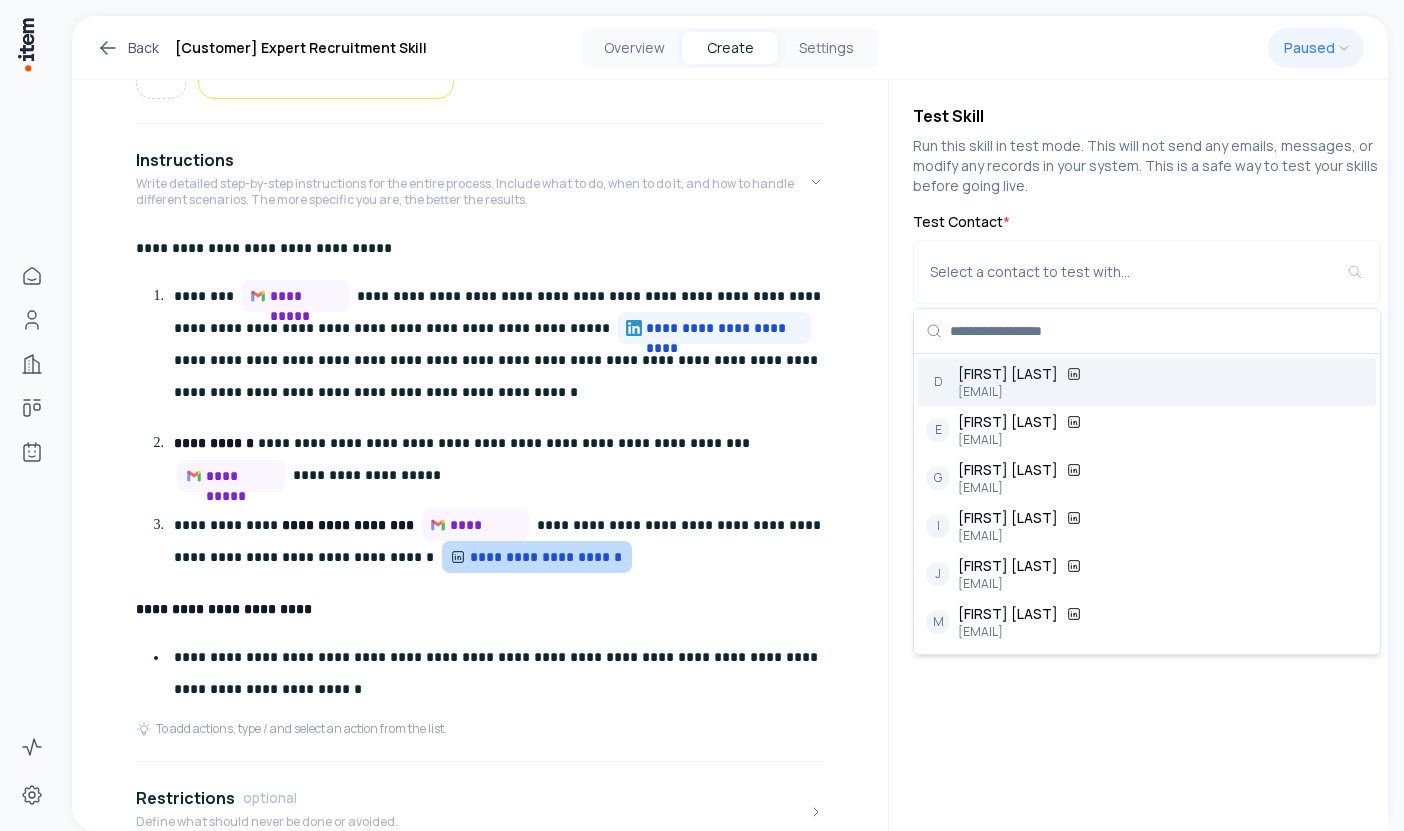 click on "Test Skill Run this skill in test mode. This will not send any emails, messages, or modify any records in your system. This is a safe way to test your skills before going live. Test Contact  * Select a contact to test with... Additional Input Data (Optional) Test Skill" at bounding box center [1138, 455] 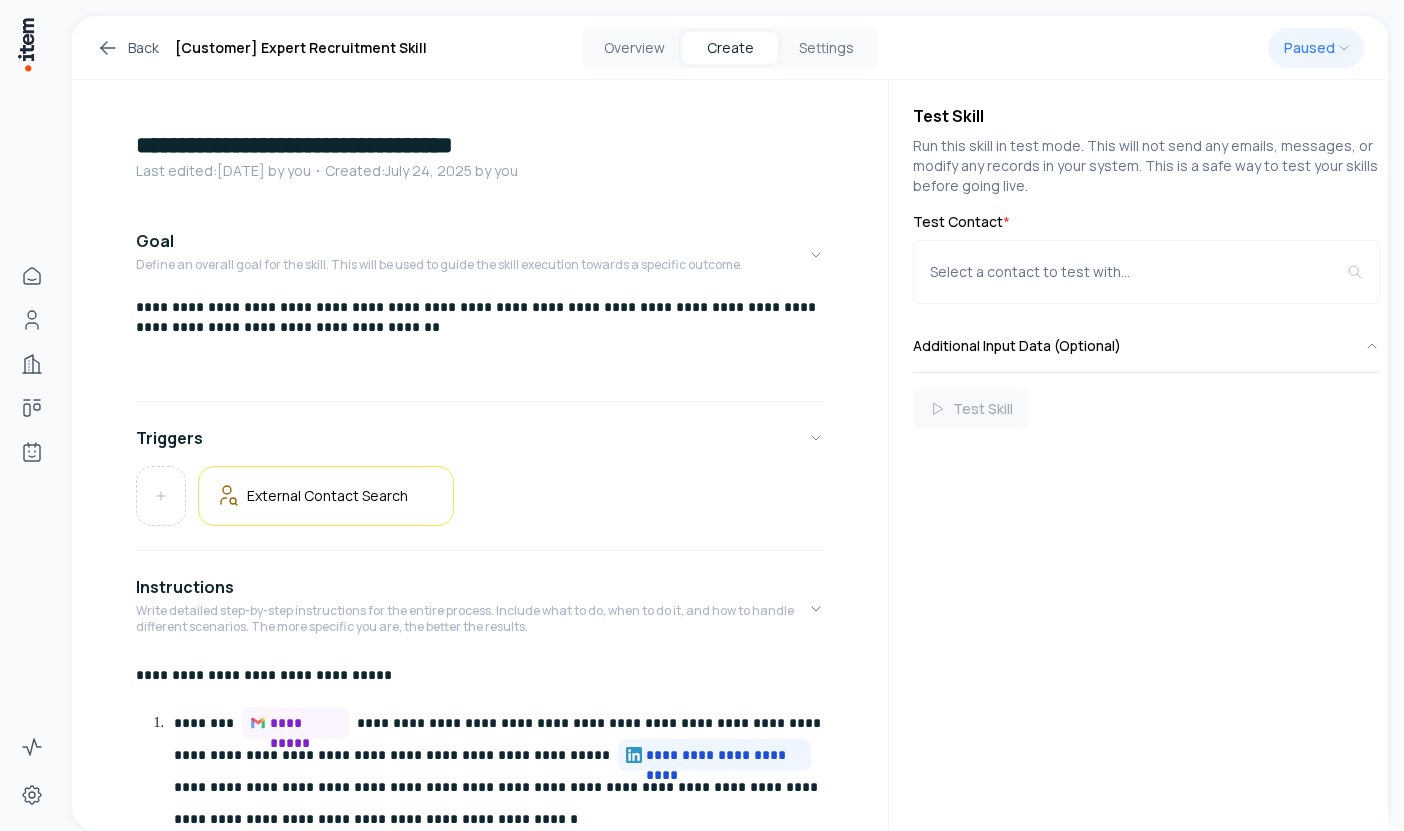 scroll, scrollTop: 2, scrollLeft: 0, axis: vertical 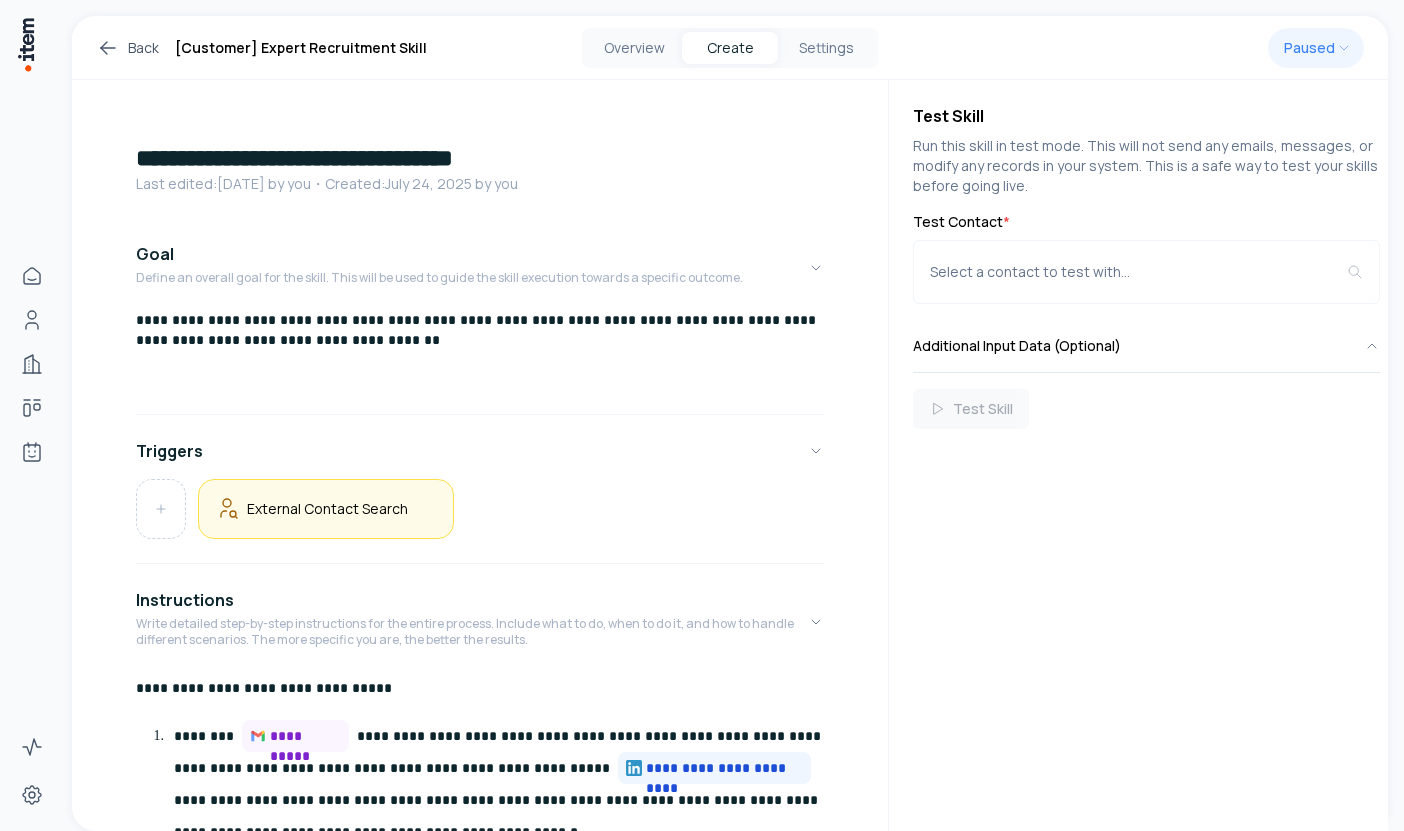 click on "External Contact Search" at bounding box center [326, 509] 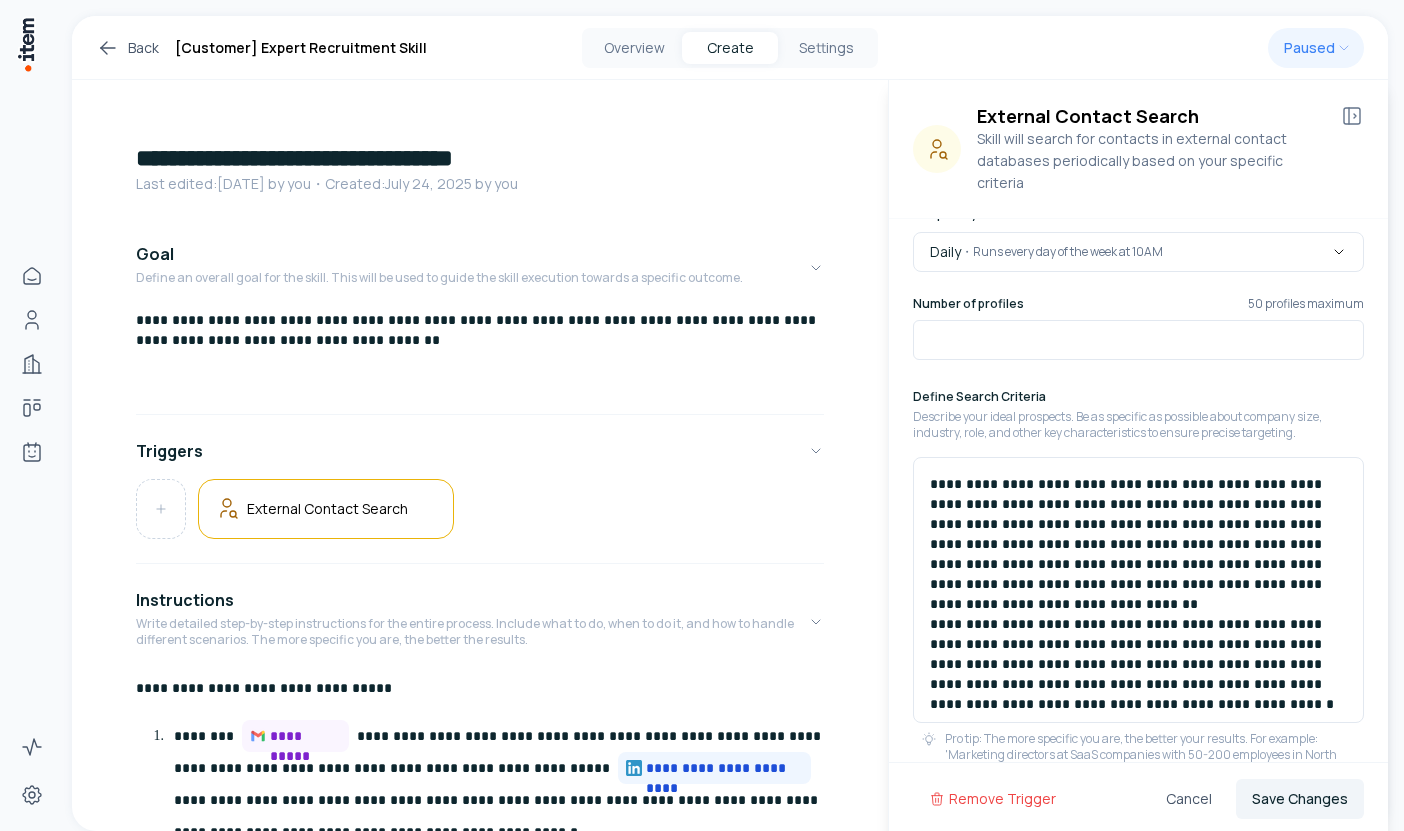 scroll, scrollTop: 39, scrollLeft: 0, axis: vertical 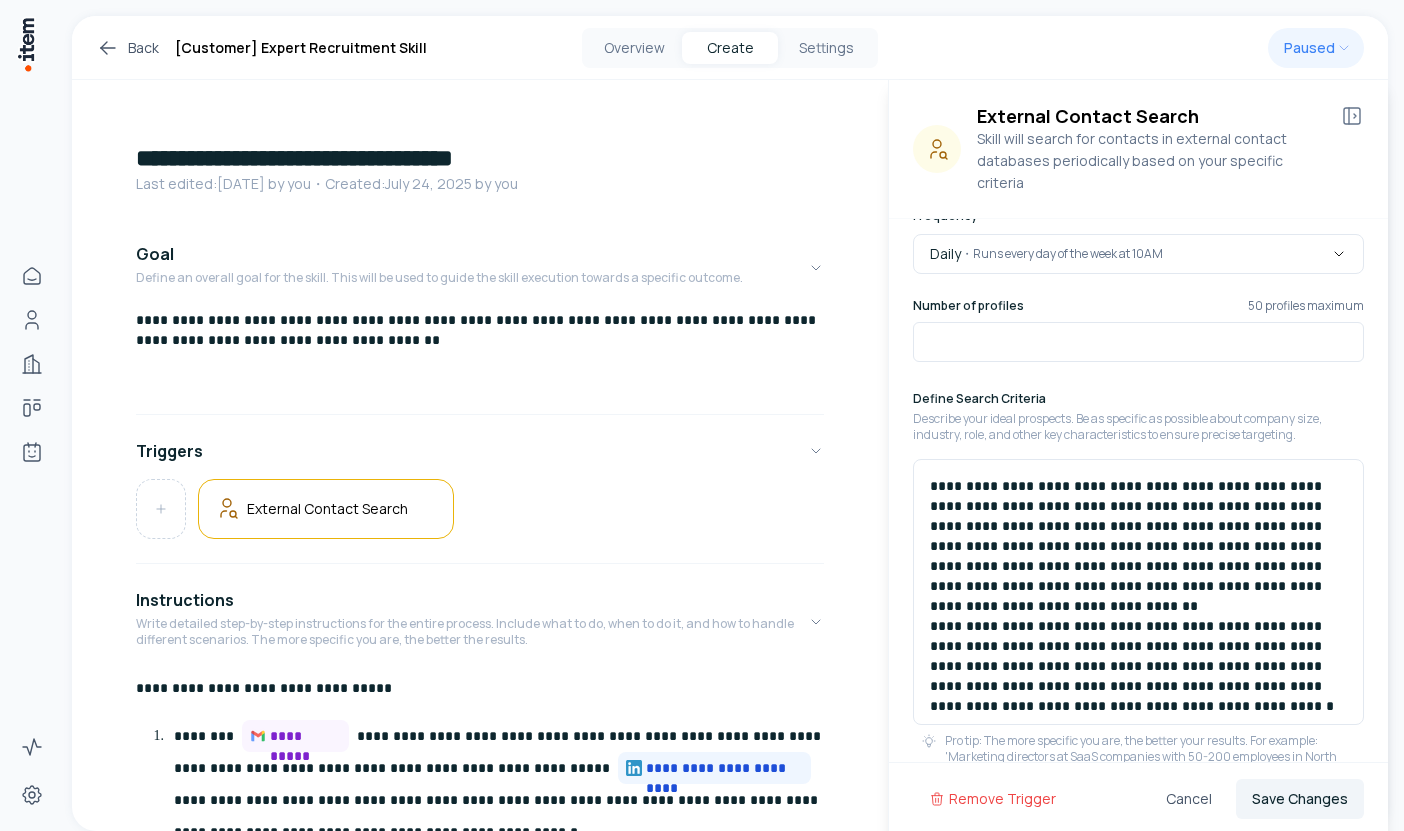 click on "Back" at bounding box center (127, 48) 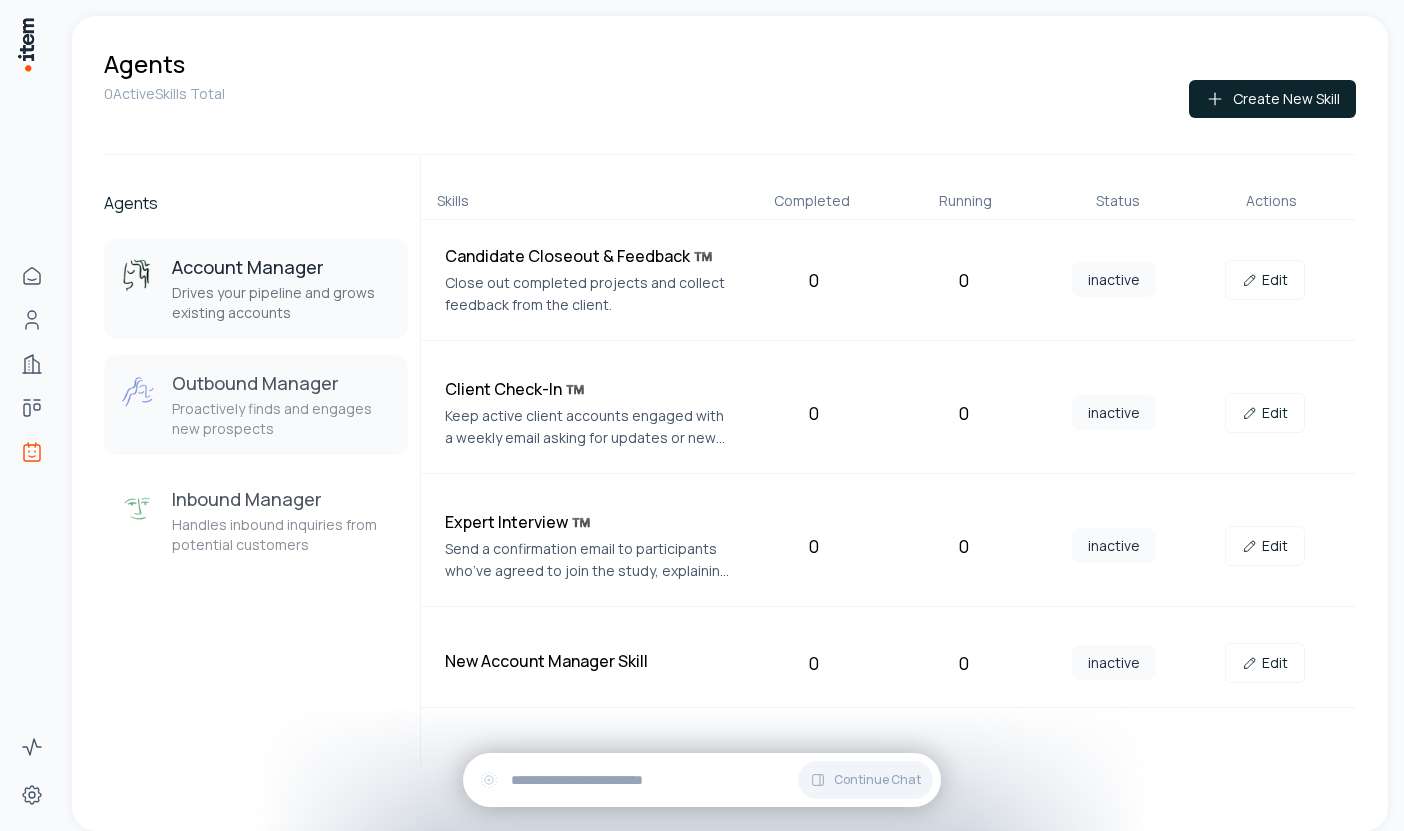 click on "Proactively finds and engages new prospects" at bounding box center [282, 419] 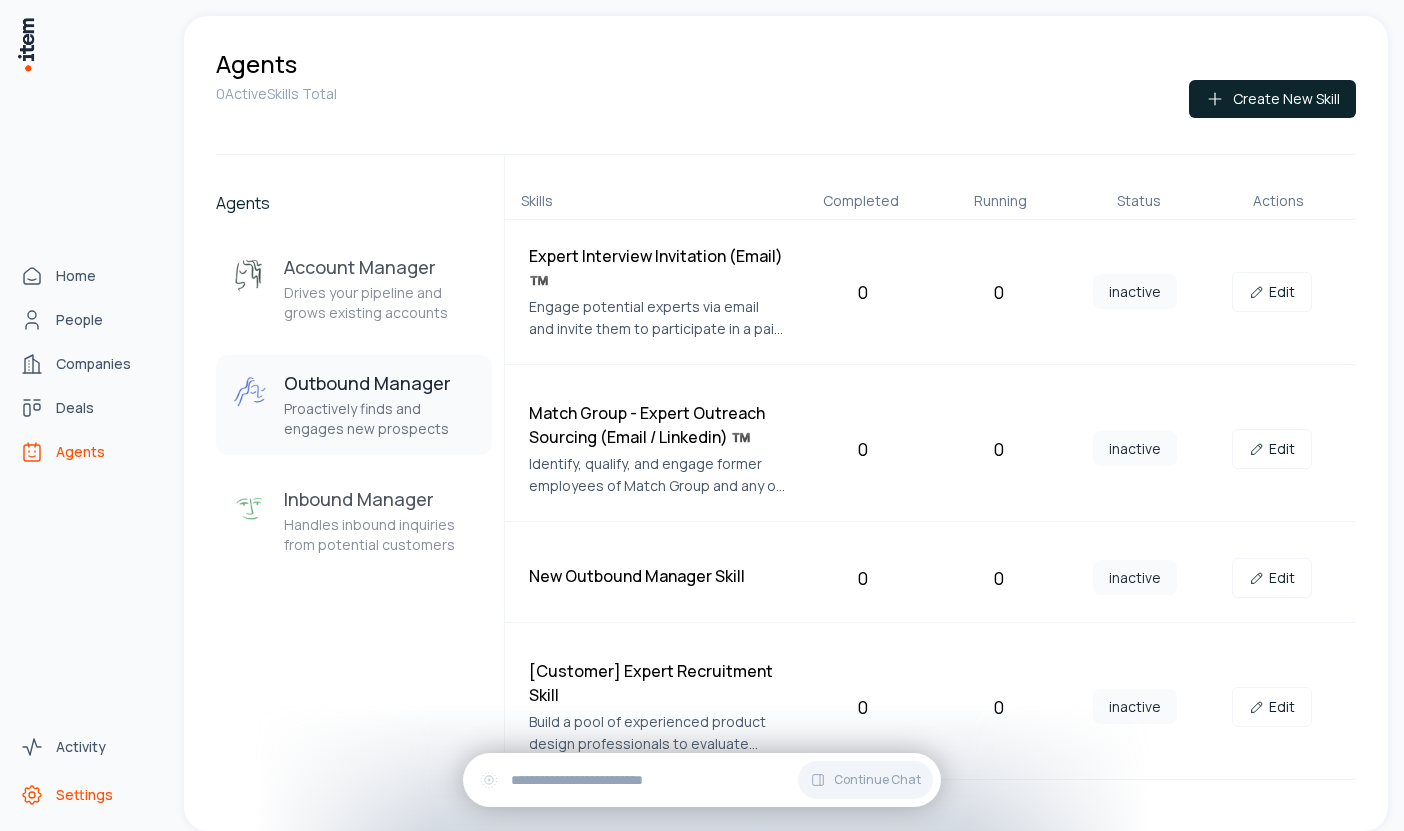 click on "Settings" at bounding box center [84, 795] 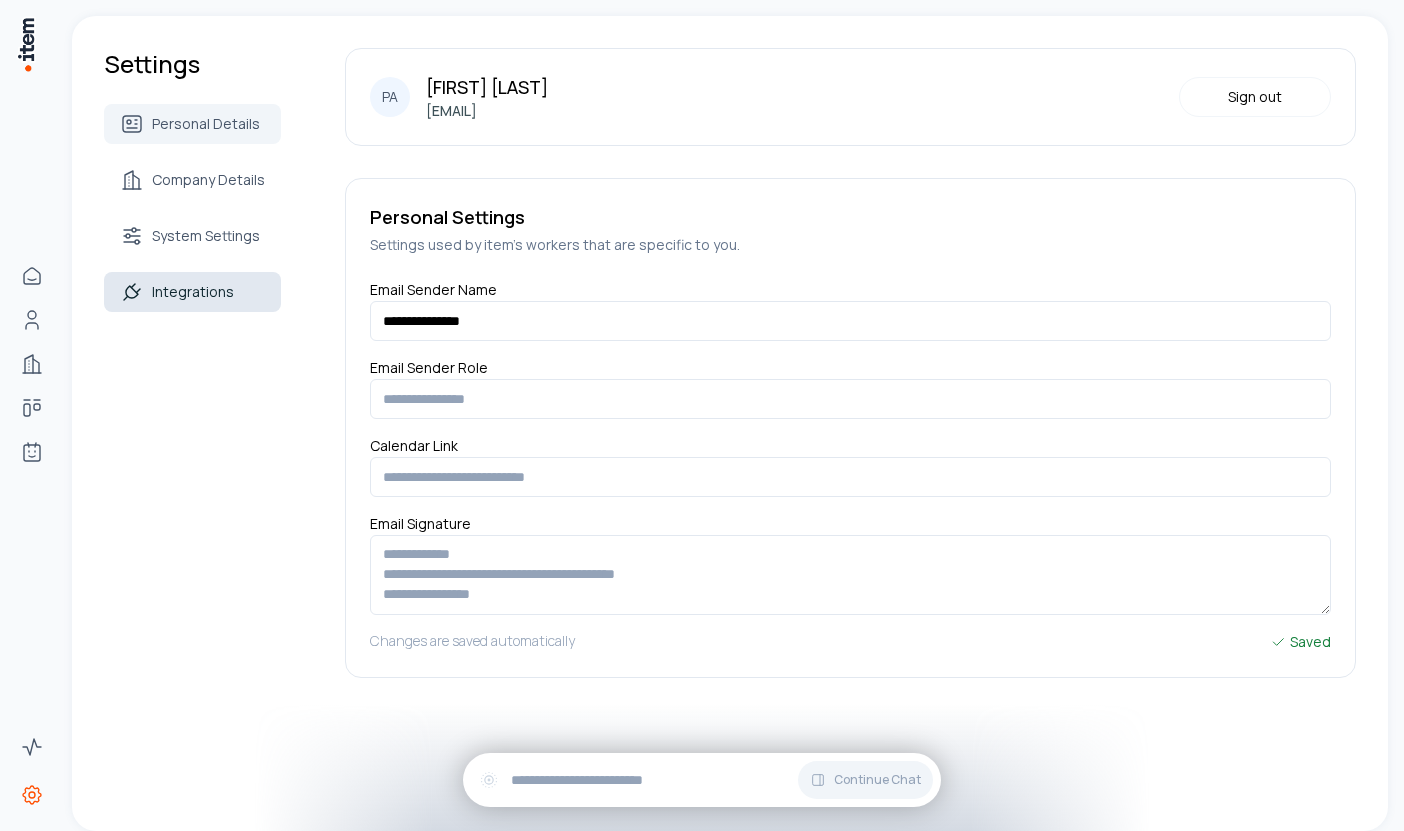 click on "Integrations" at bounding box center (193, 292) 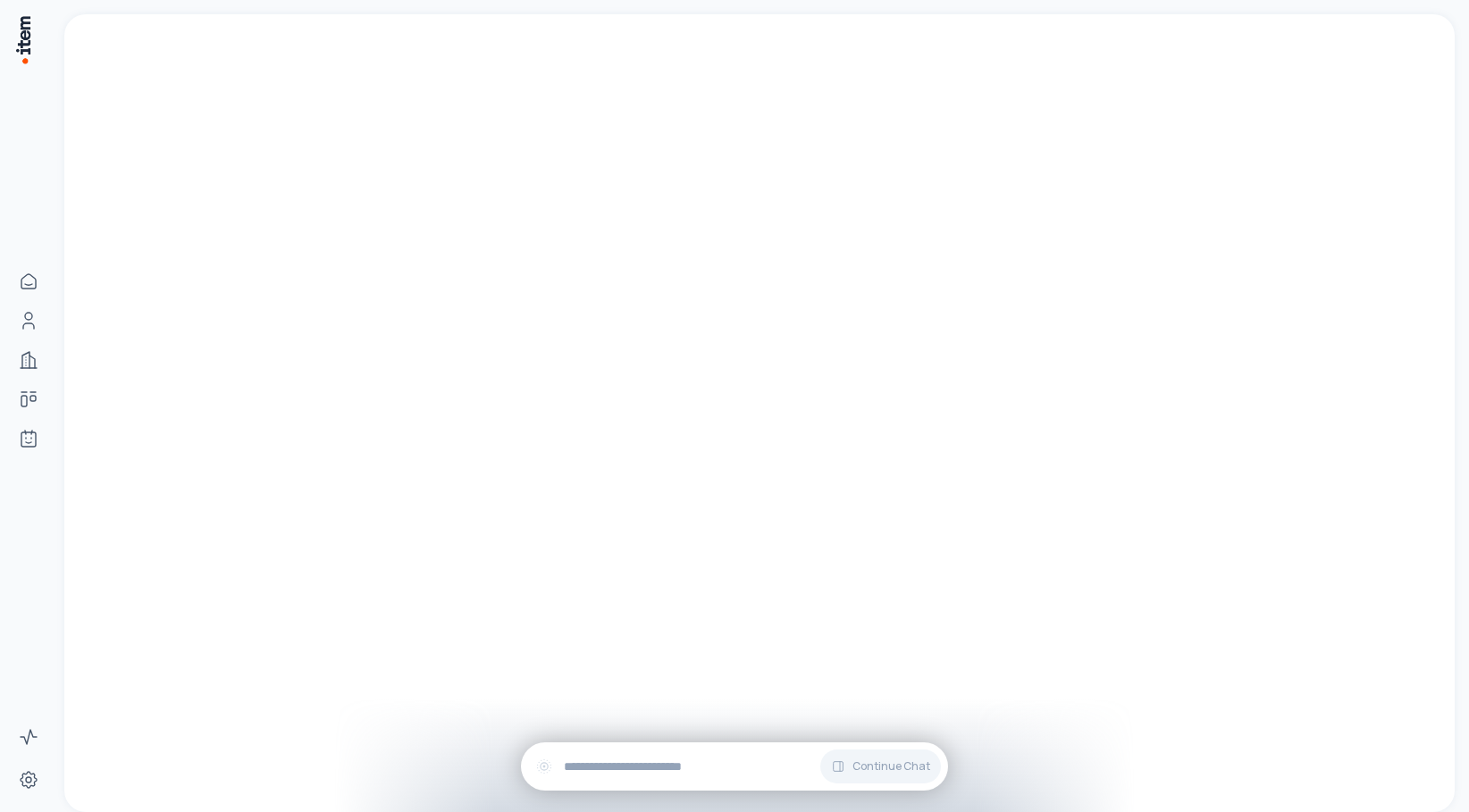 scroll, scrollTop: 0, scrollLeft: 0, axis: both 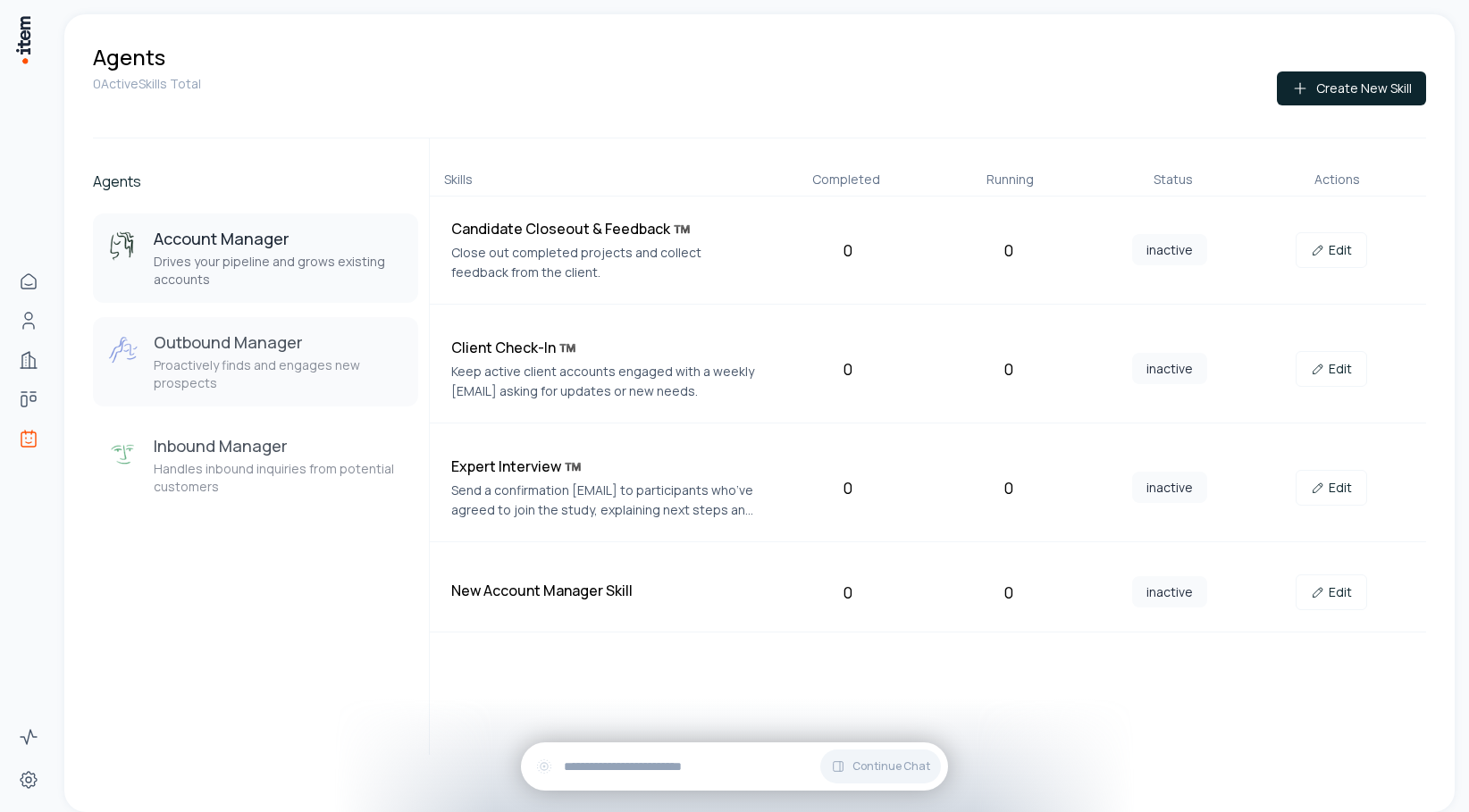 click on "Proactively finds and engages new prospects" at bounding box center (279, 374) 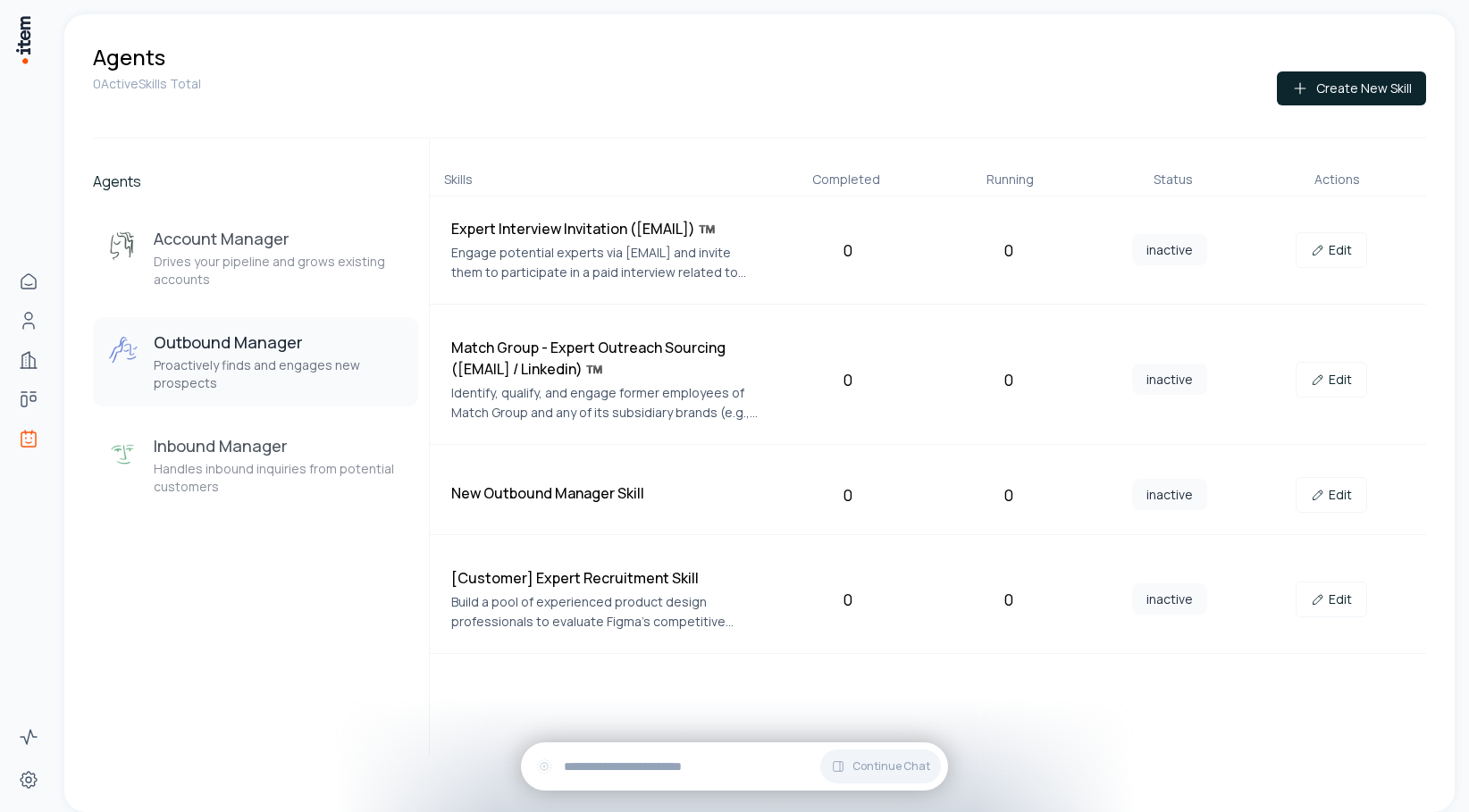 click on "Build a pool of experienced product design professionals to evaluate Figma's competitive positioning through primary research interviews." at bounding box center [605, 612] 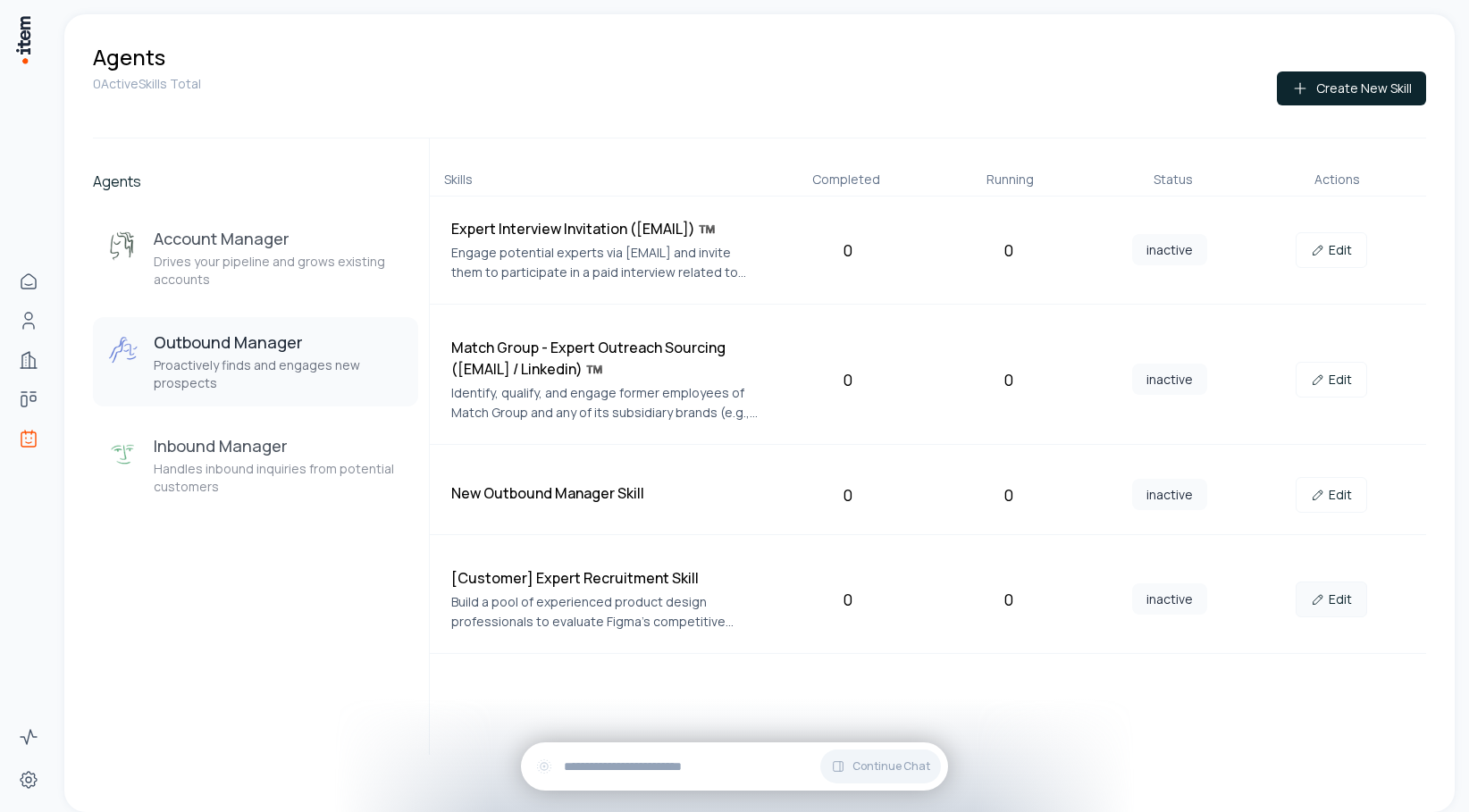 click on "Edit" at bounding box center [1331, 599] 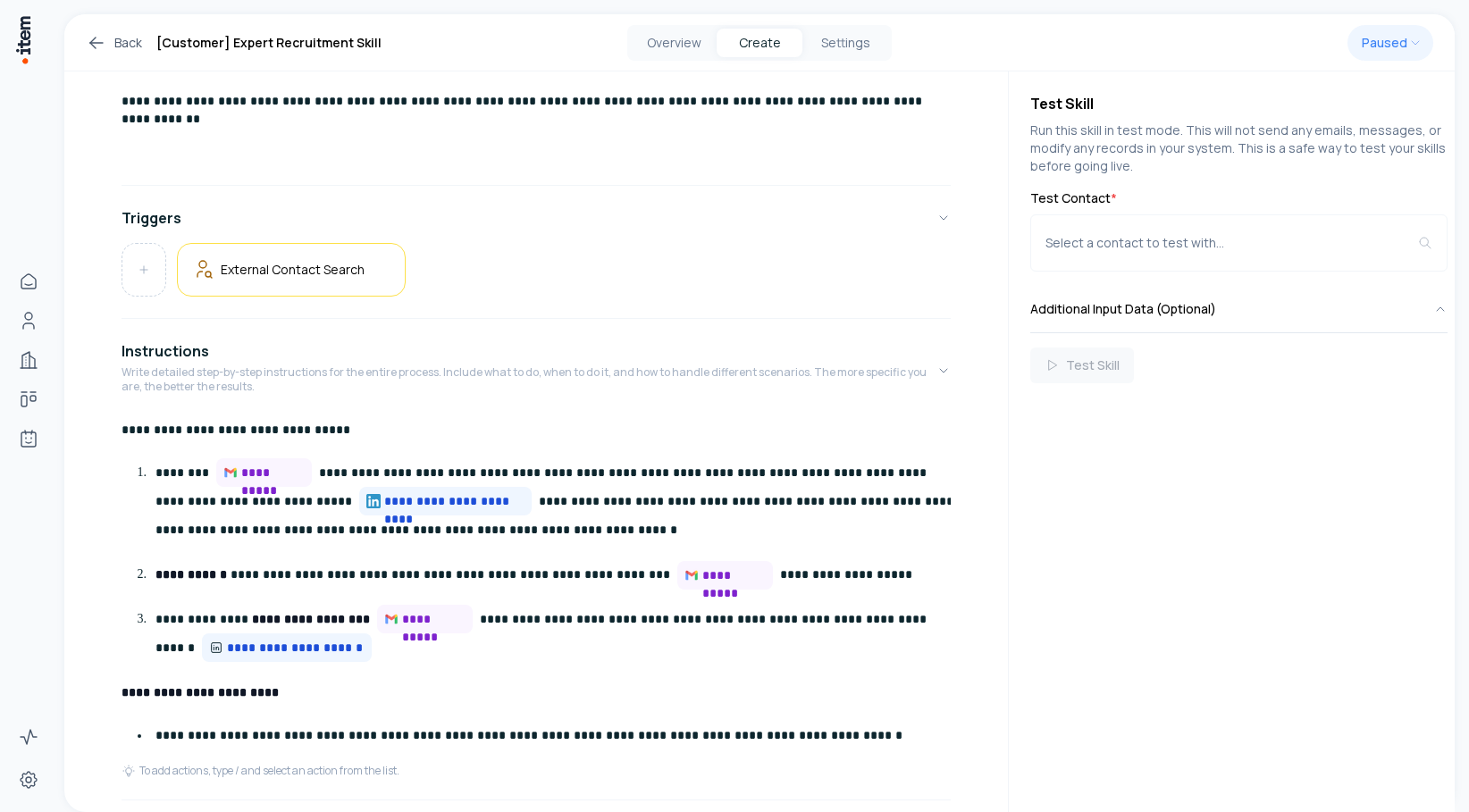 scroll, scrollTop: 242, scrollLeft: 0, axis: vertical 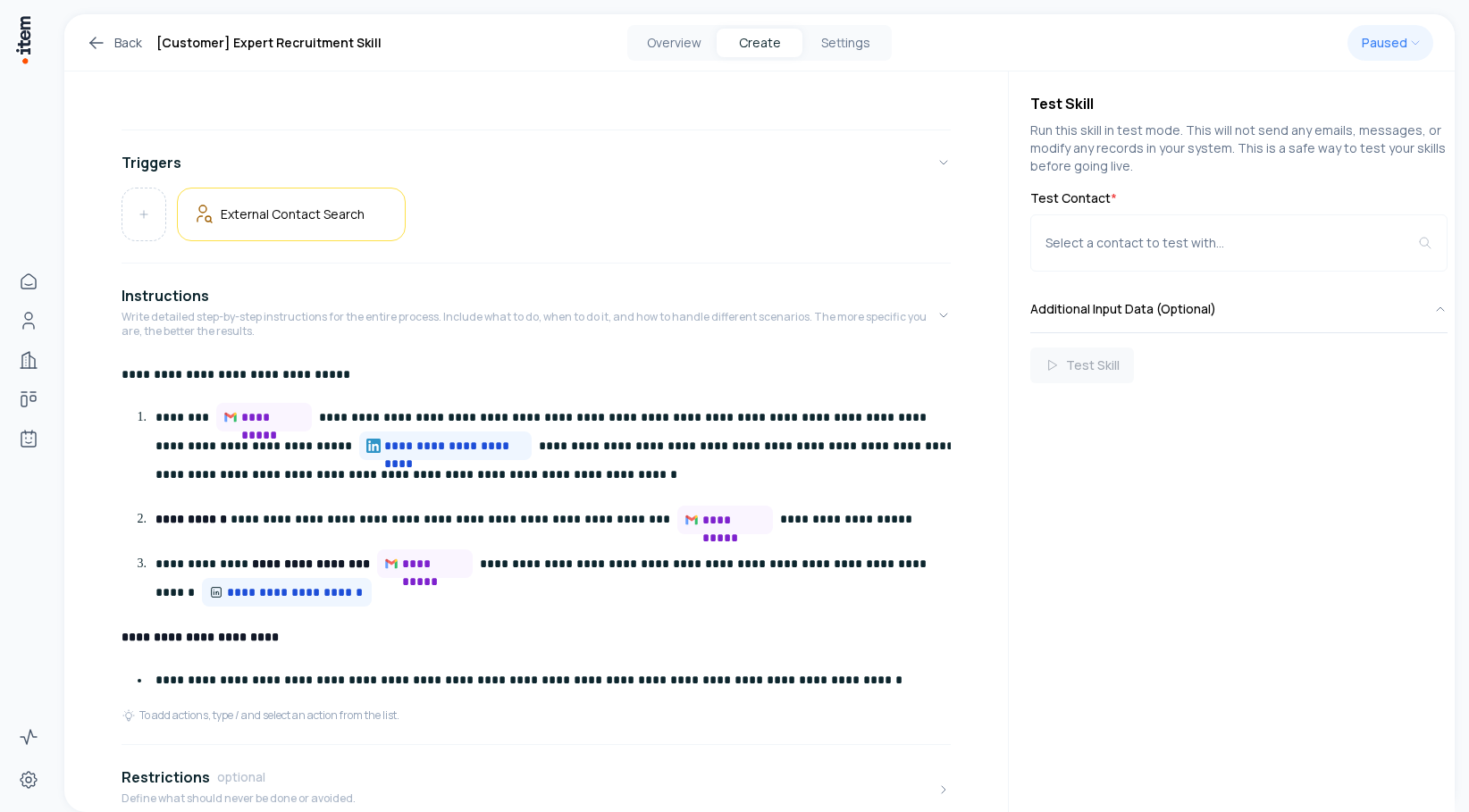 click on "Test Skill" at bounding box center (1238, 365) 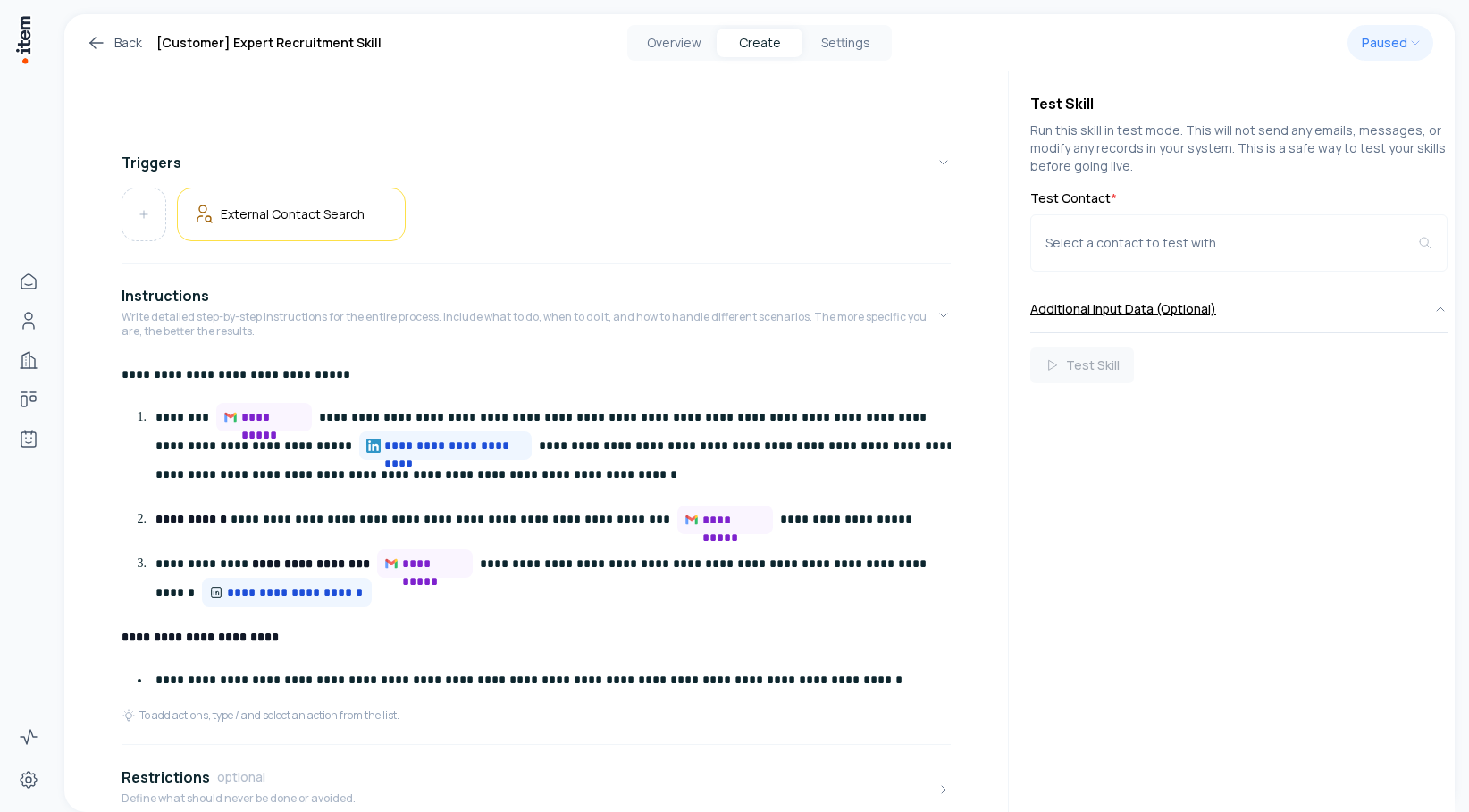 click on "Additional Input Data (Optional)" at bounding box center [1238, 309] 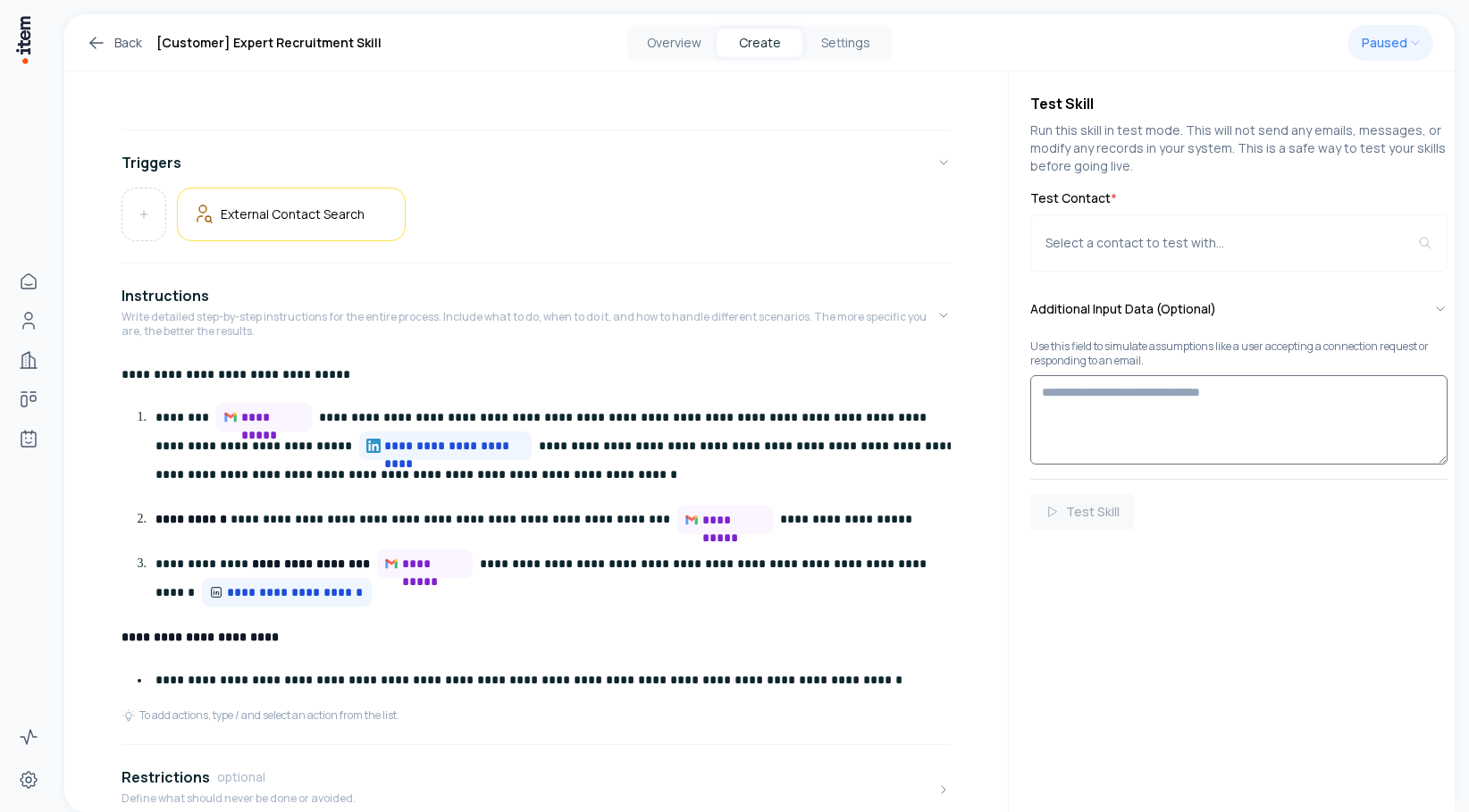 click at bounding box center (1238, 420) 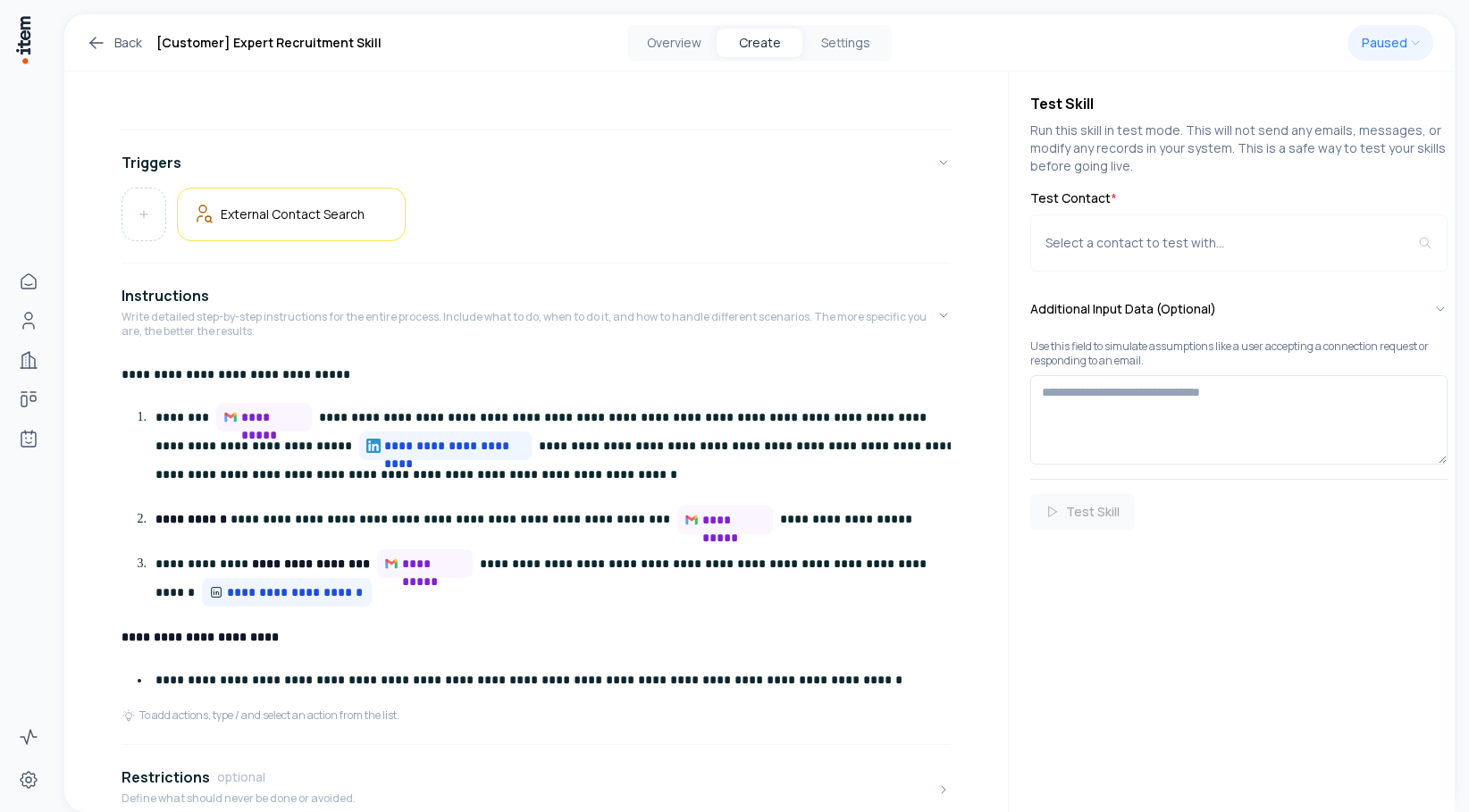click on "Test Skill" at bounding box center (1238, 512) 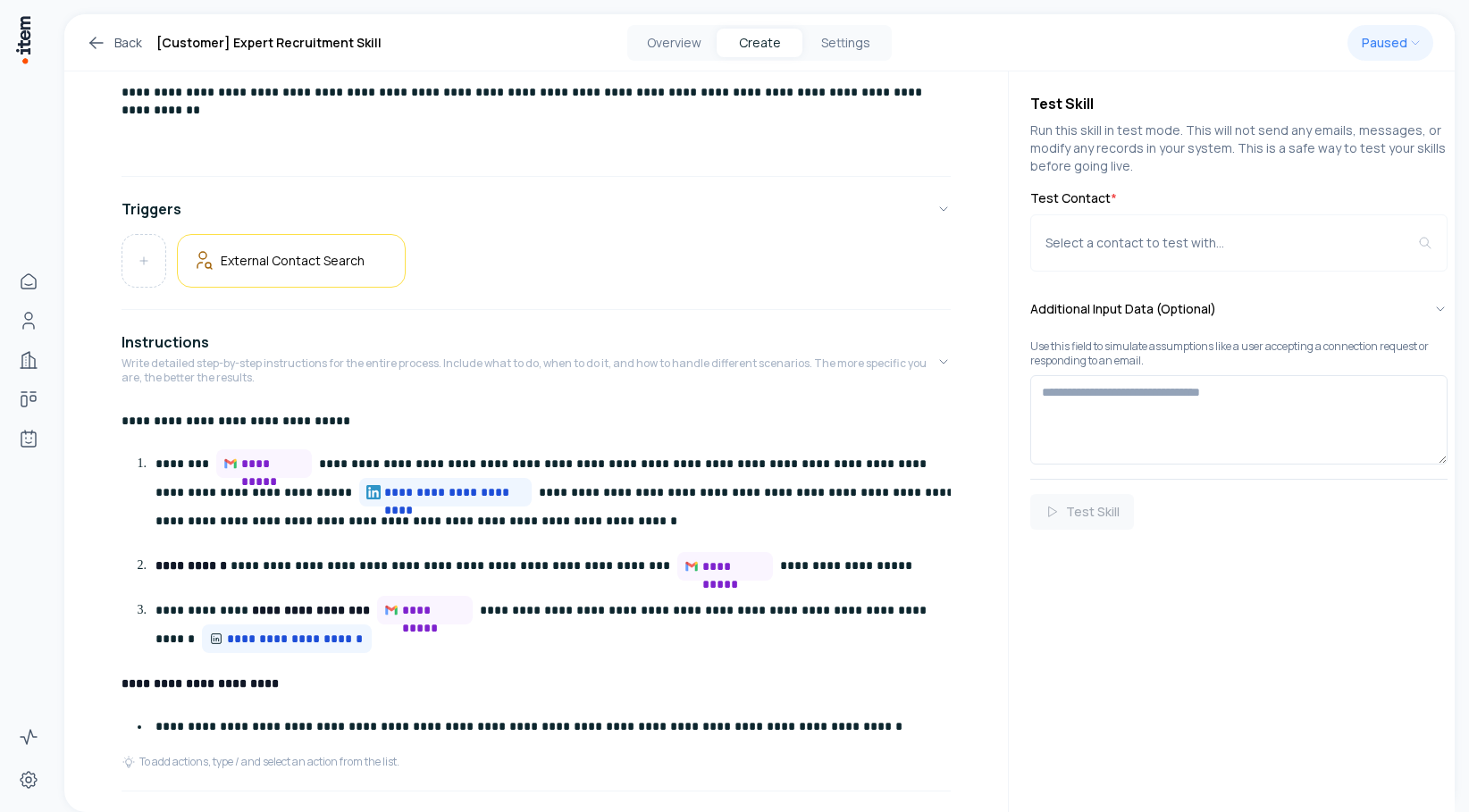 scroll, scrollTop: 0, scrollLeft: 0, axis: both 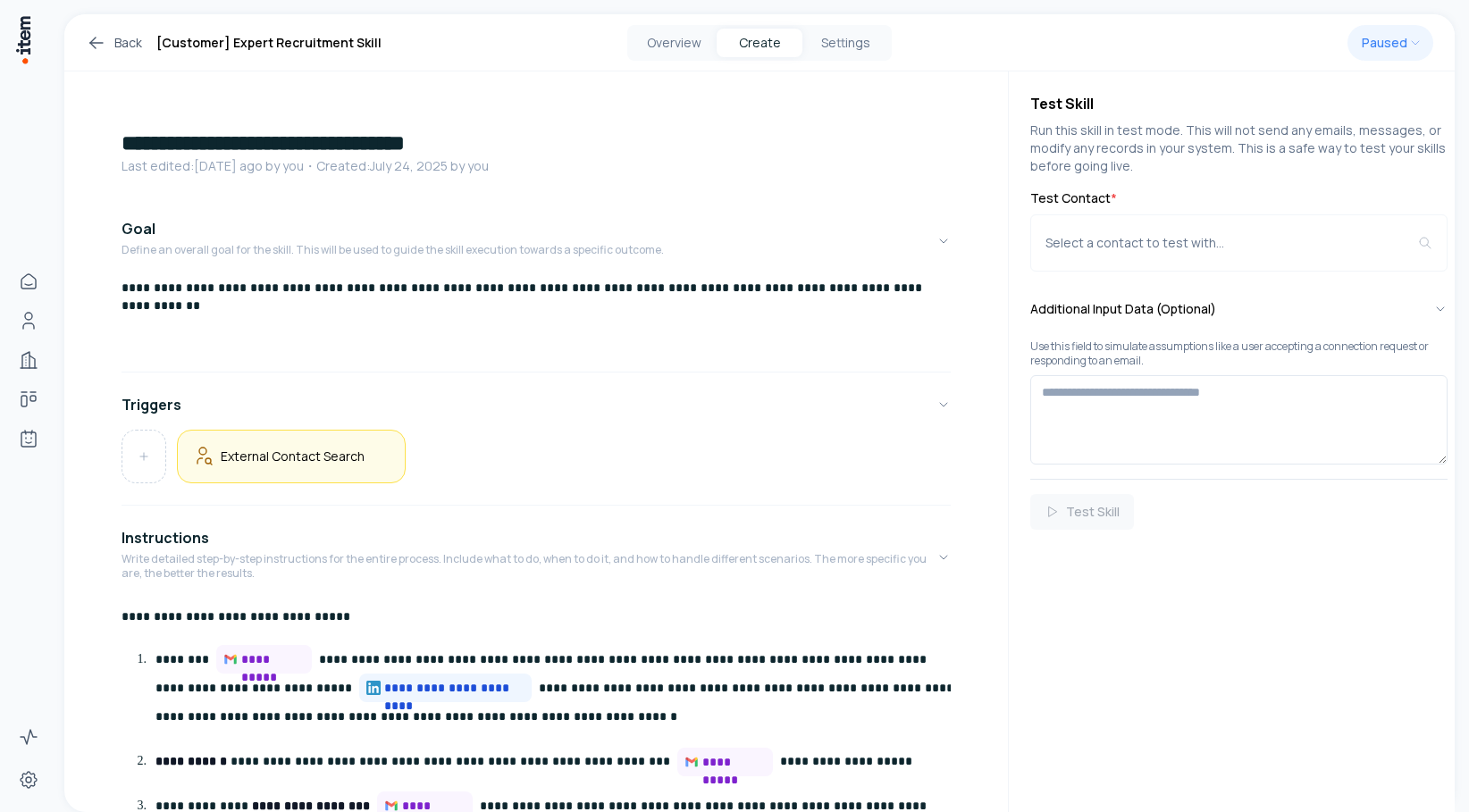 click on "External Contact Search" at bounding box center [292, 456] 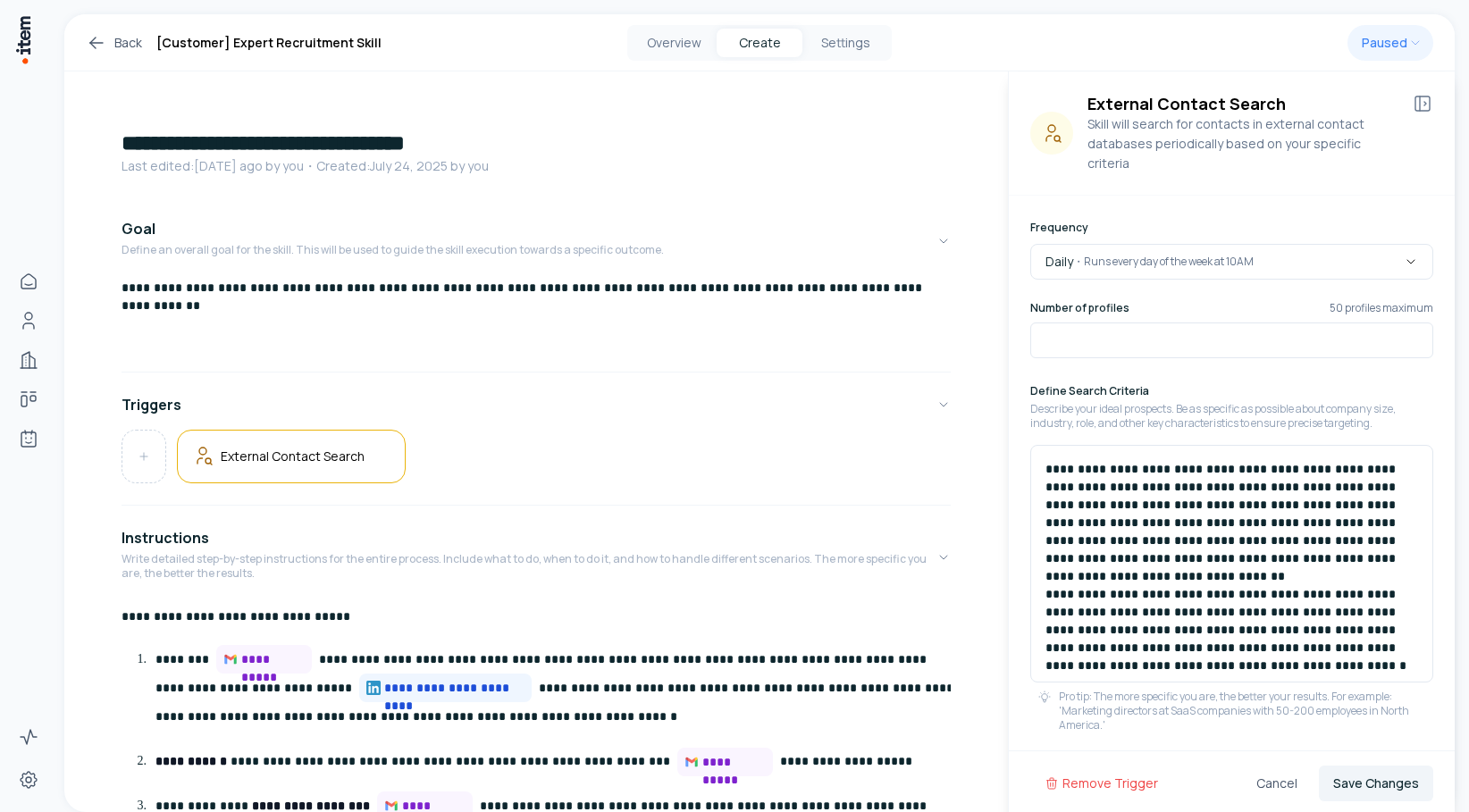 scroll, scrollTop: 361, scrollLeft: 0, axis: vertical 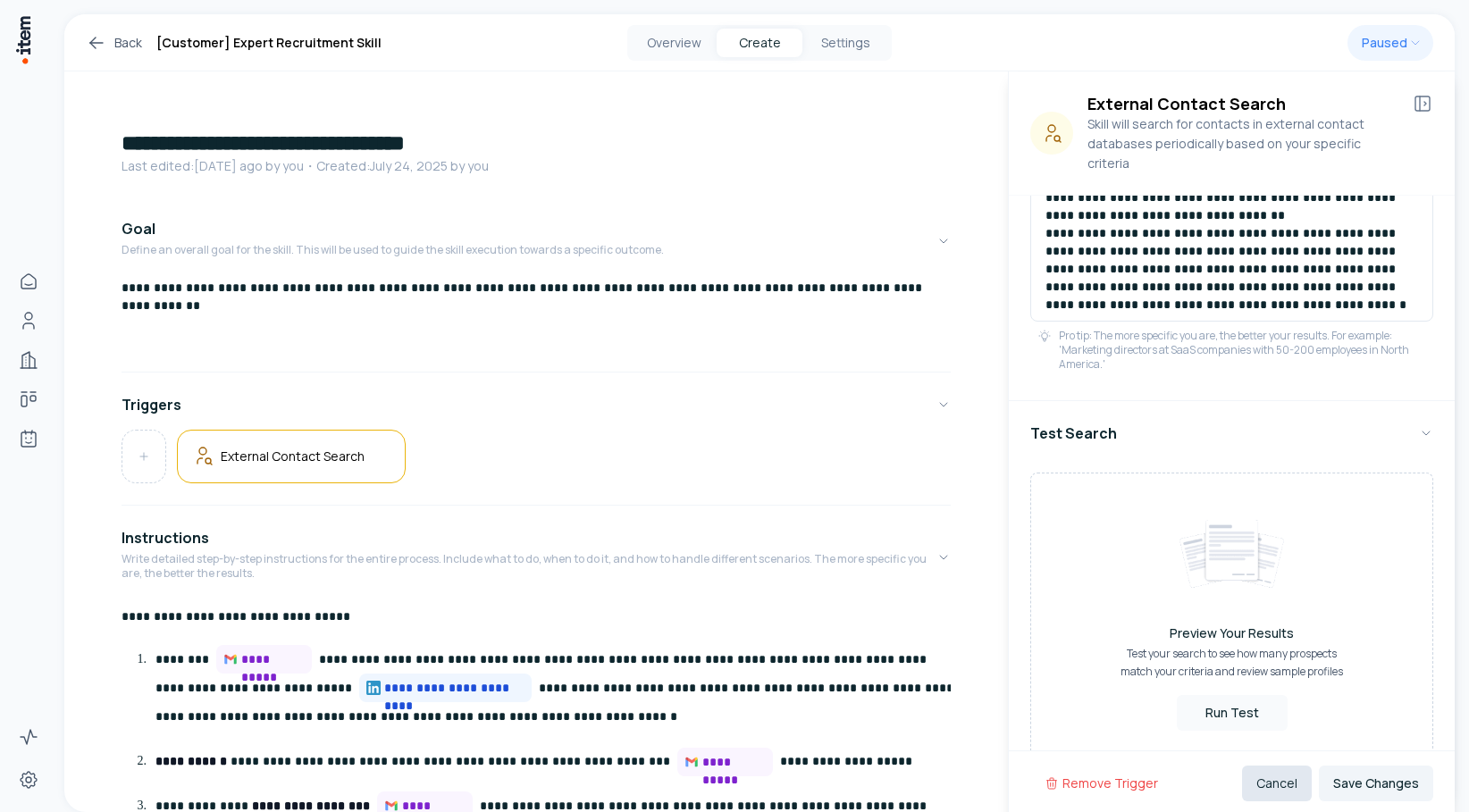 click on "Cancel" at bounding box center [1277, 783] 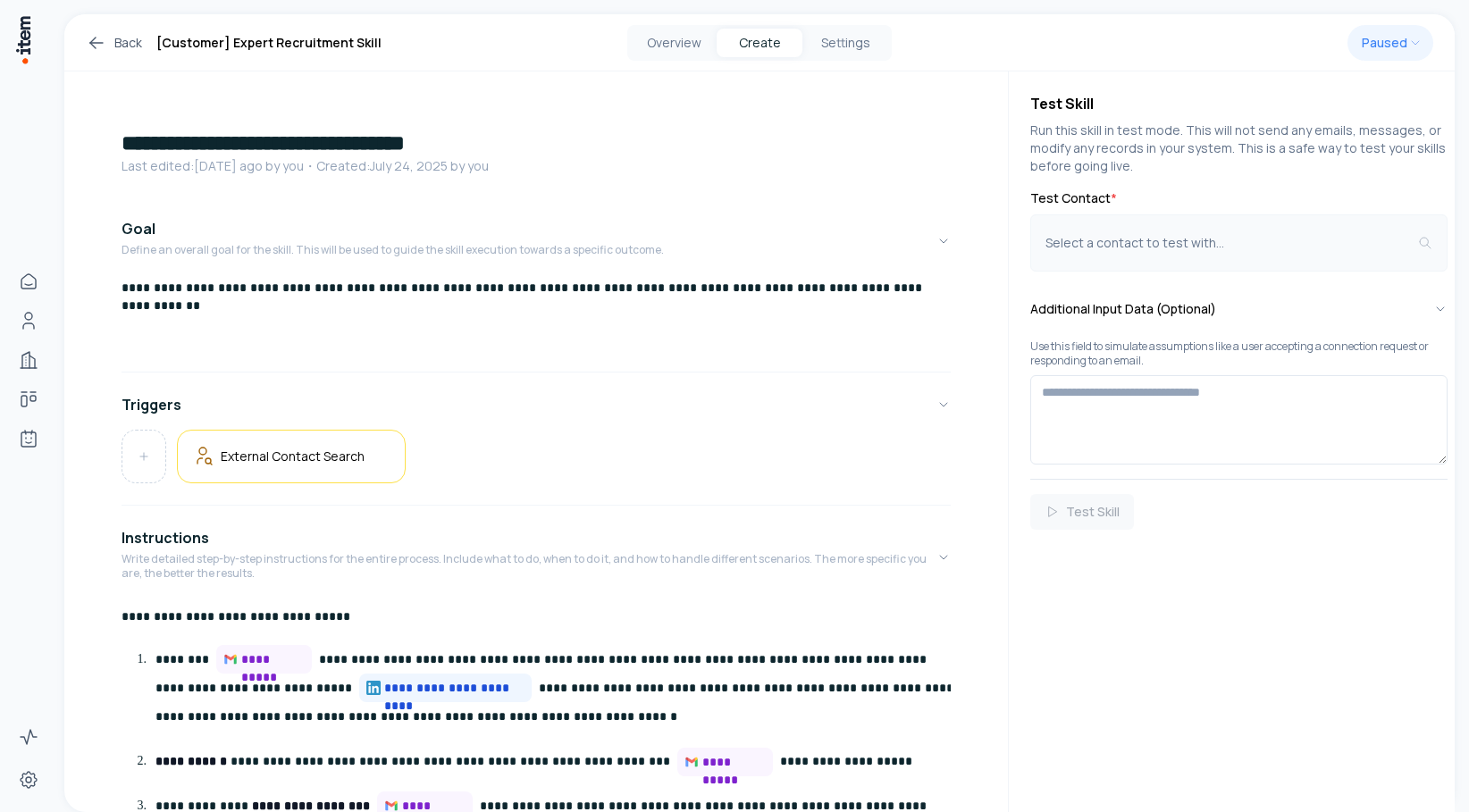 click on "Select a contact to test with..." at bounding box center [1231, 243] 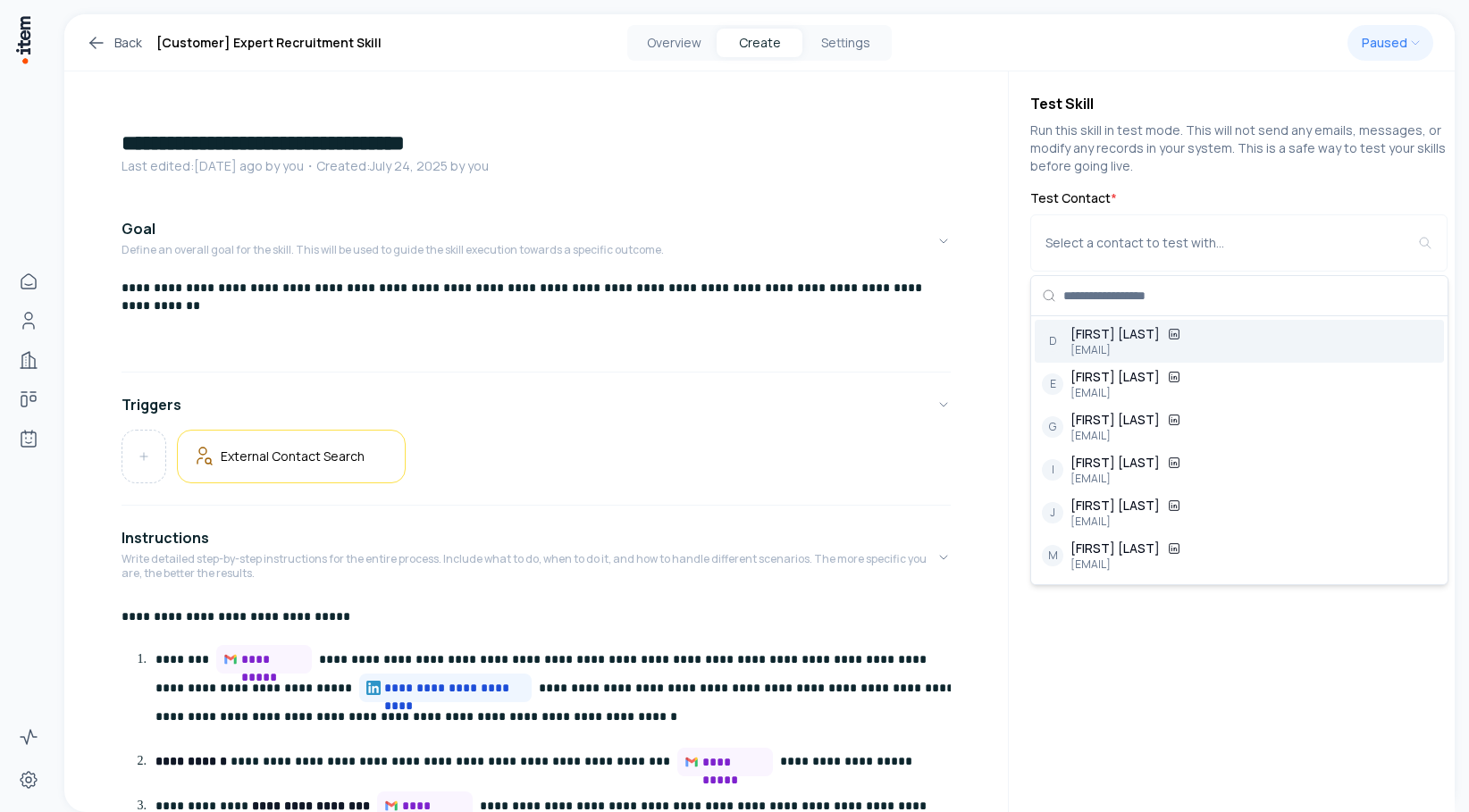 click on "**********" at bounding box center (536, 776) 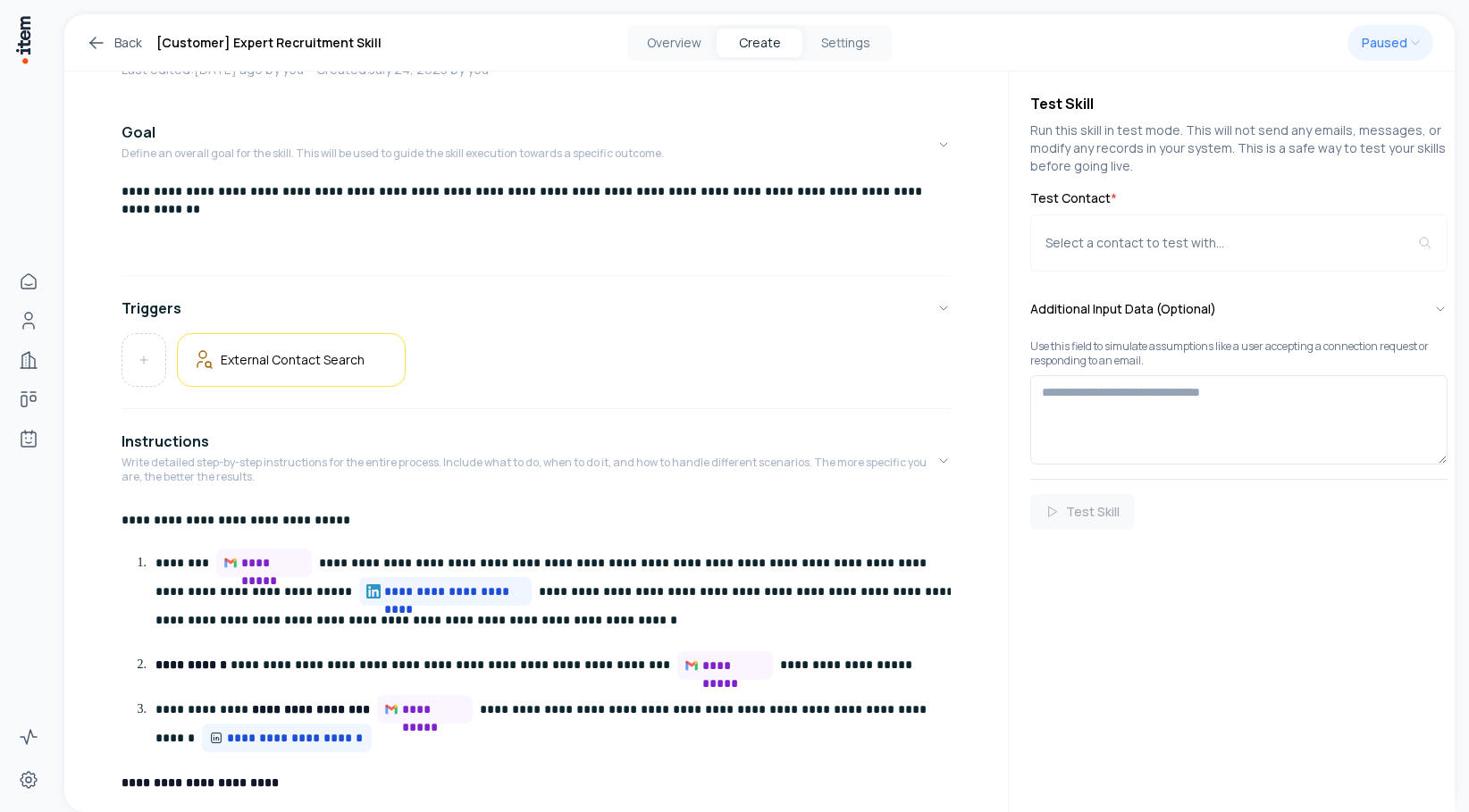 scroll, scrollTop: 128, scrollLeft: 0, axis: vertical 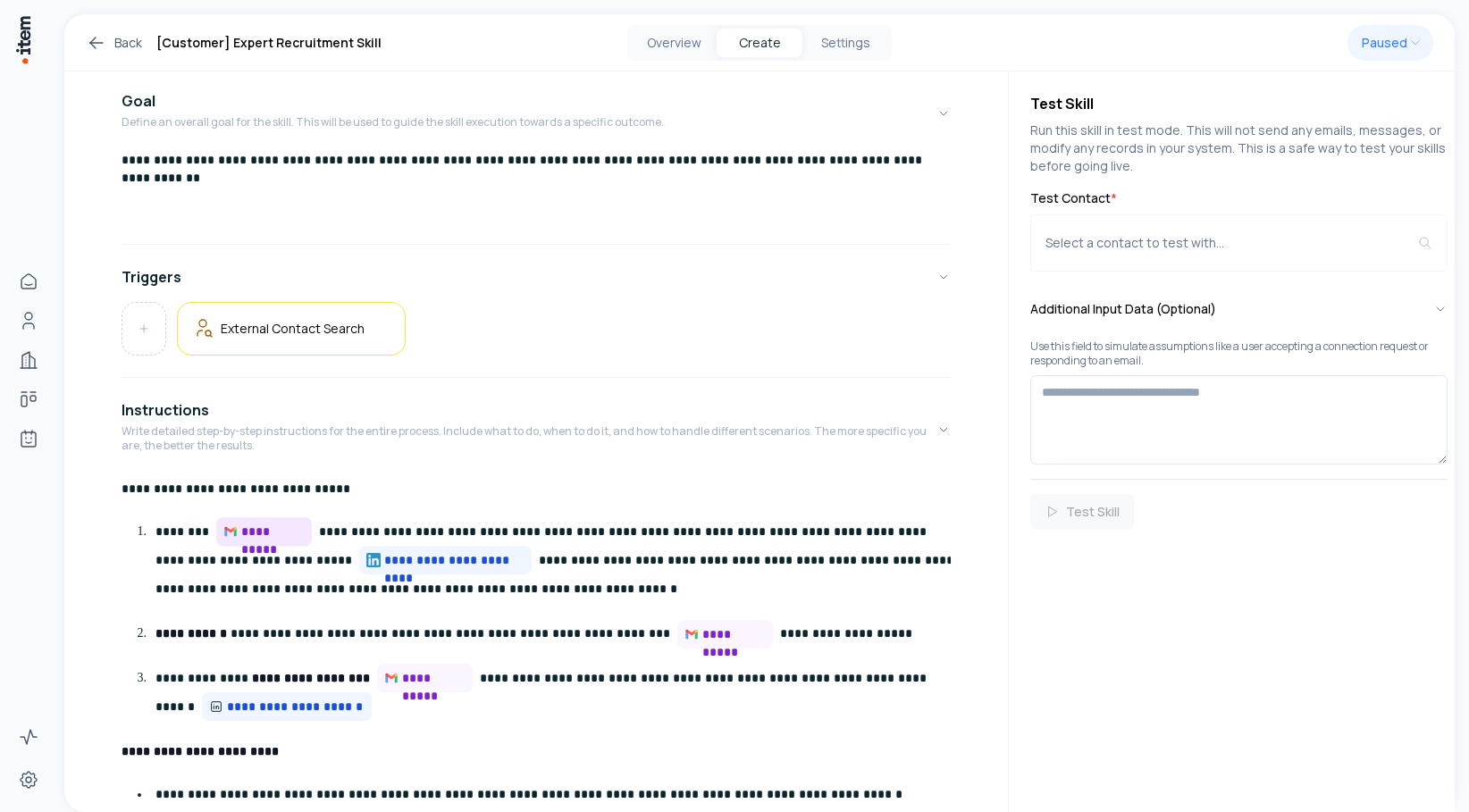 click on "**********" at bounding box center [273, 532] 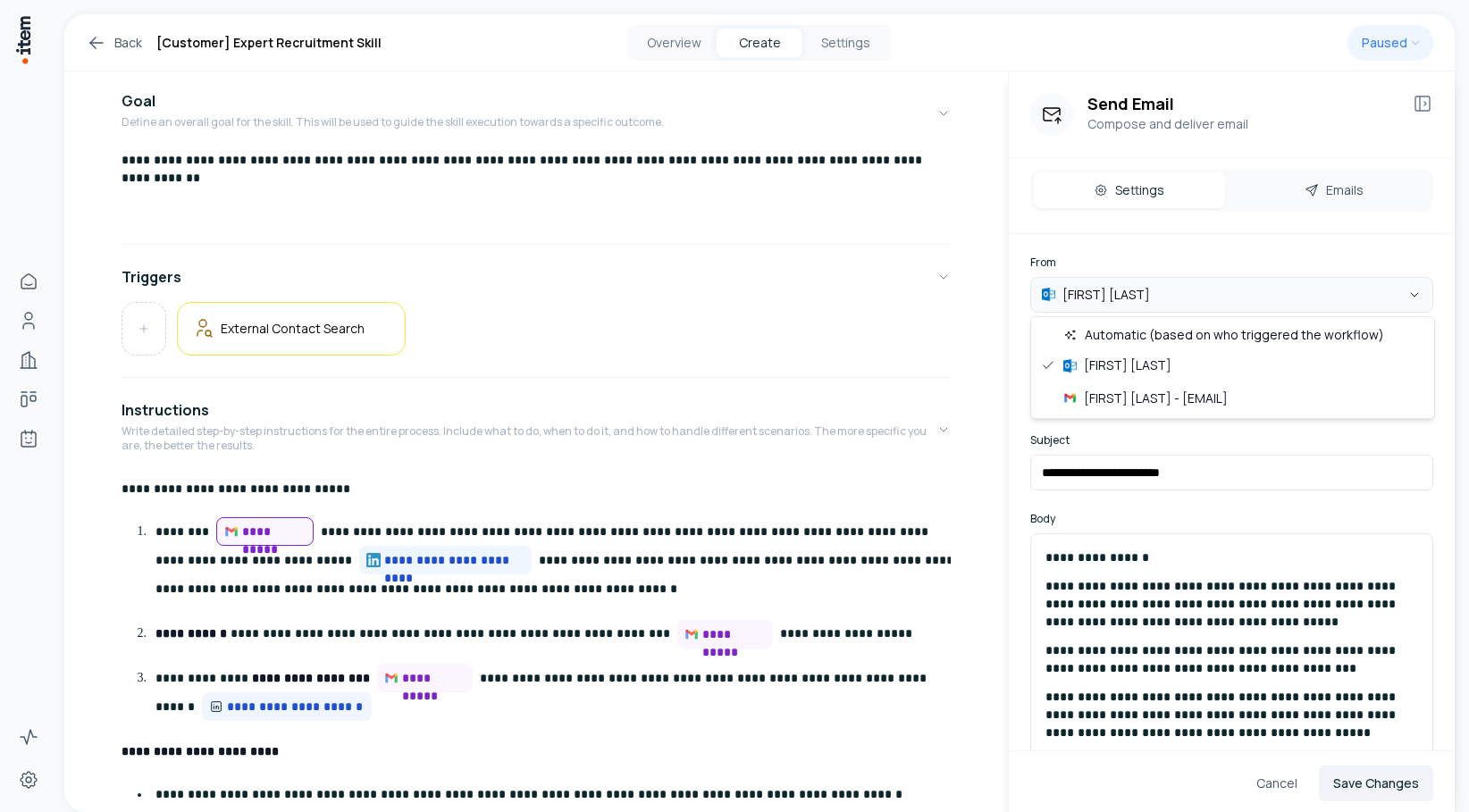 click on "**********" at bounding box center [734, 406] 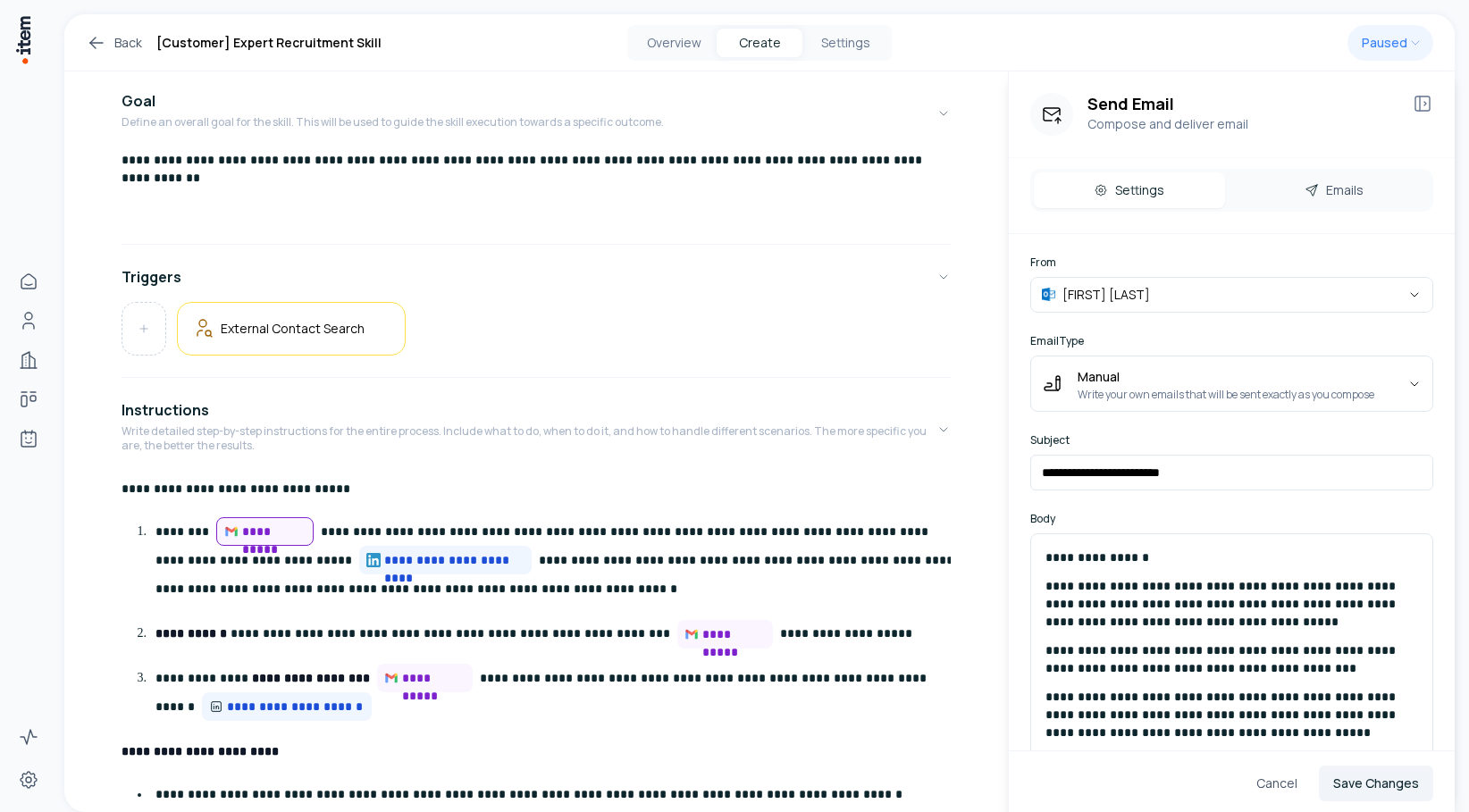 click on "**********" at bounding box center [734, 406] 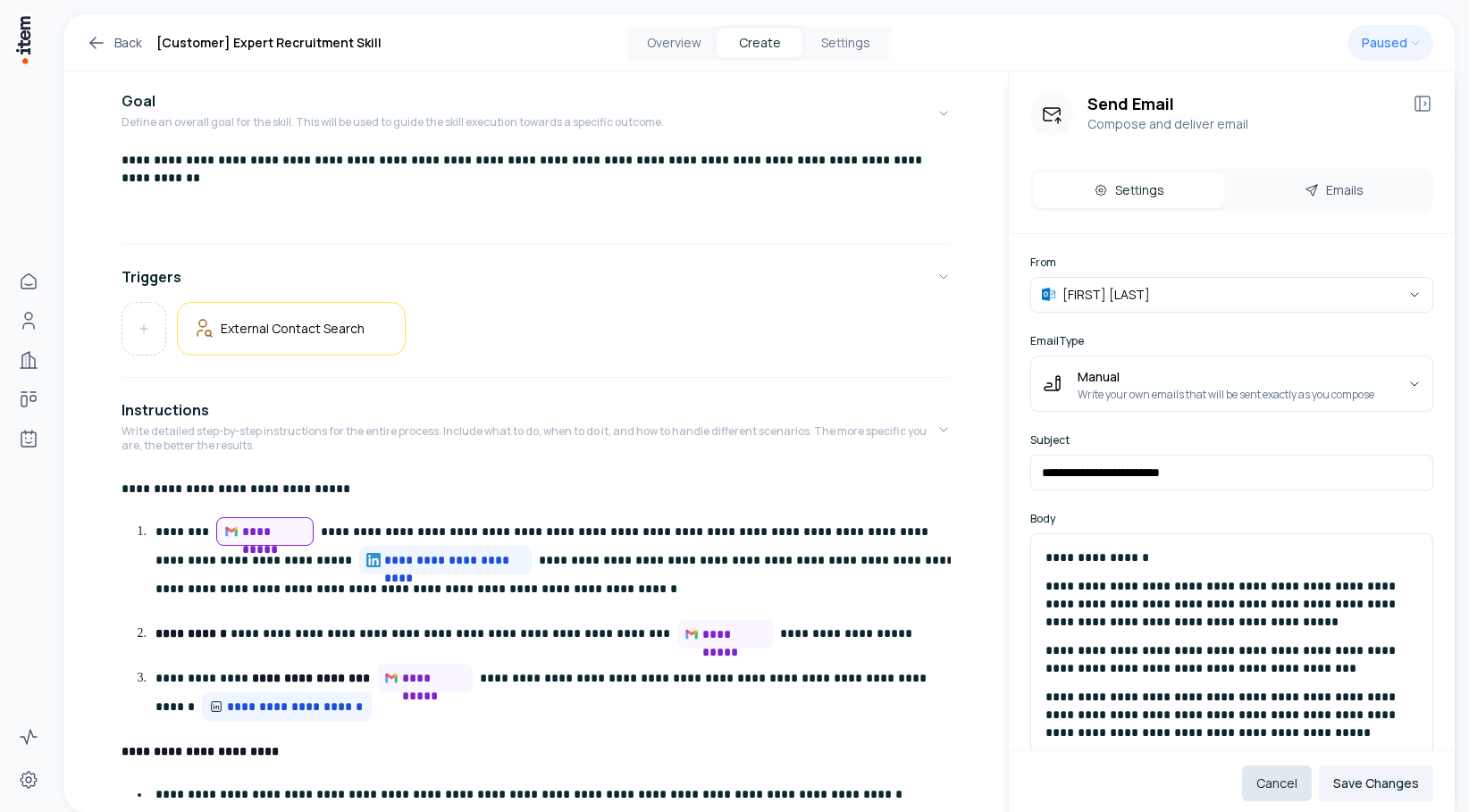 click on "Cancel" at bounding box center [1277, 783] 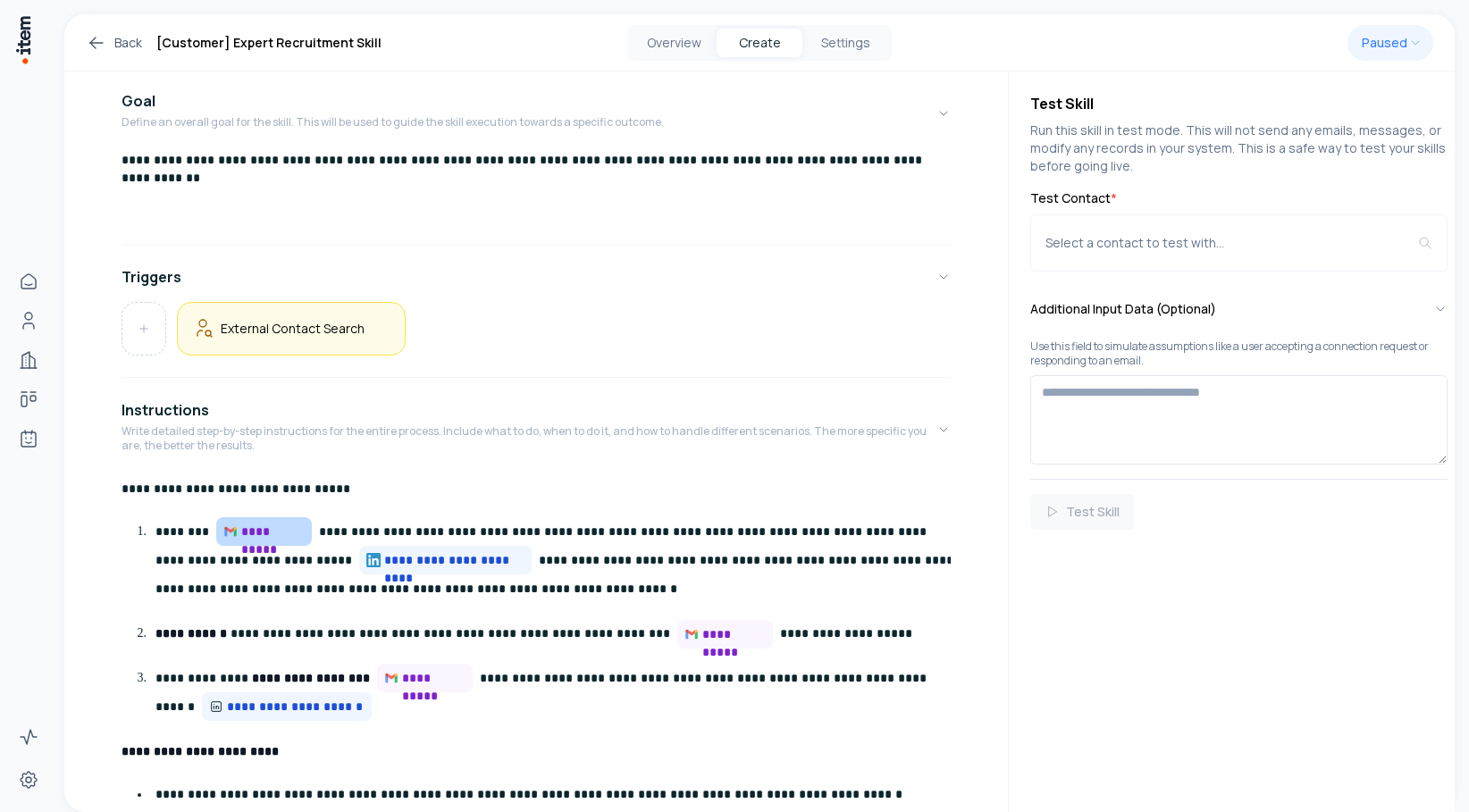 click on "External Contact Search" at bounding box center [291, 329] 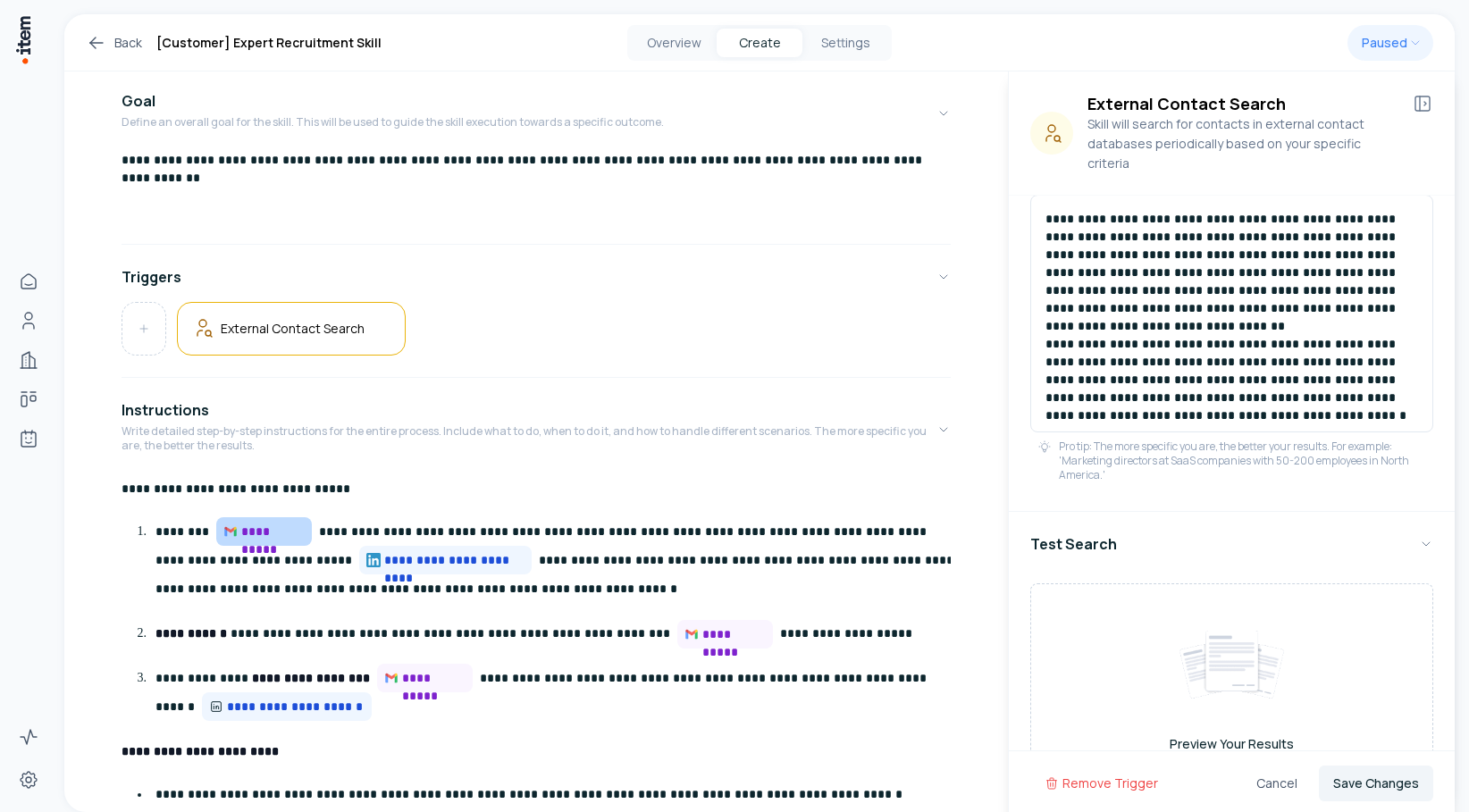 scroll, scrollTop: 361, scrollLeft: 0, axis: vertical 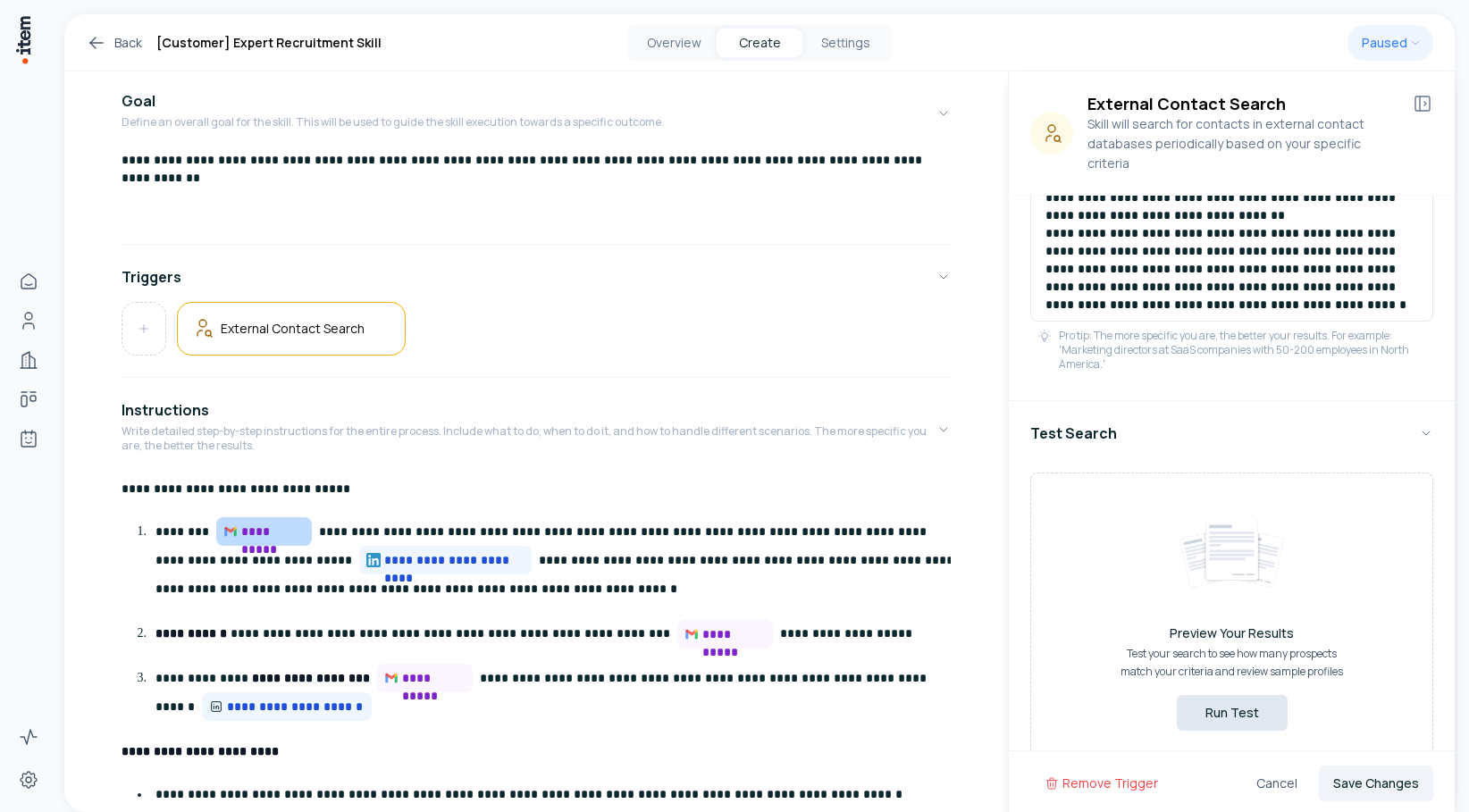 click on "Run Test" at bounding box center (1232, 713) 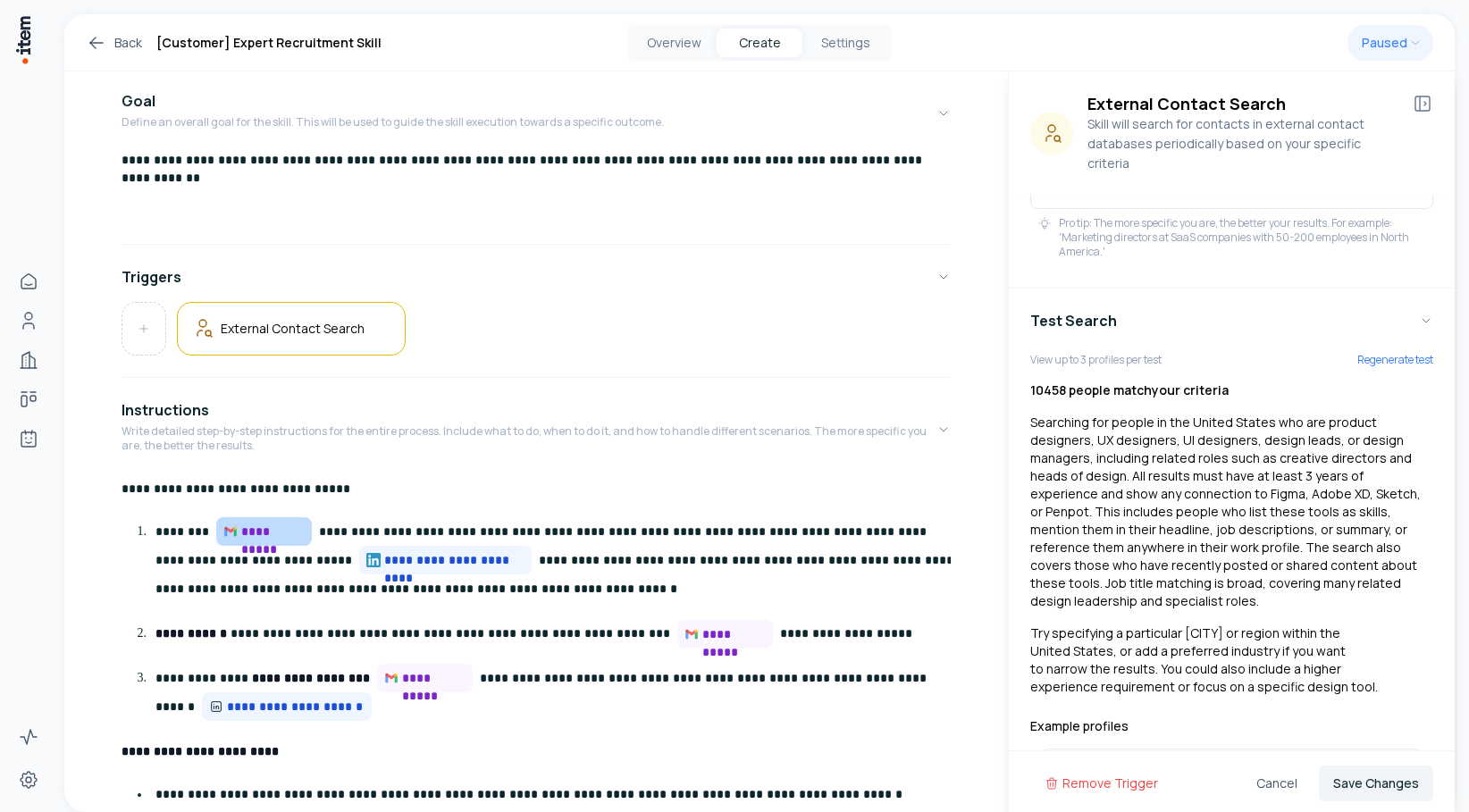 scroll, scrollTop: 483, scrollLeft: 0, axis: vertical 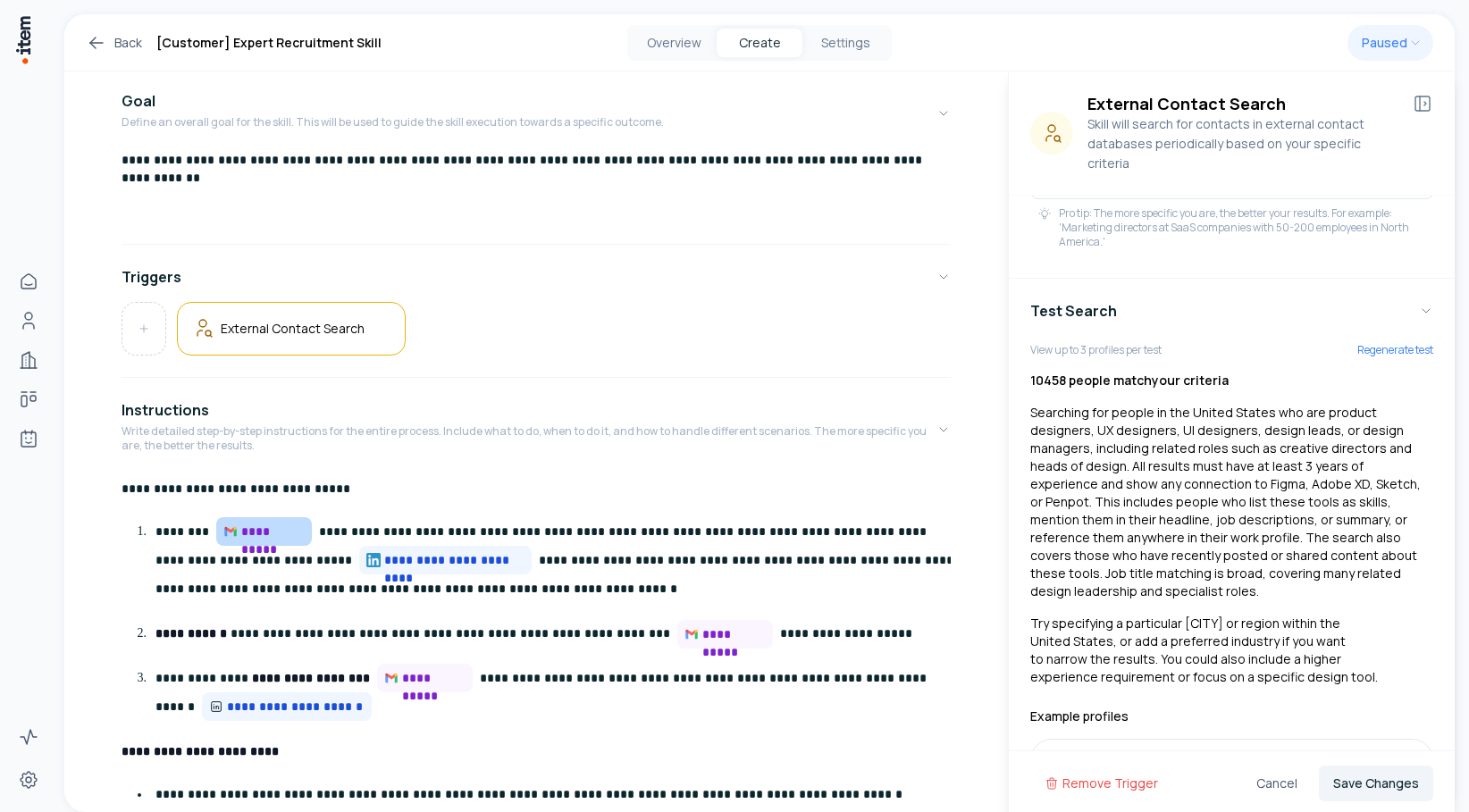 click on "10458   people   match  your criteria" at bounding box center (1129, 380) 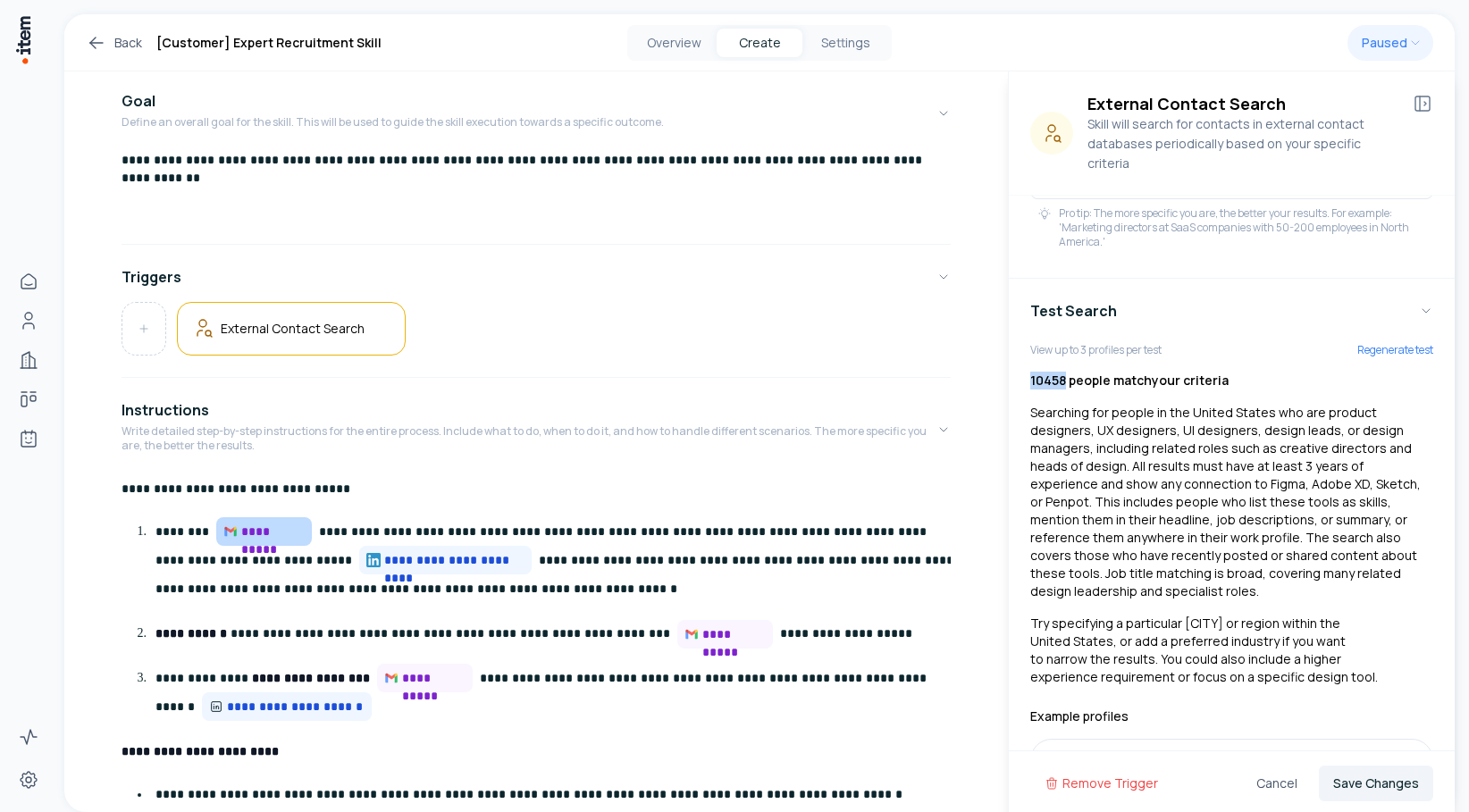 click on "10458   people   match  your criteria" at bounding box center [1129, 380] 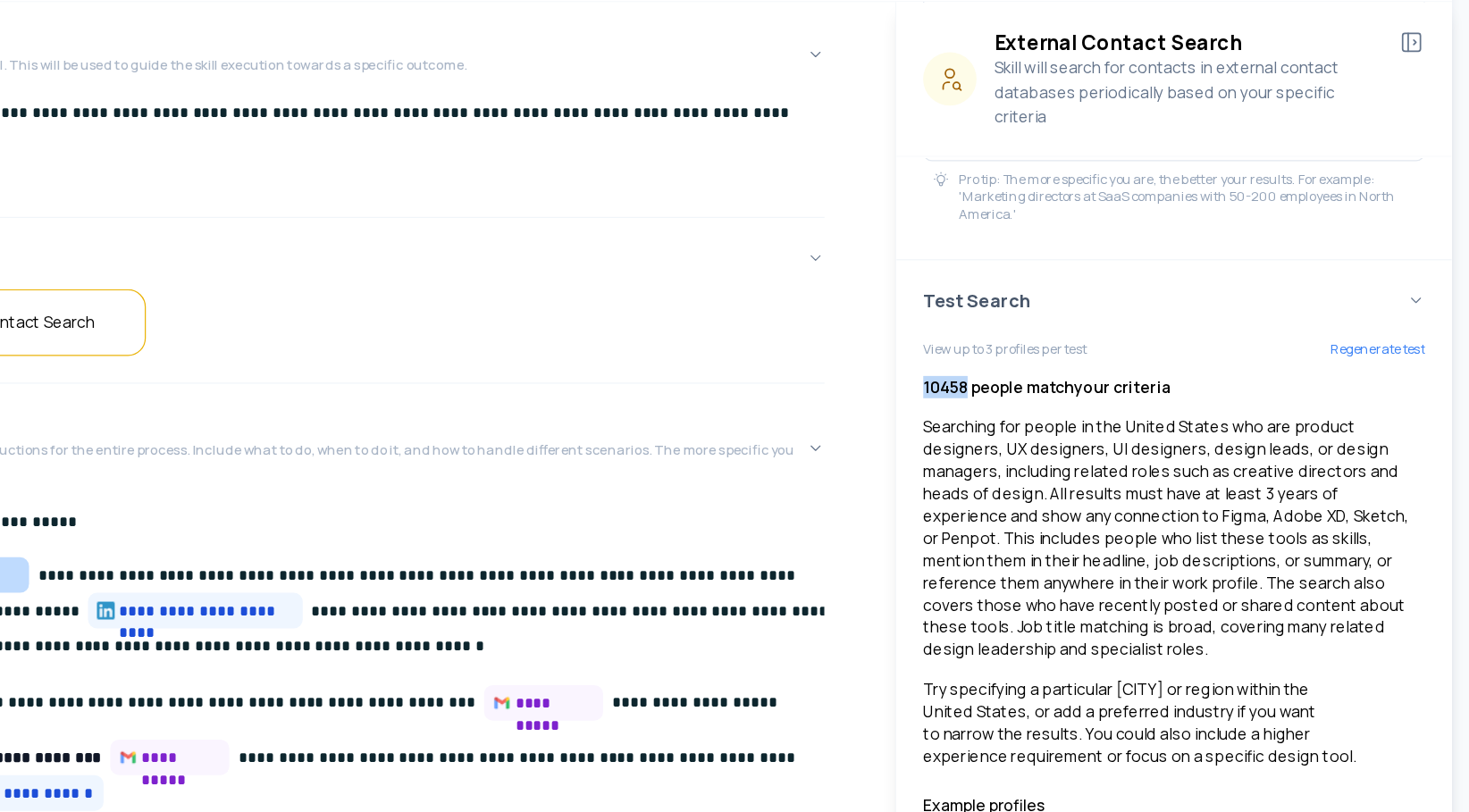 scroll, scrollTop: 0, scrollLeft: 0, axis: both 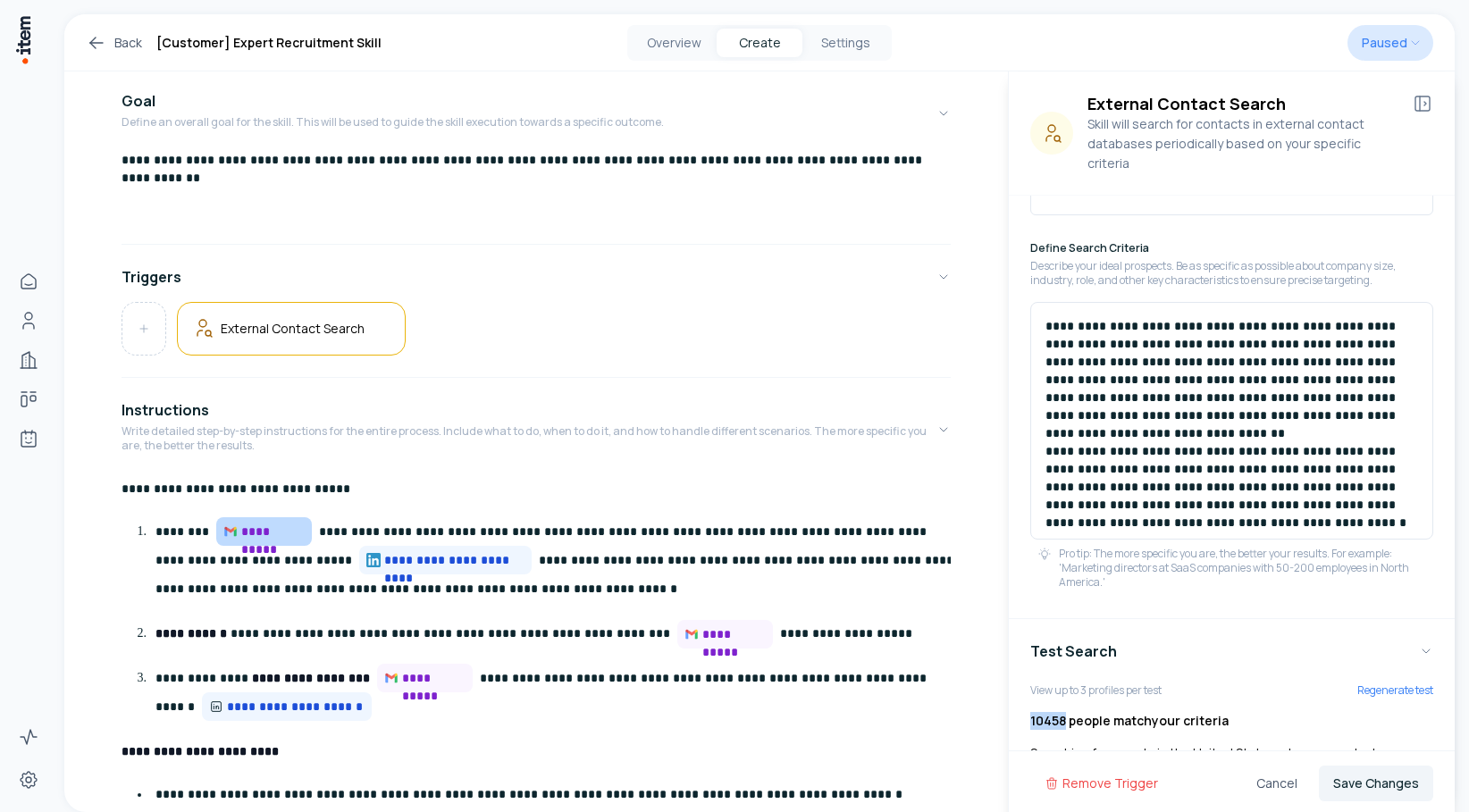 click on "**********" at bounding box center [734, 406] 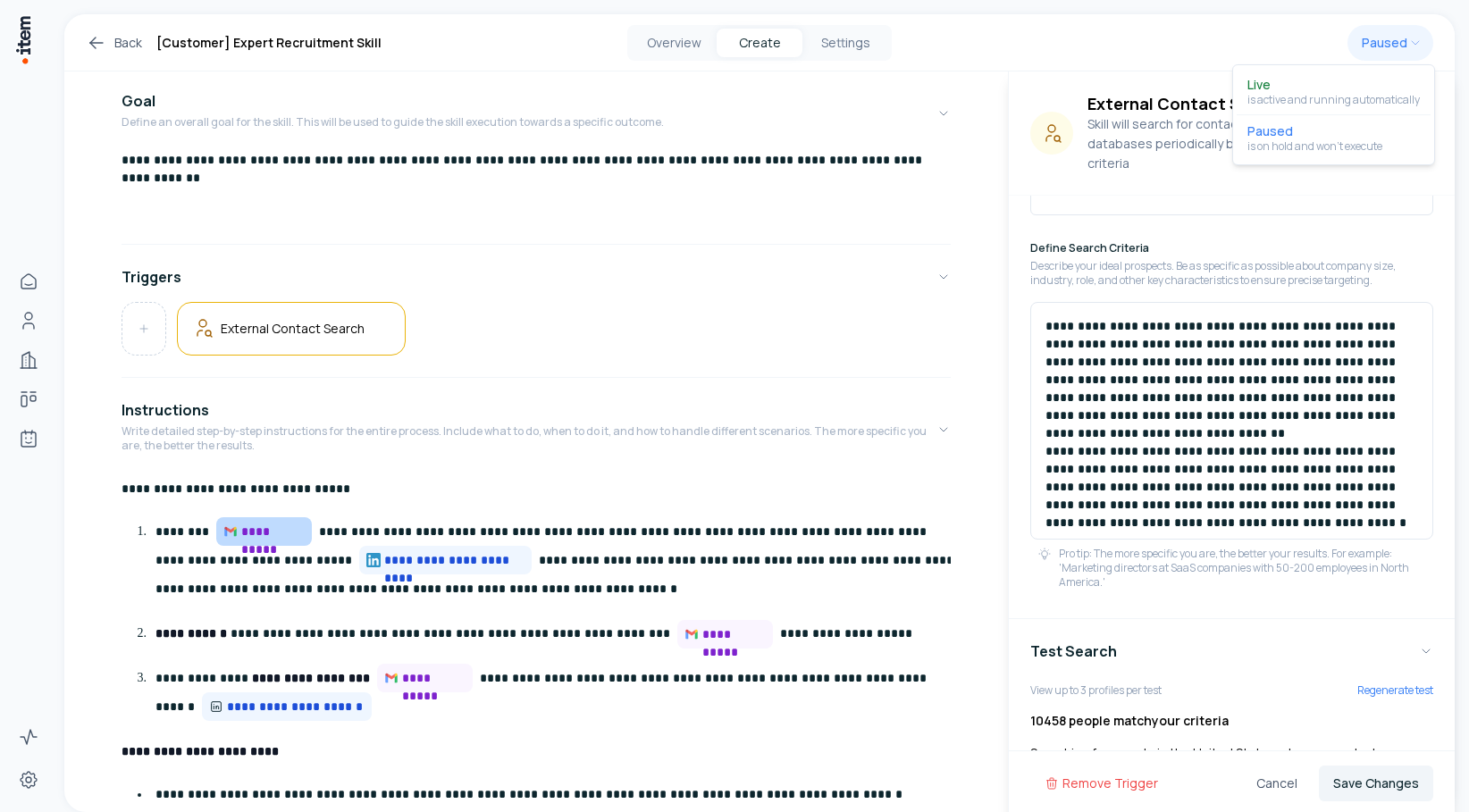 click on "**********" at bounding box center (734, 406) 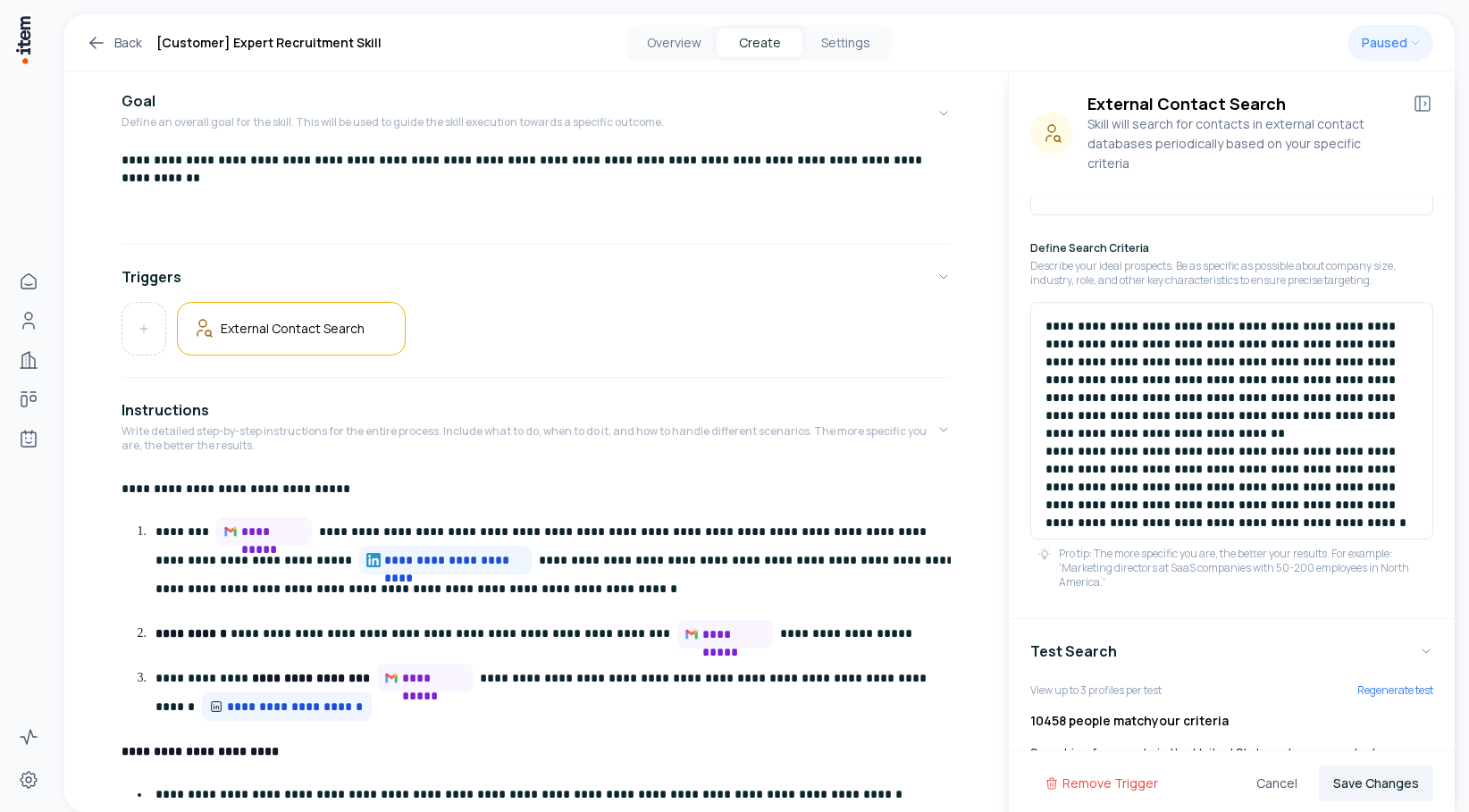 click on "**********" at bounding box center (557, 561) 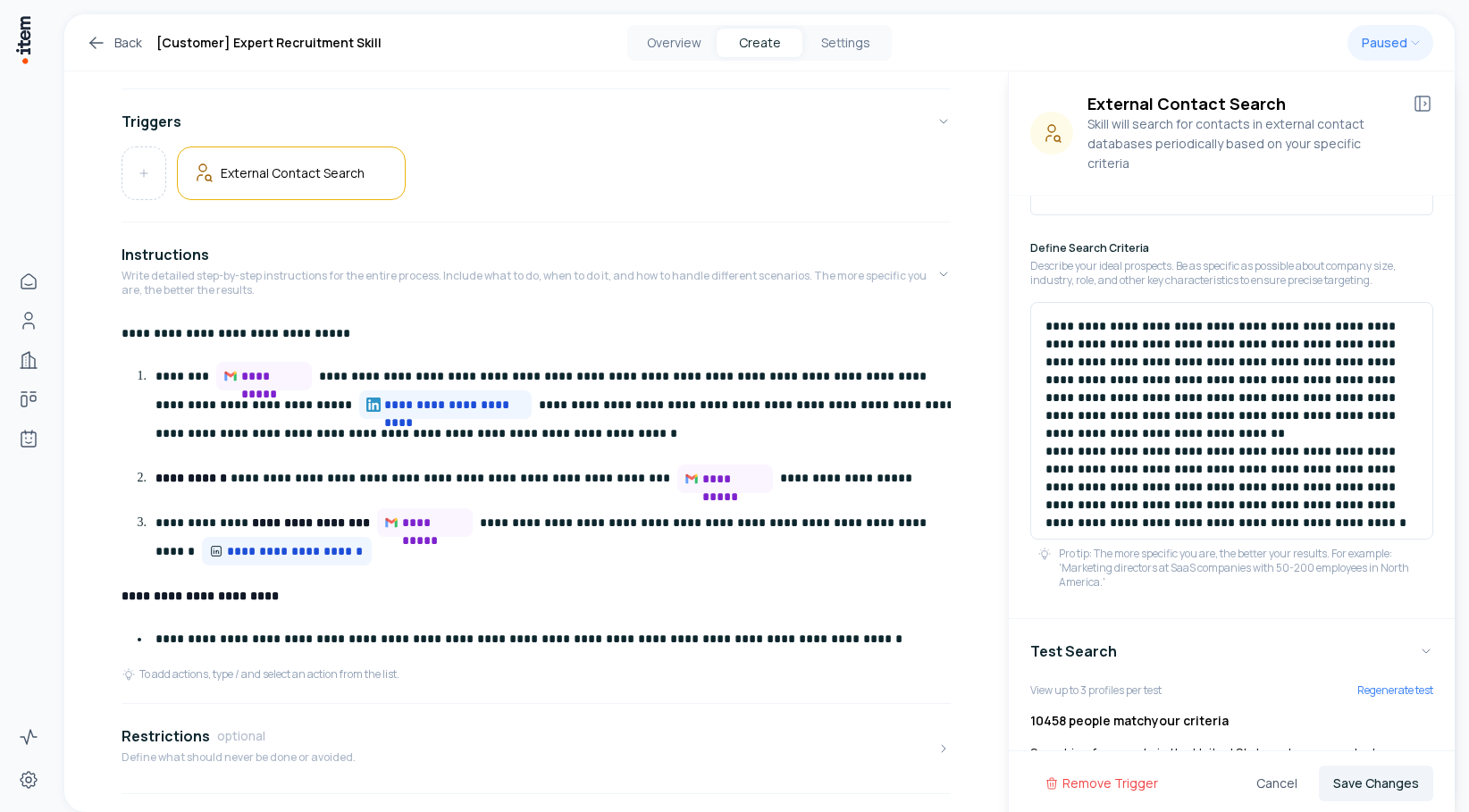 scroll, scrollTop: 289, scrollLeft: 0, axis: vertical 